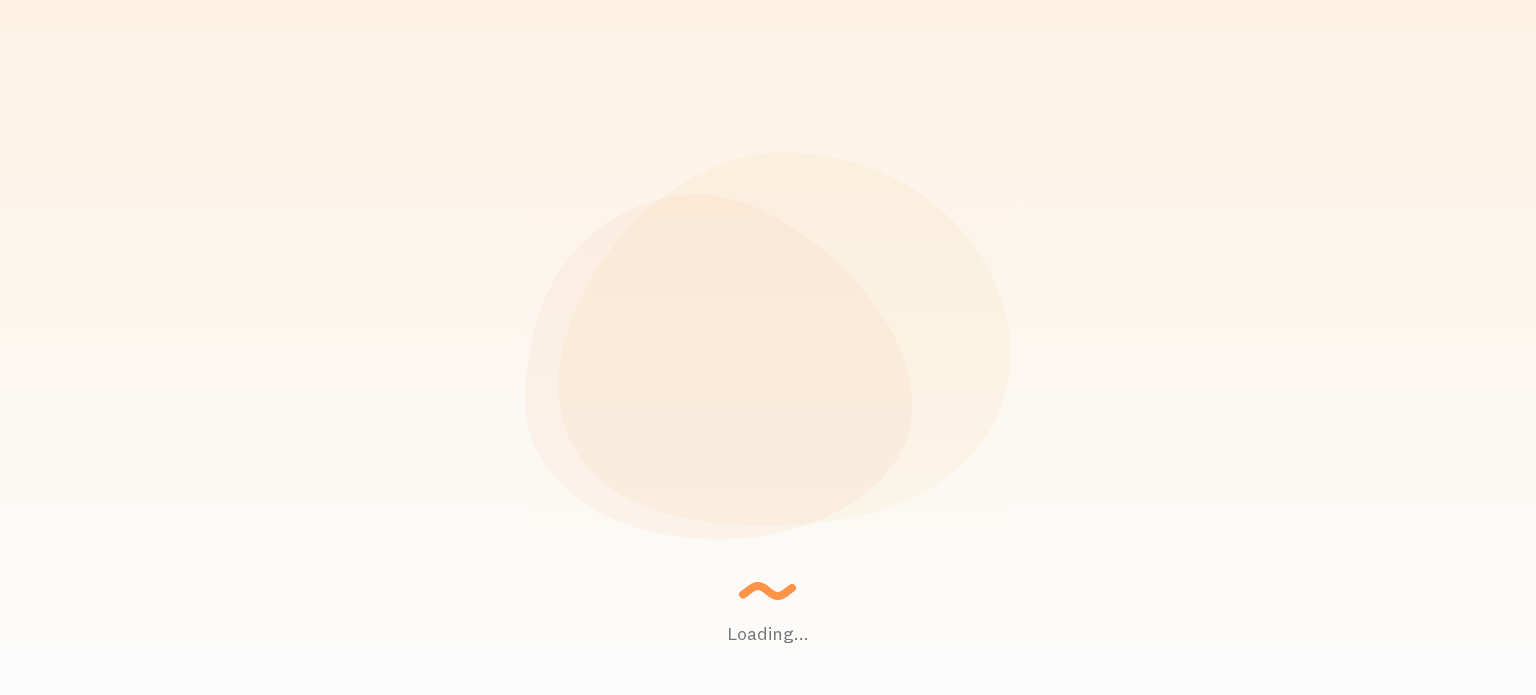 scroll, scrollTop: 0, scrollLeft: 0, axis: both 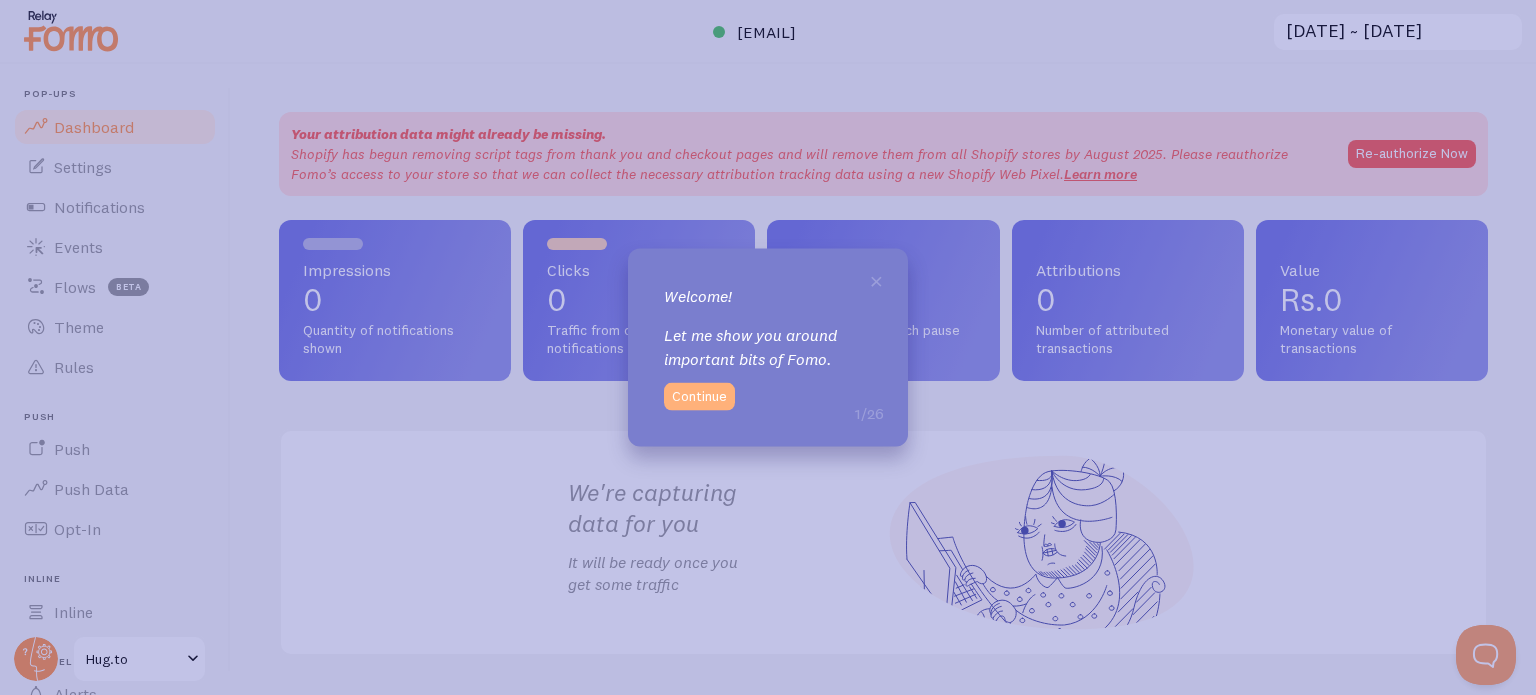 click on "Continue" at bounding box center [699, 397] 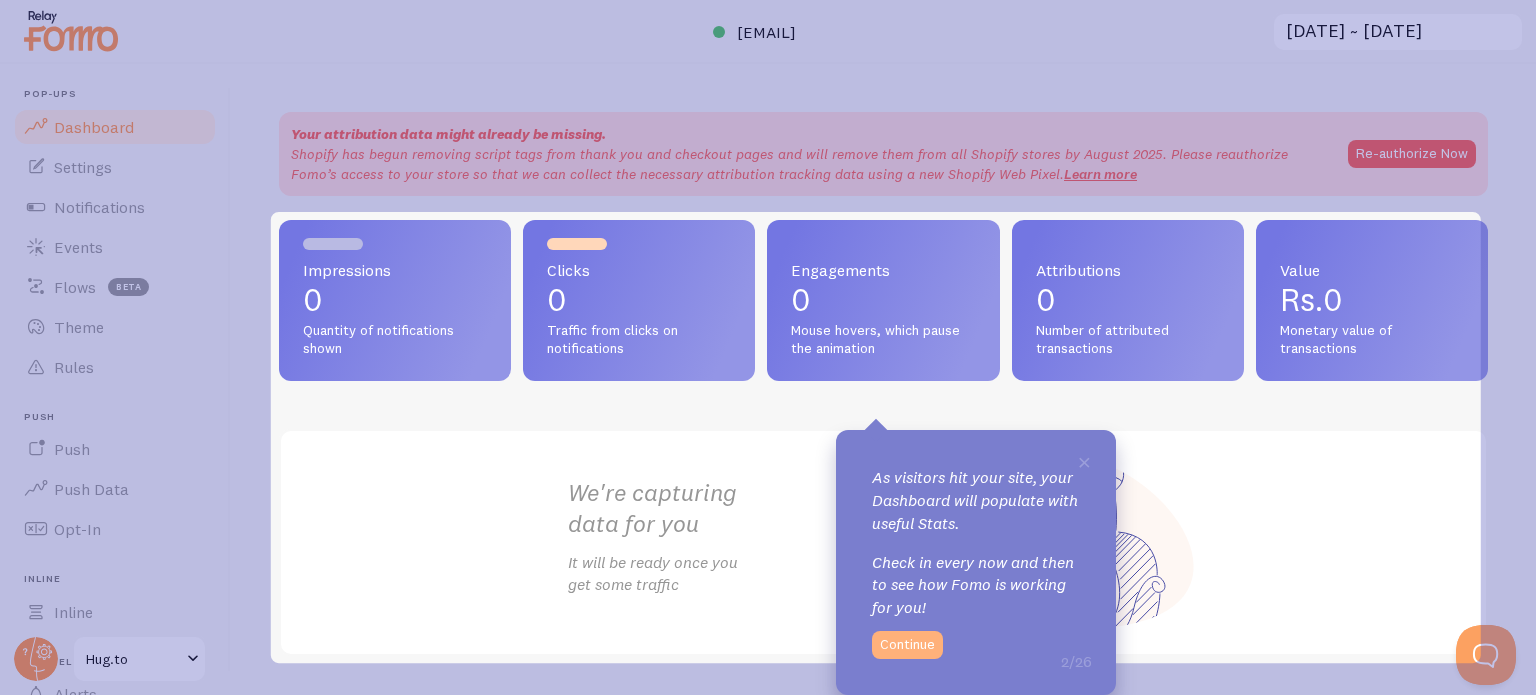 click on "Continue" at bounding box center [907, 645] 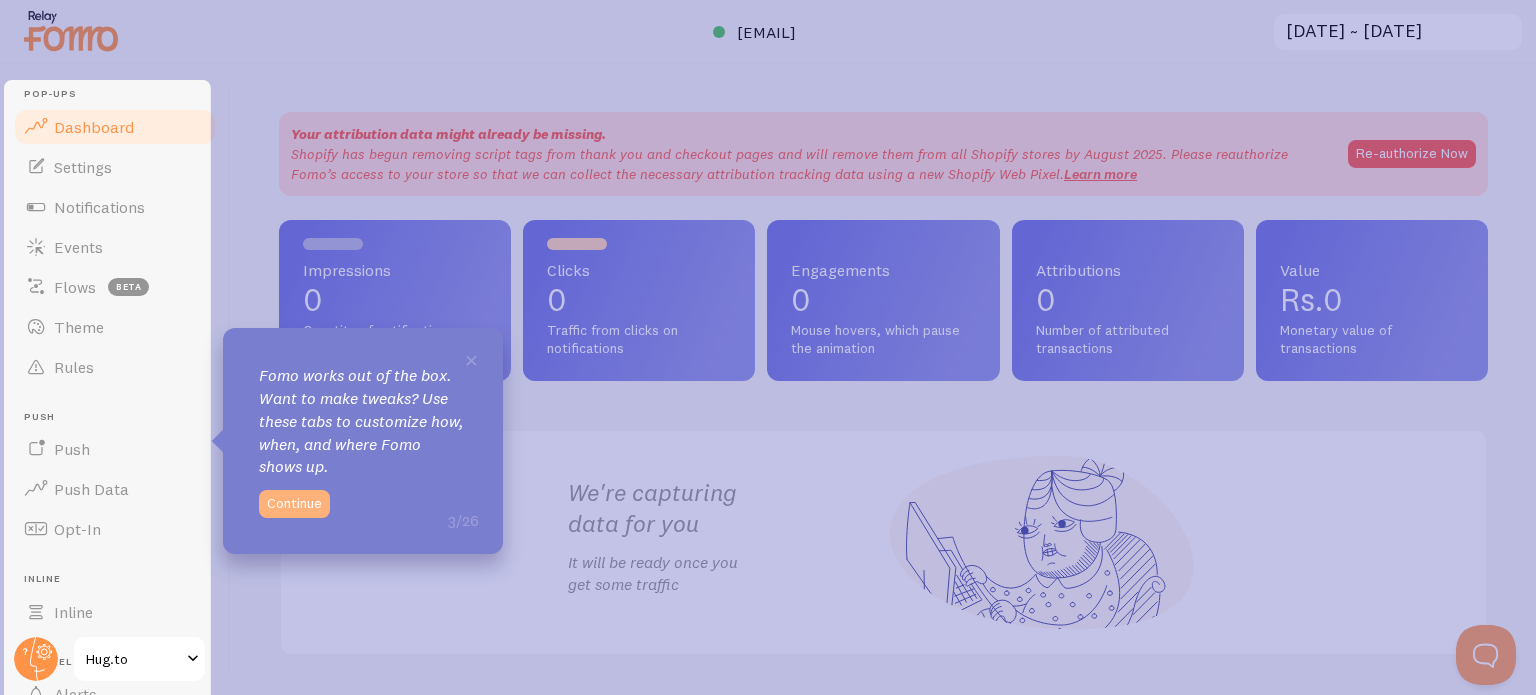 click on "Continue" at bounding box center [294, 504] 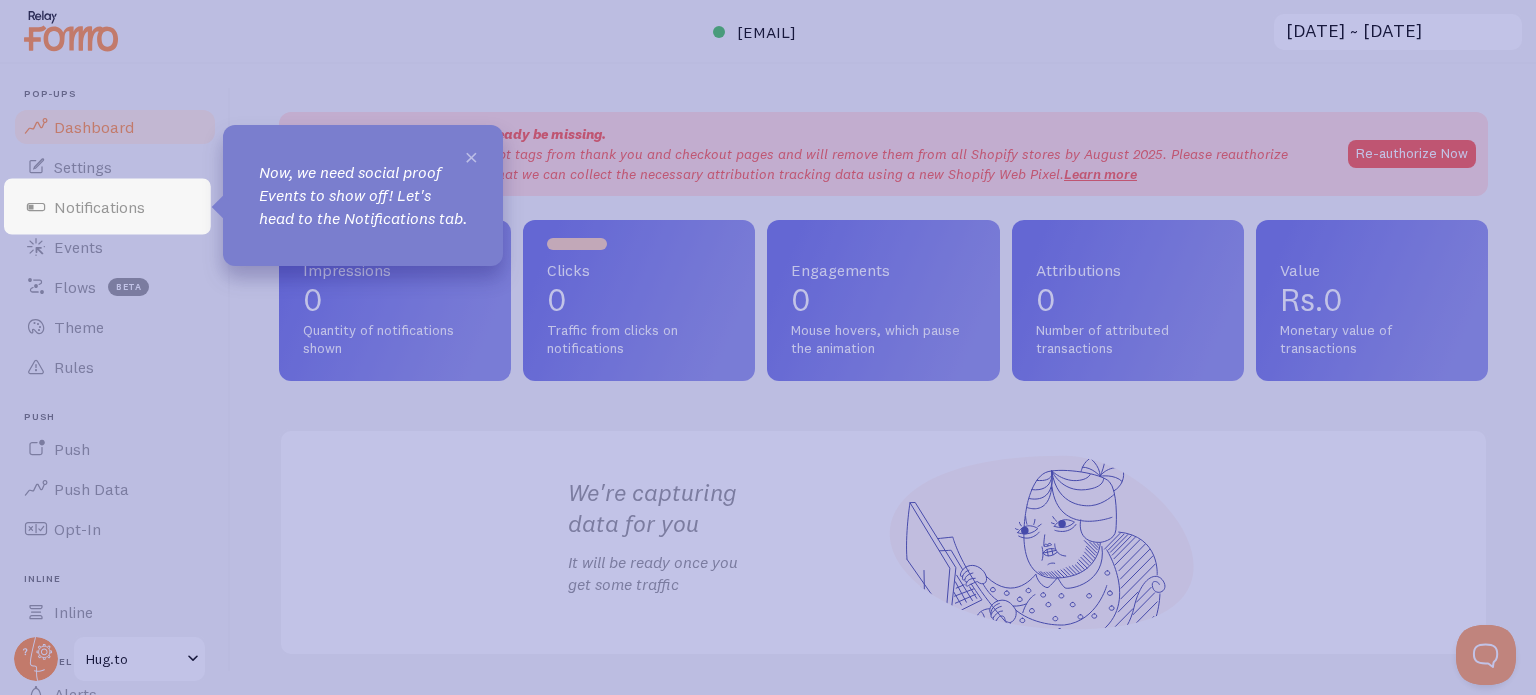 click on "×" at bounding box center [471, 156] 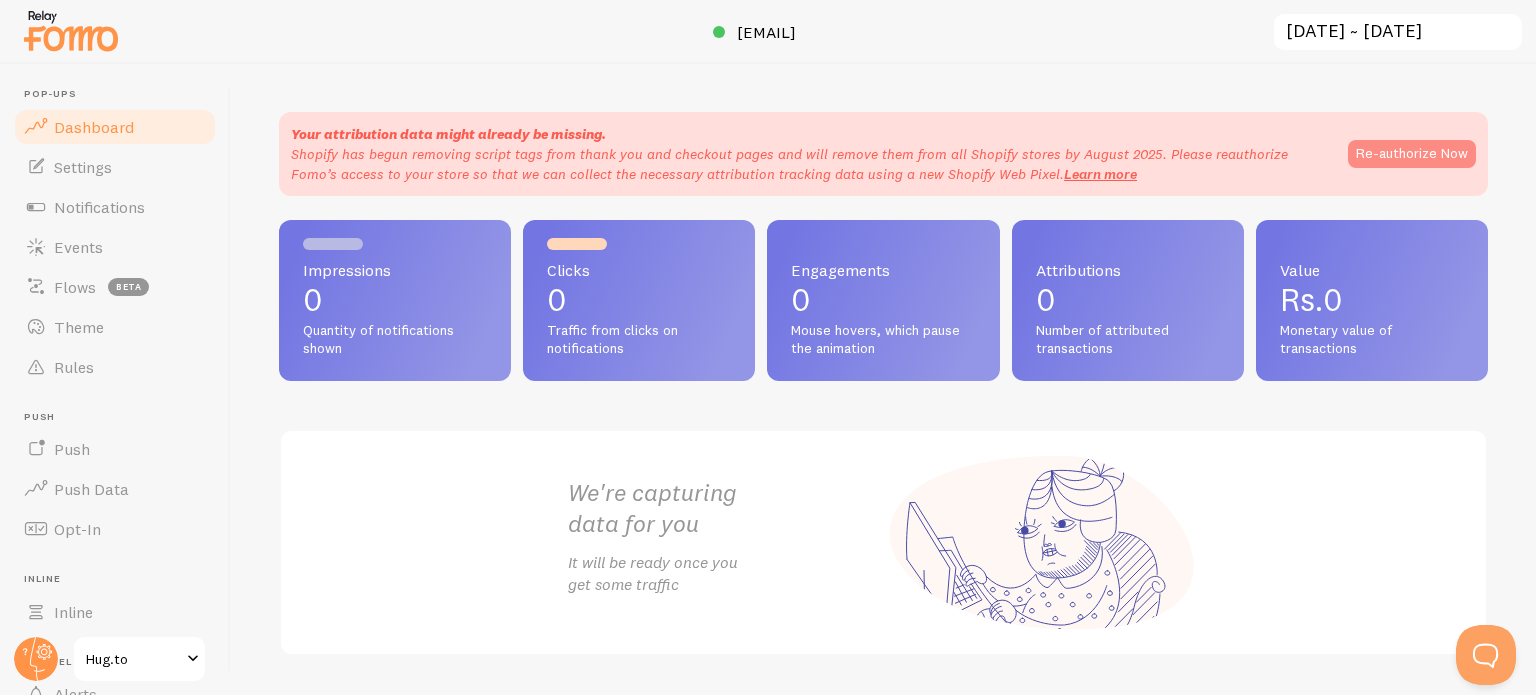 click on "Re-authorize Now" at bounding box center (1412, 154) 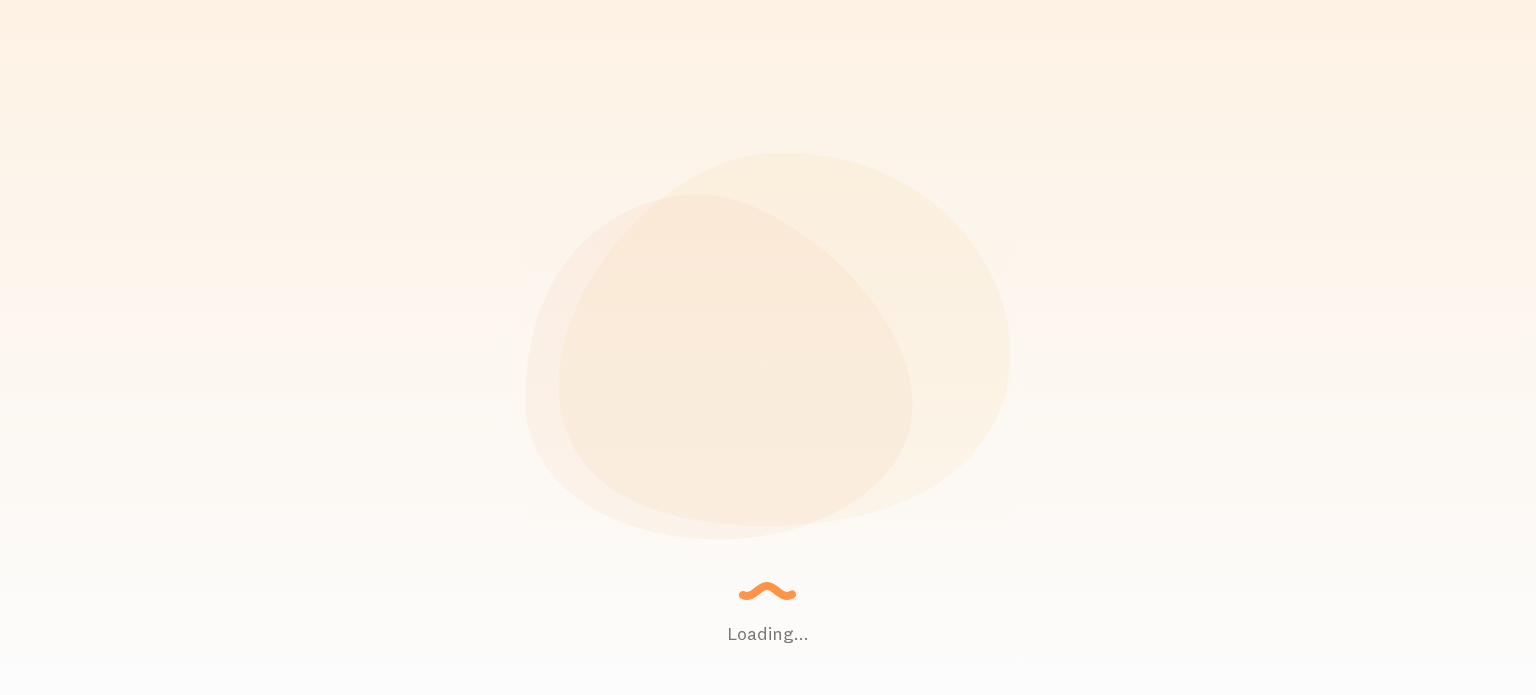 scroll, scrollTop: 0, scrollLeft: 0, axis: both 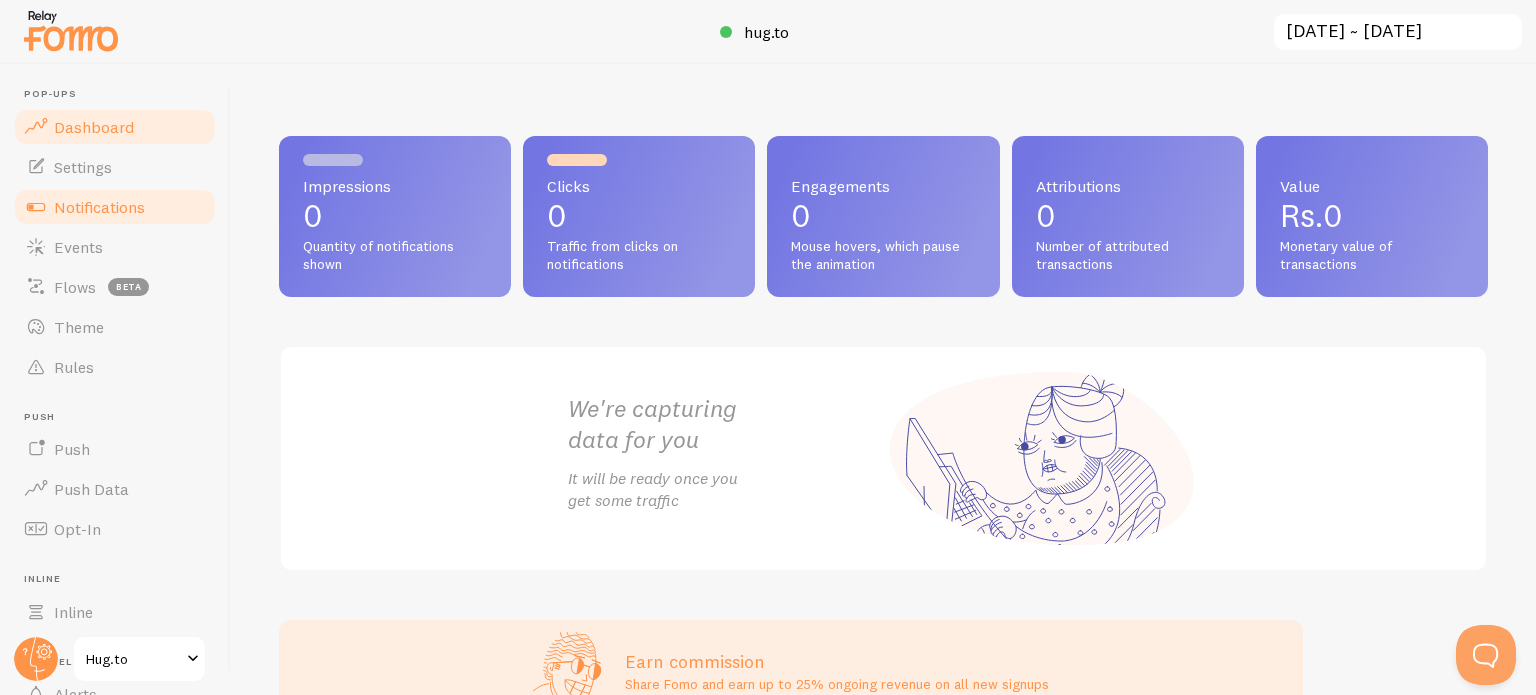 click on "Notifications" at bounding box center (99, 207) 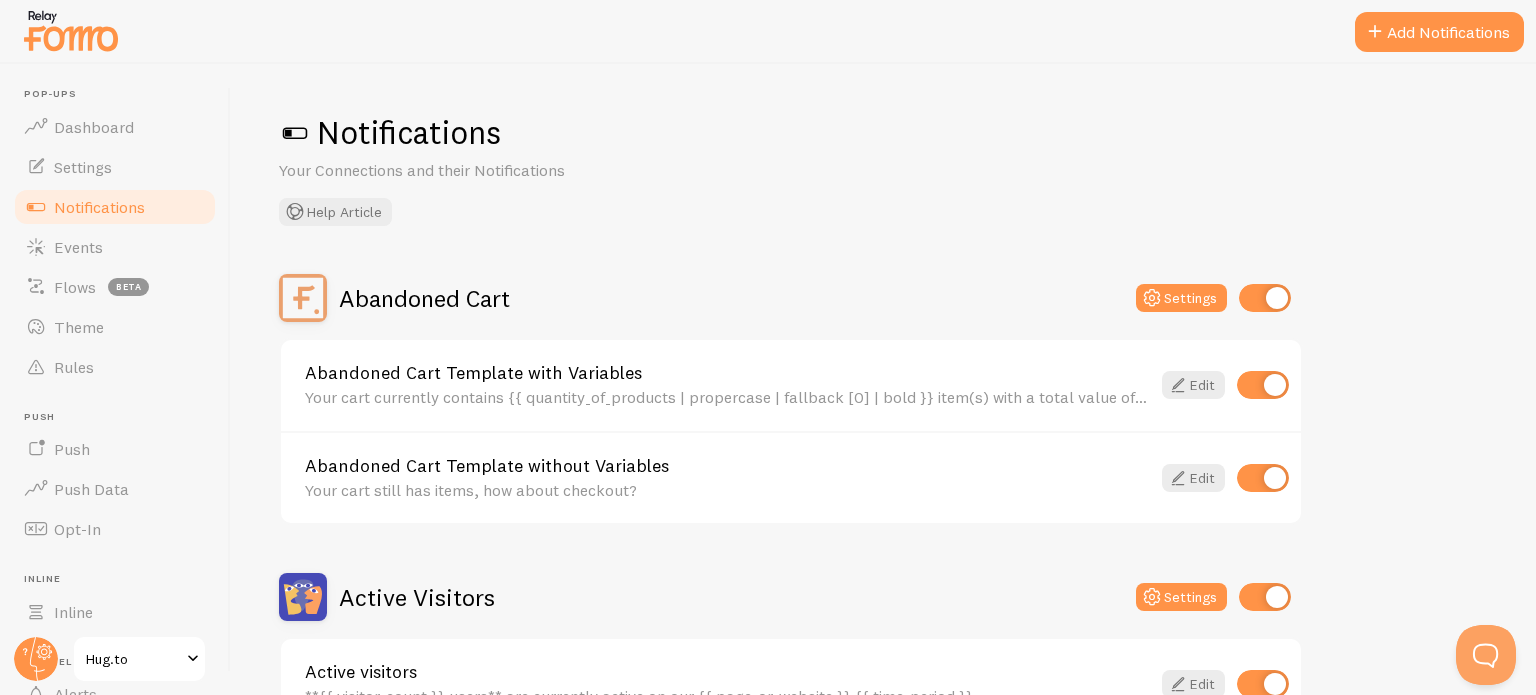 scroll, scrollTop: 266, scrollLeft: 0, axis: vertical 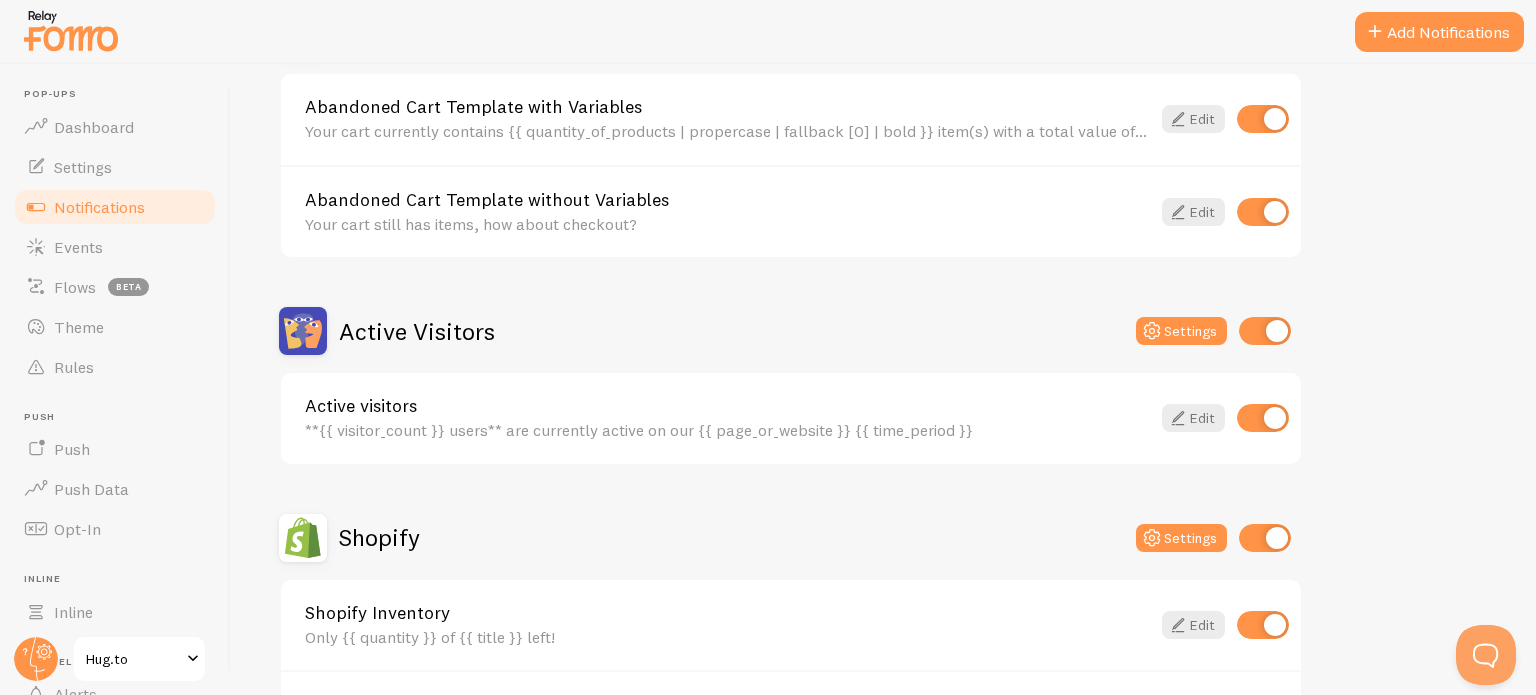 click at bounding box center (1265, 331) 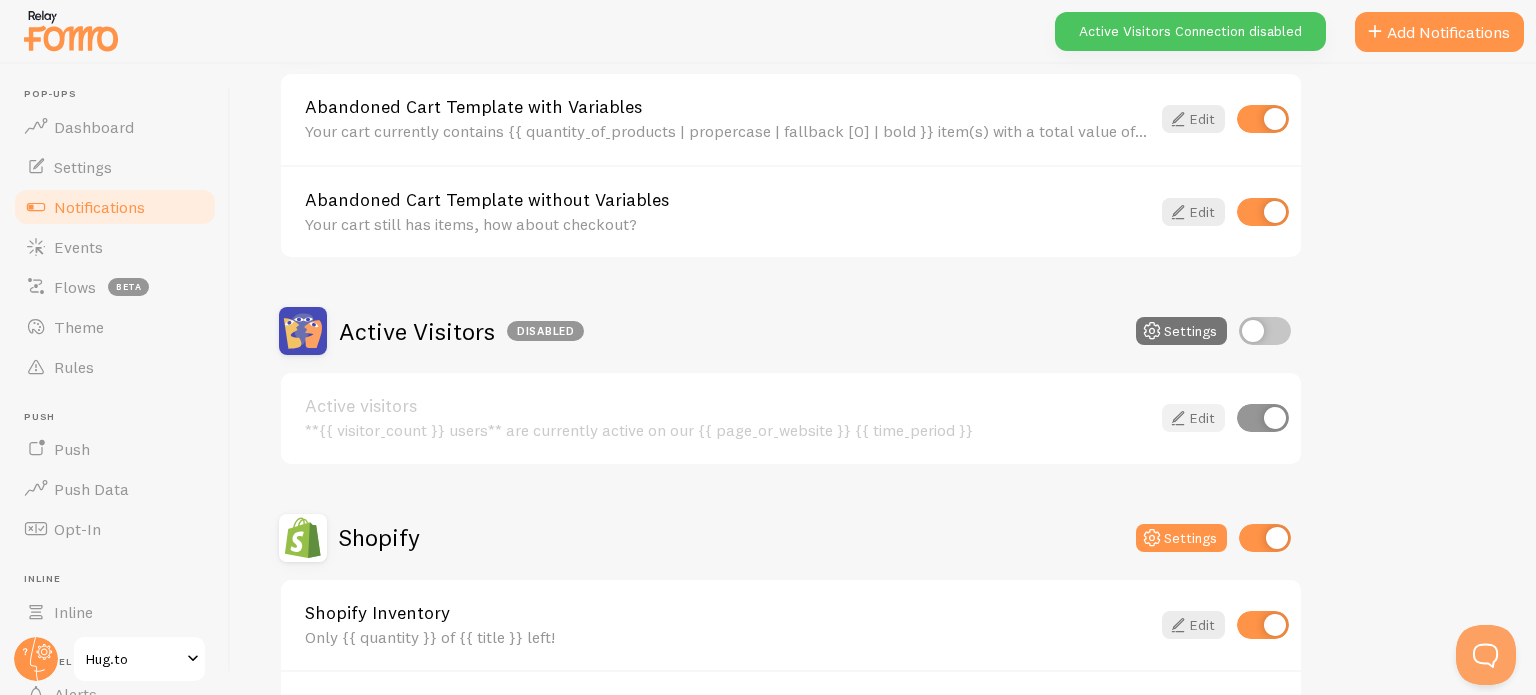 scroll, scrollTop: 533, scrollLeft: 0, axis: vertical 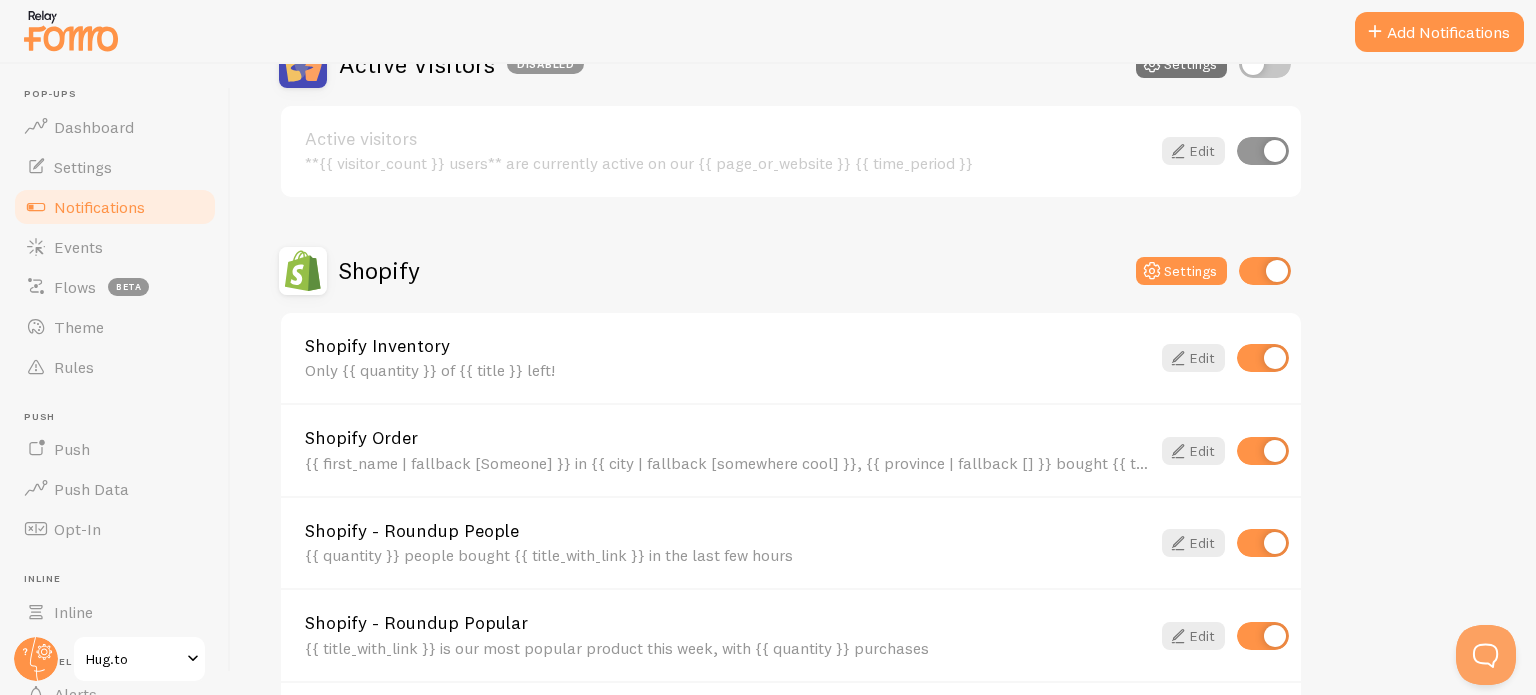 click at bounding box center (1265, 271) 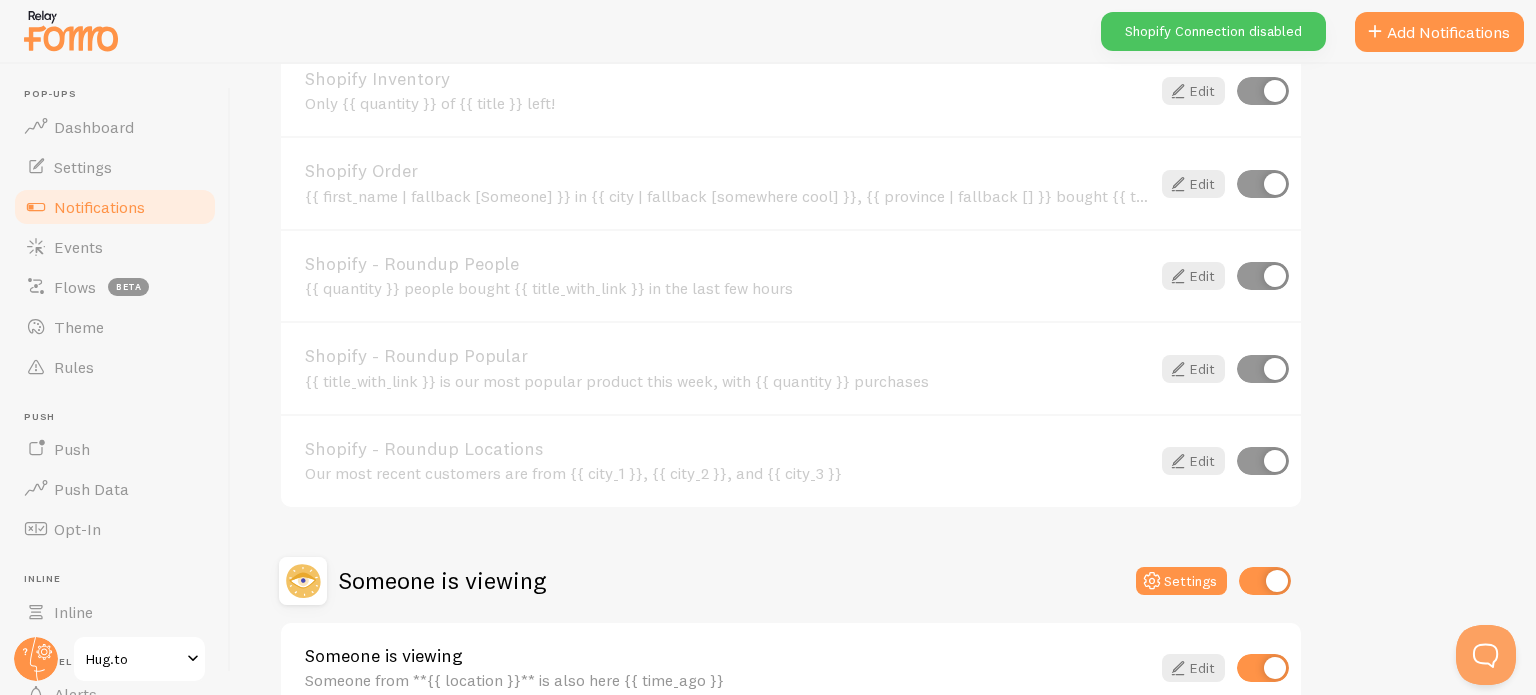 scroll, scrollTop: 910, scrollLeft: 0, axis: vertical 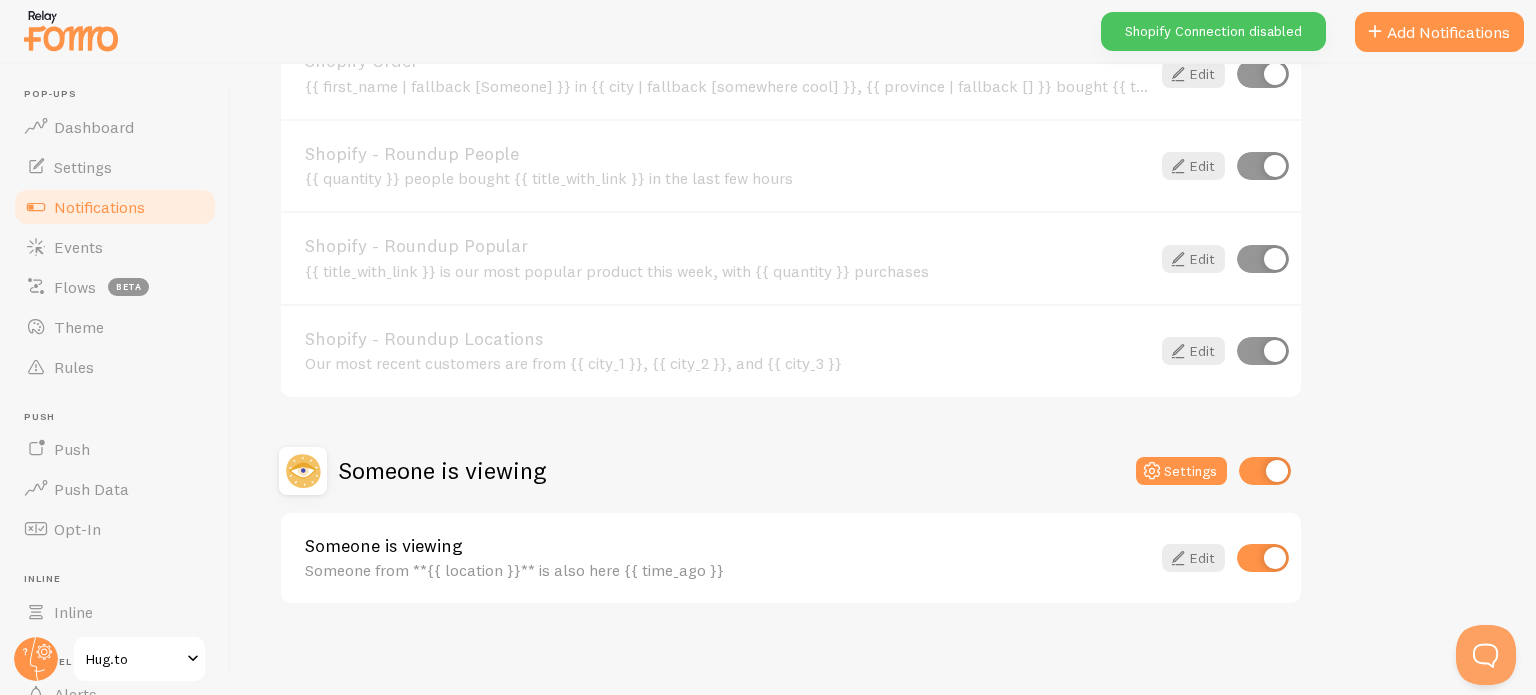 click at bounding box center [1265, 471] 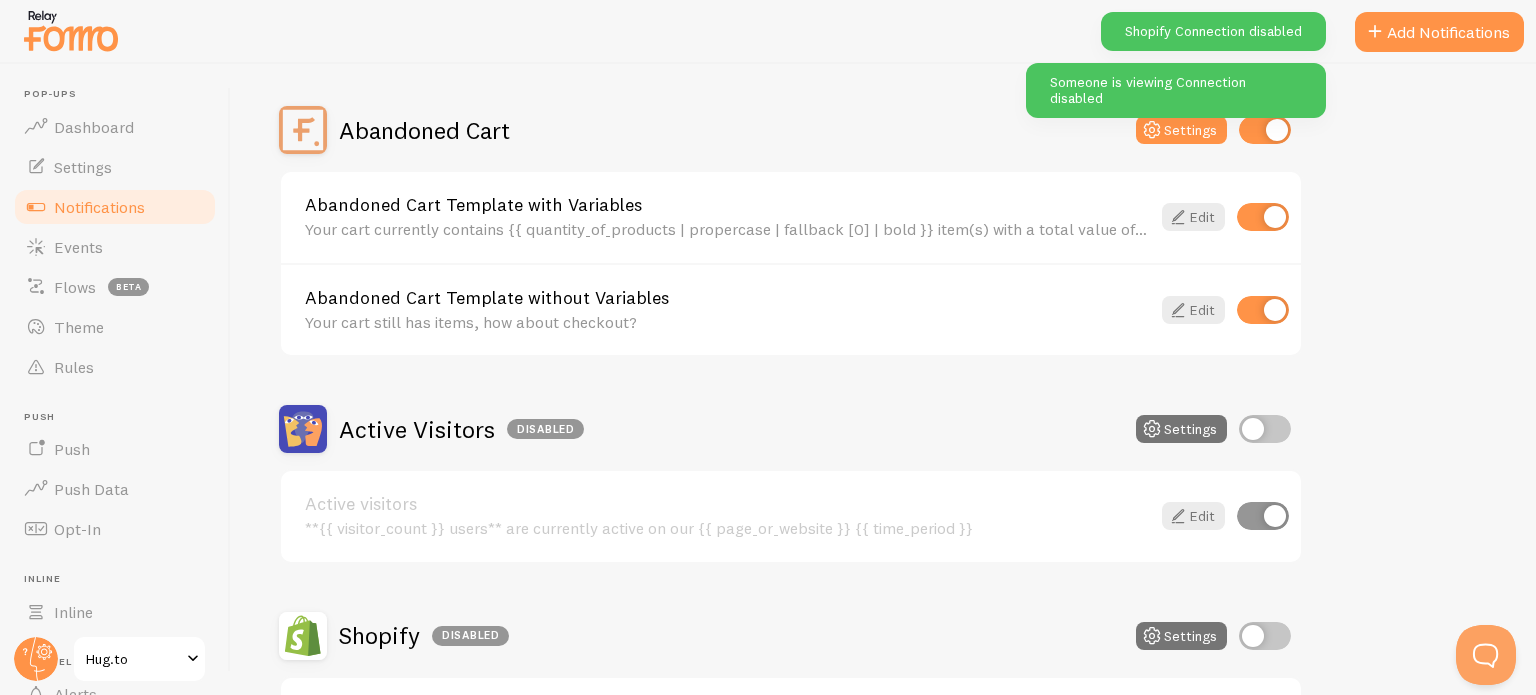 scroll, scrollTop: 0, scrollLeft: 0, axis: both 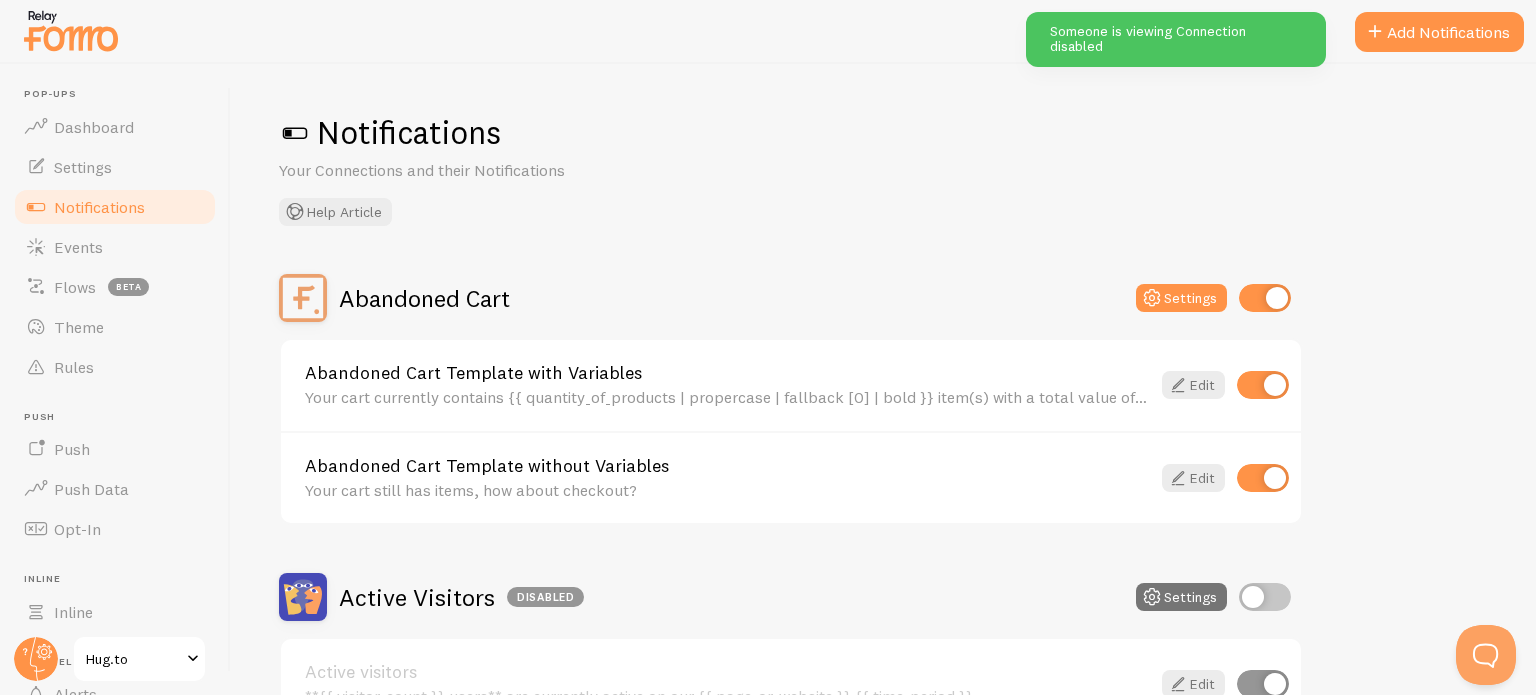 click at bounding box center [1265, 298] 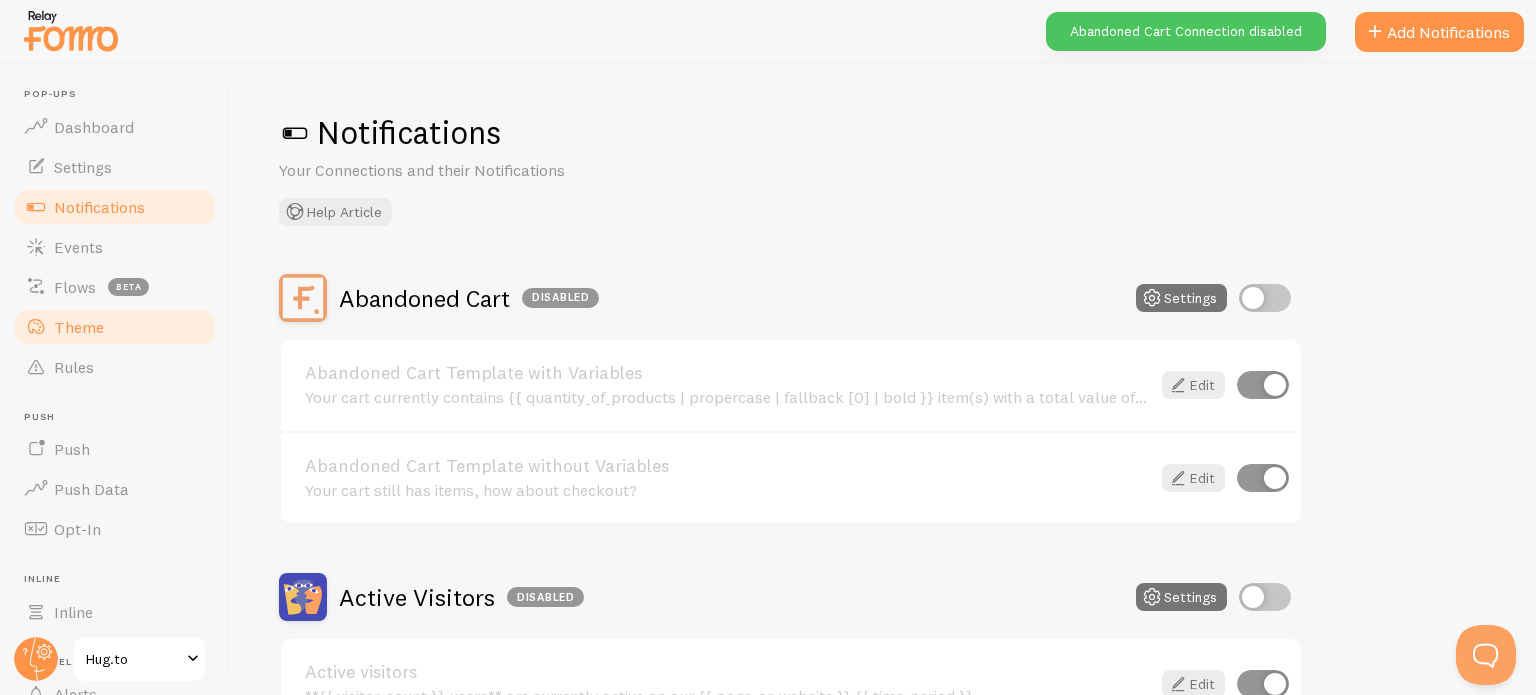 click on "Theme" at bounding box center (115, 327) 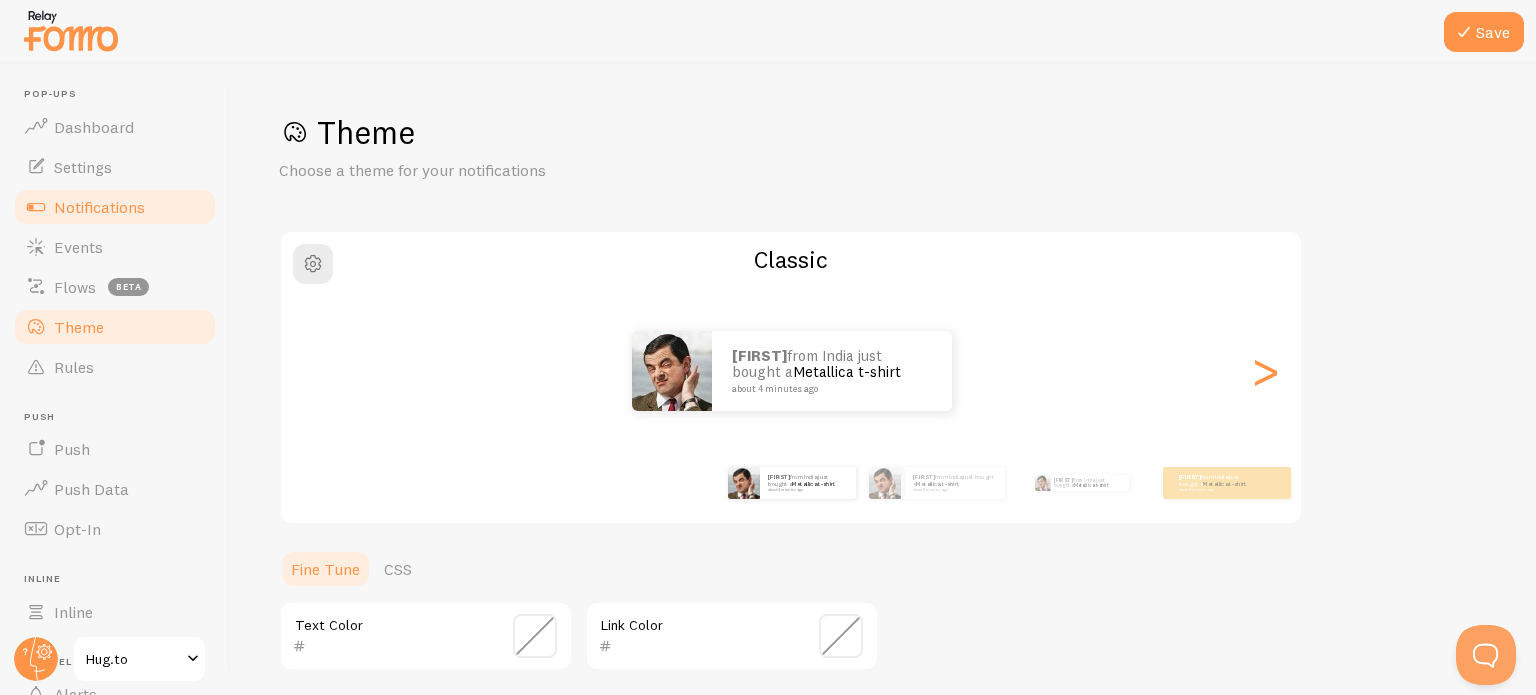 click on "Notifications" at bounding box center (99, 207) 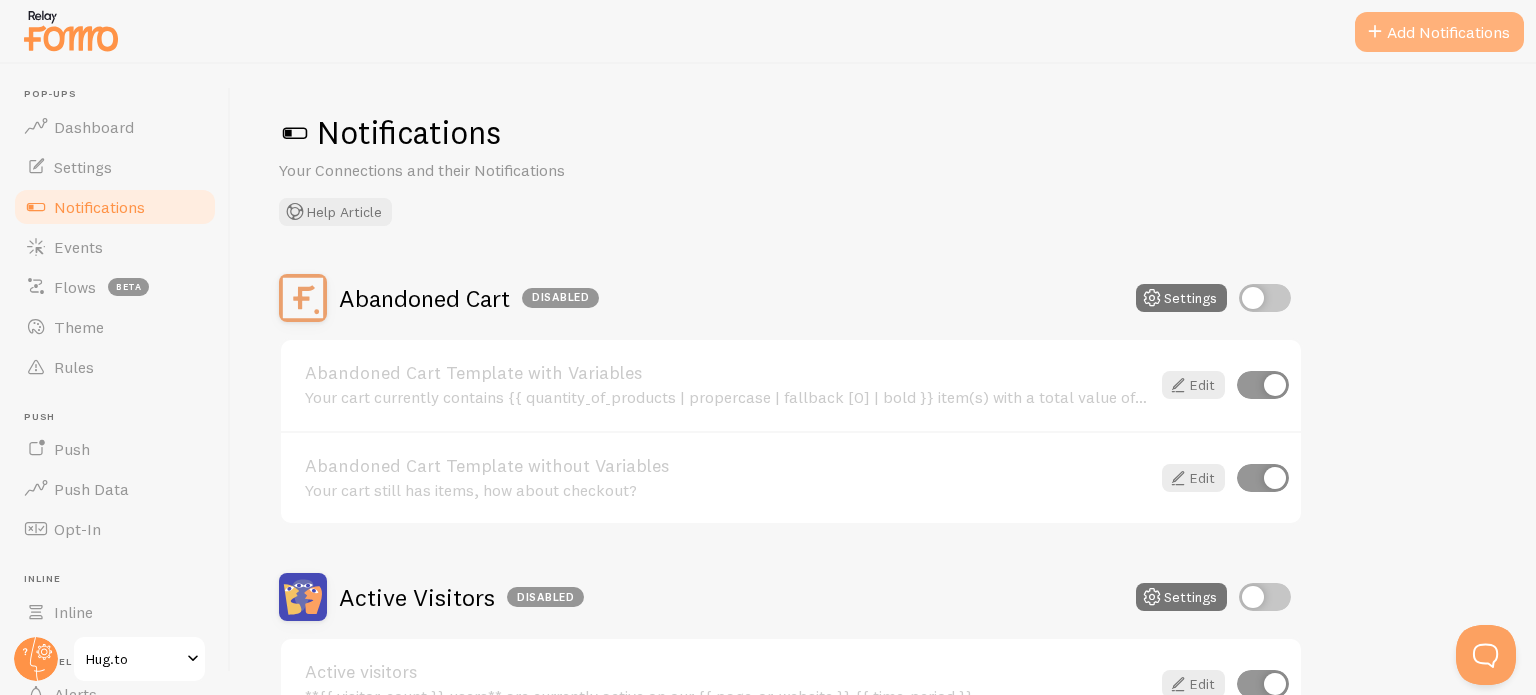 click on "Add Notifications" at bounding box center (1439, 32) 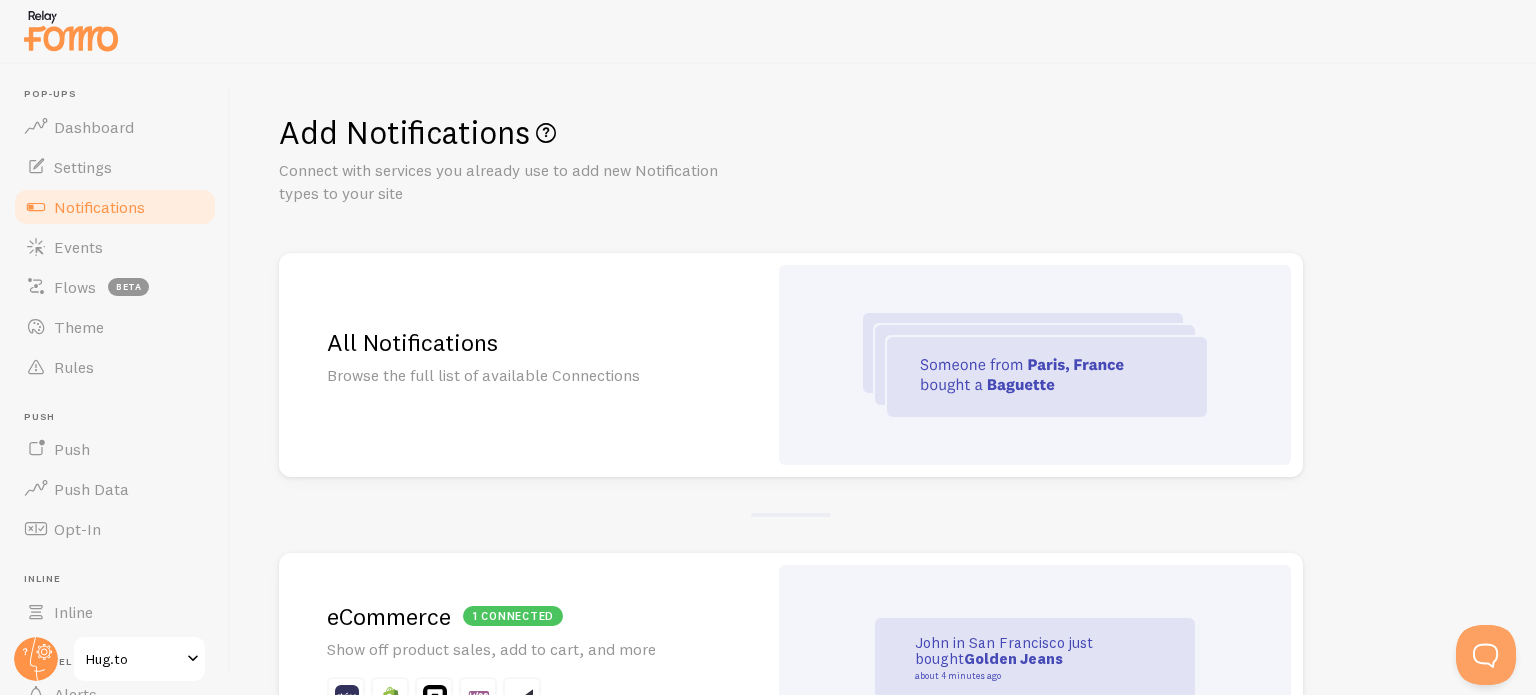 scroll, scrollTop: 533, scrollLeft: 0, axis: vertical 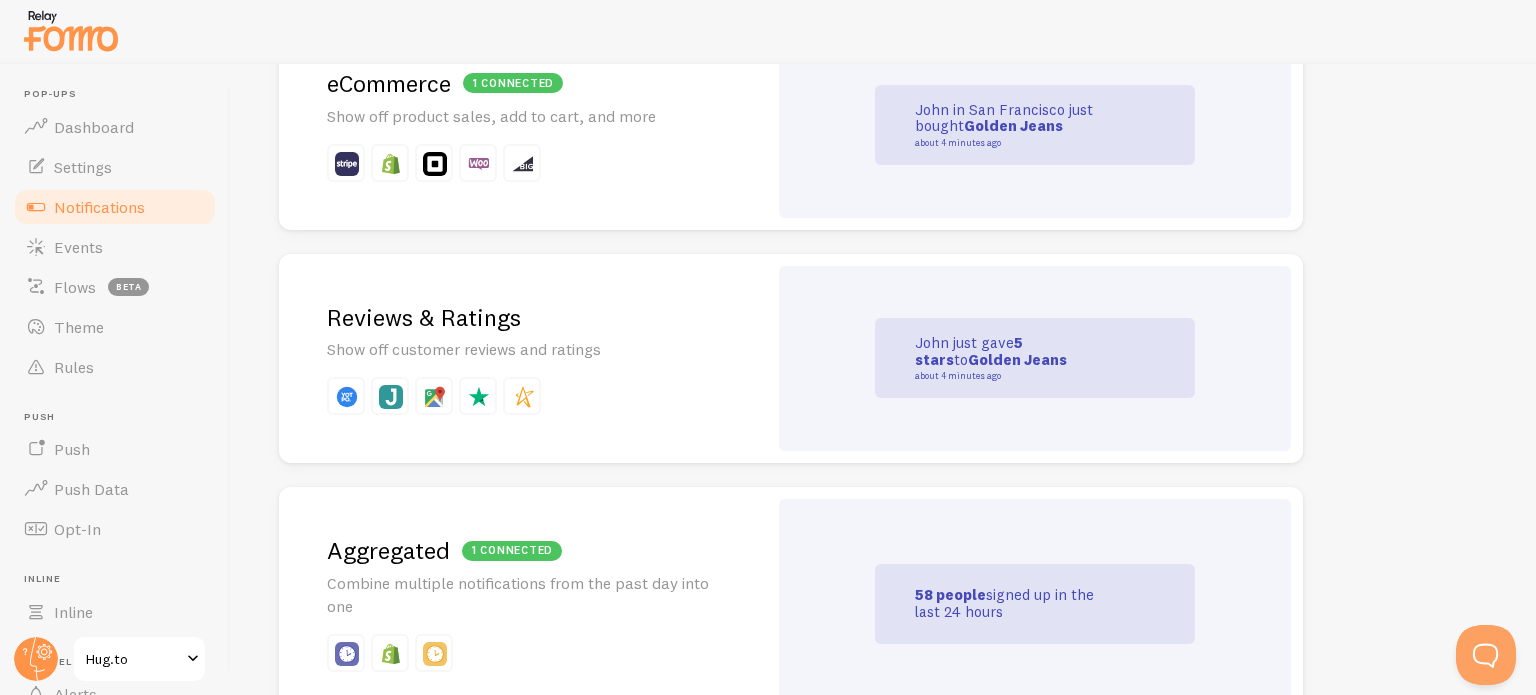 click at bounding box center [523, 163] 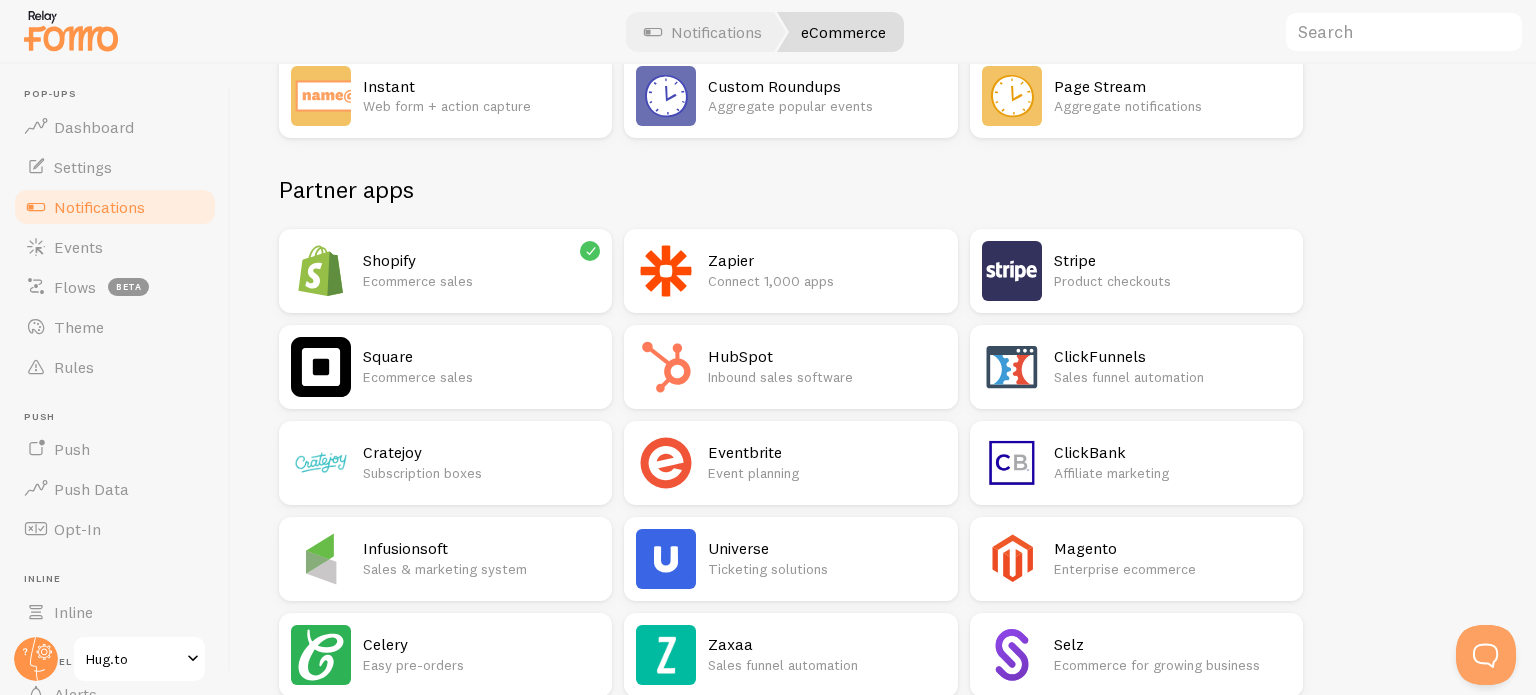 scroll, scrollTop: 0, scrollLeft: 0, axis: both 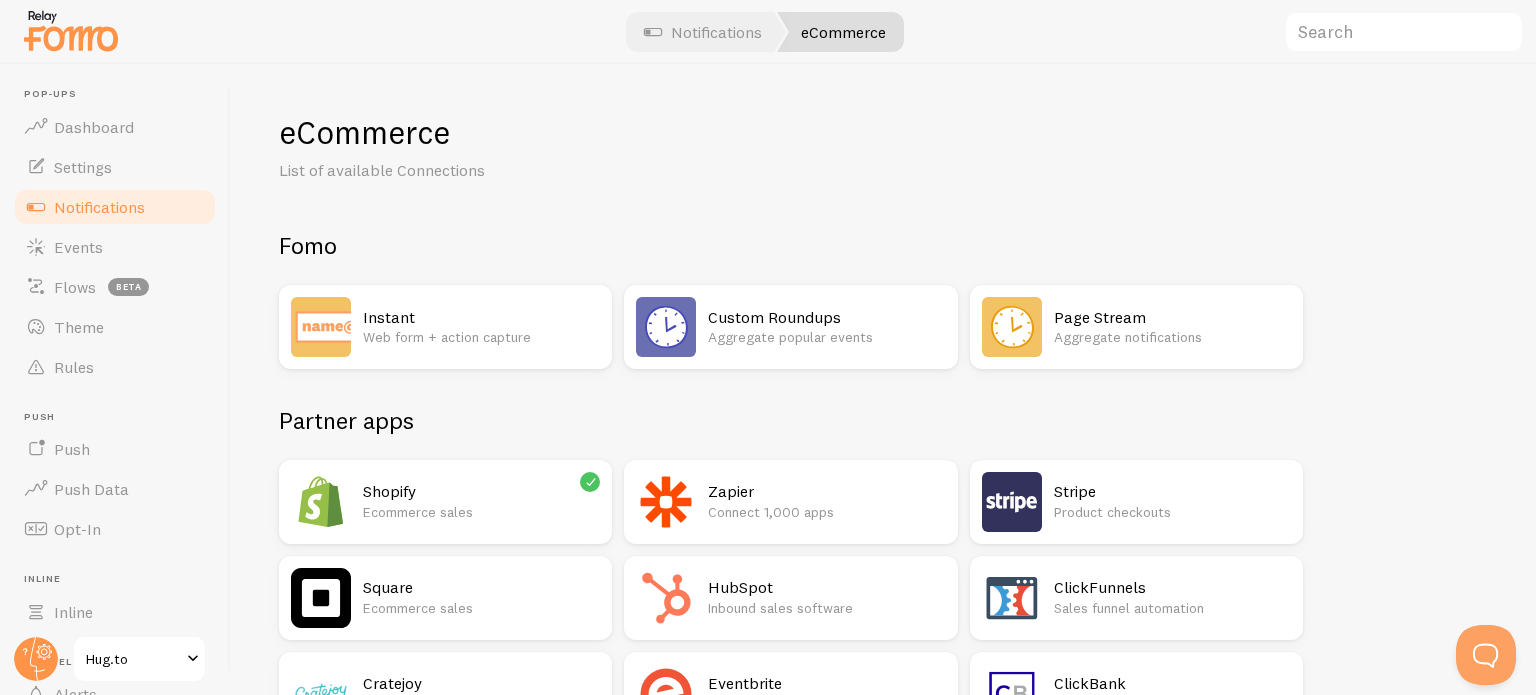 click on "Notifications" at bounding box center [99, 207] 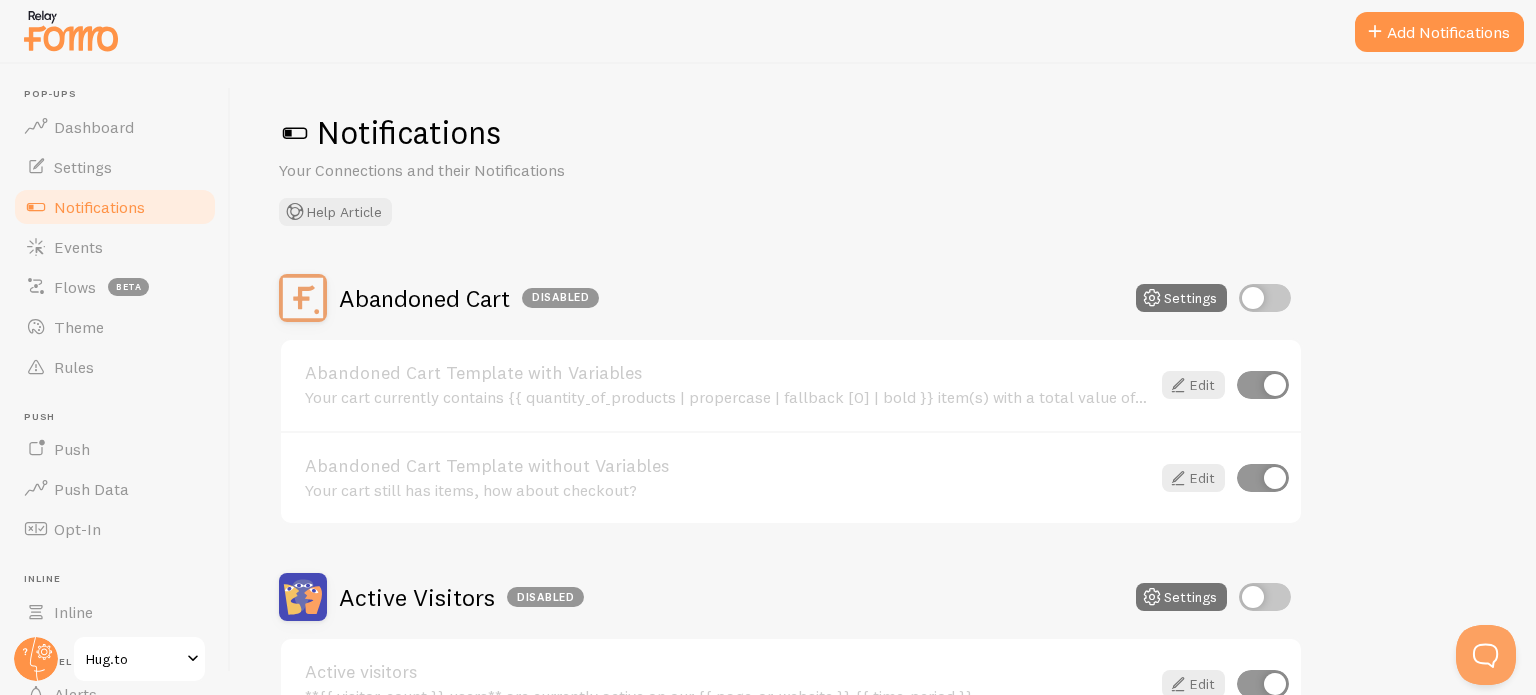 click at bounding box center [295, 133] 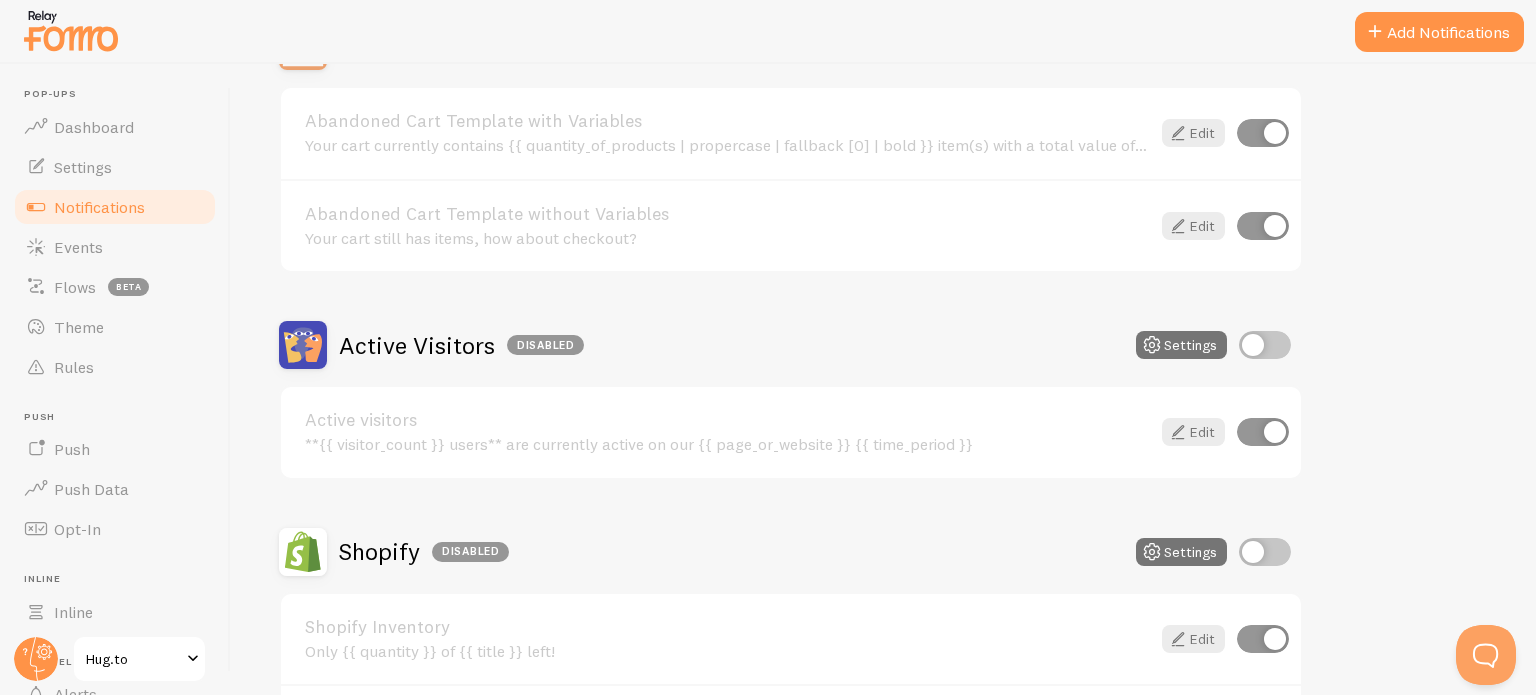 scroll, scrollTop: 266, scrollLeft: 0, axis: vertical 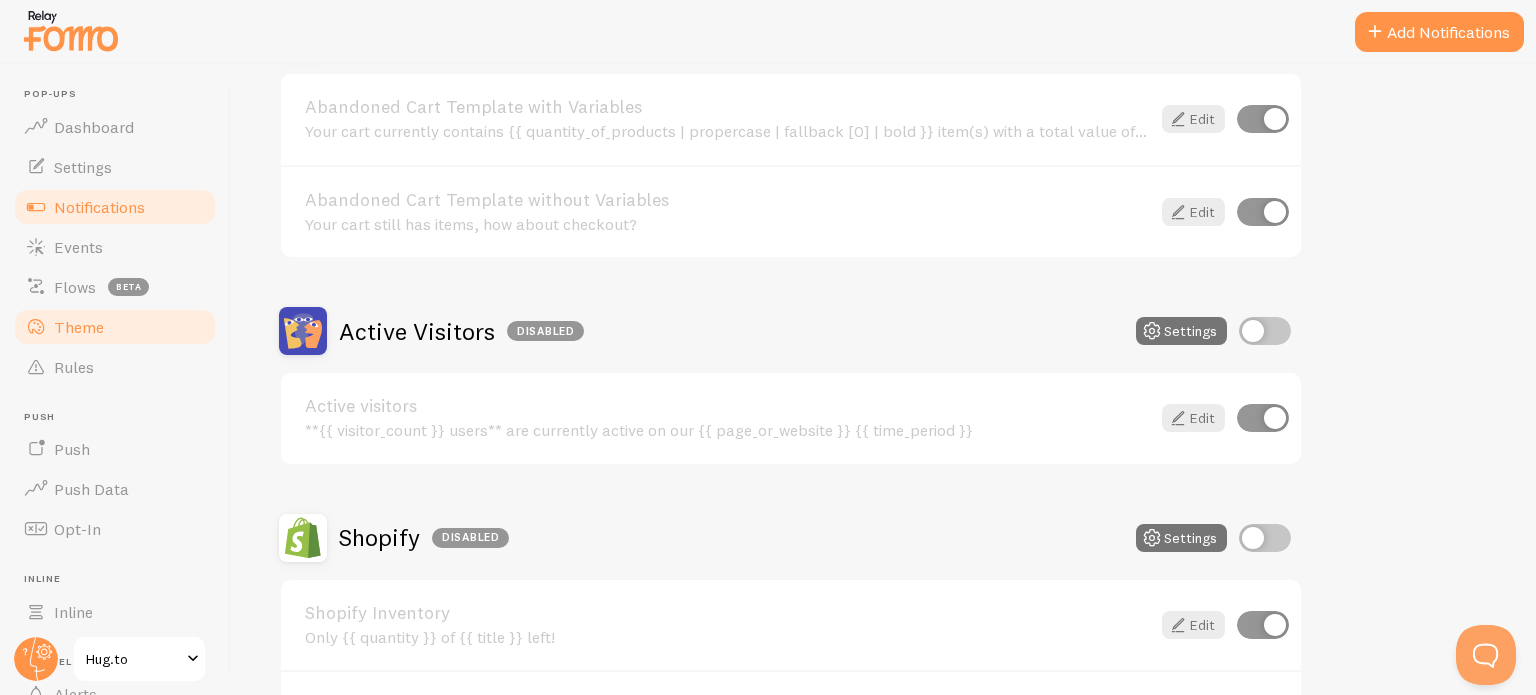 click on "Theme" at bounding box center (79, 327) 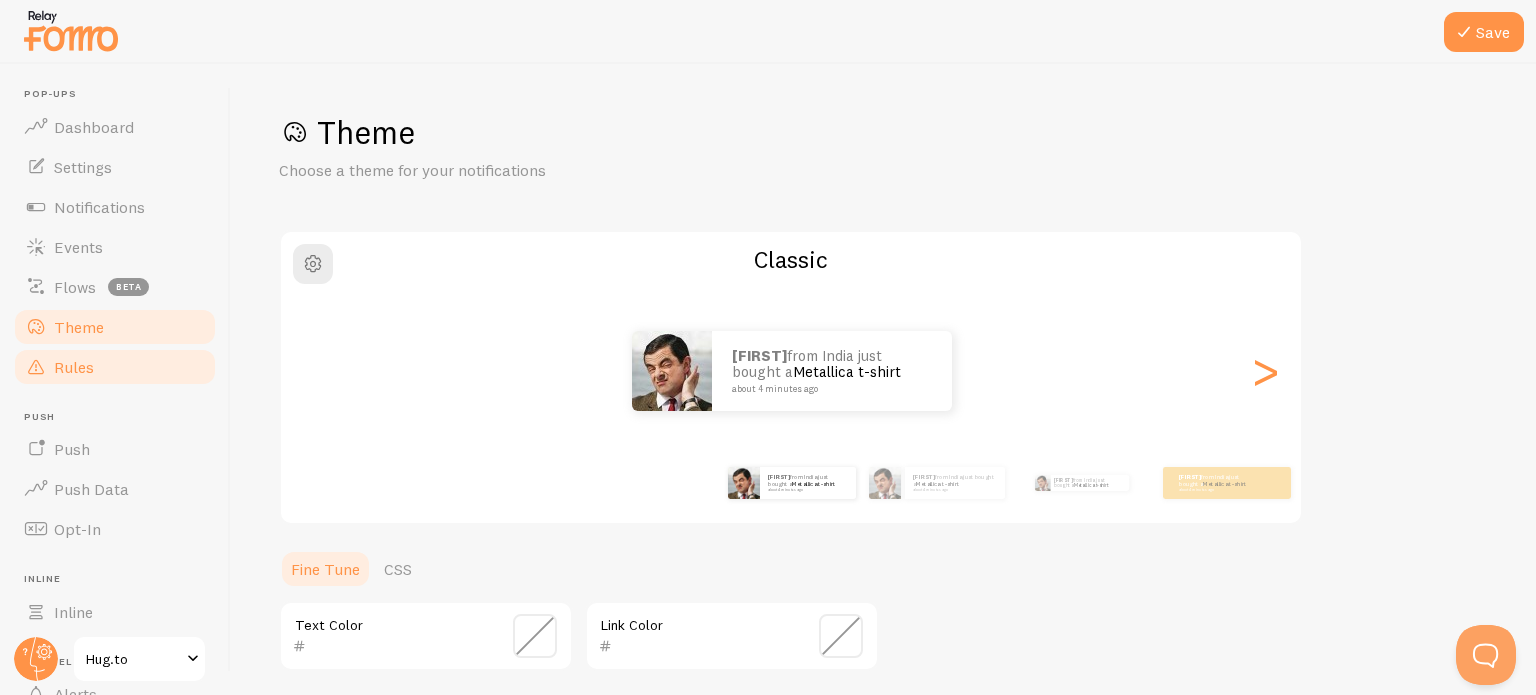 click on "Rules" at bounding box center (74, 367) 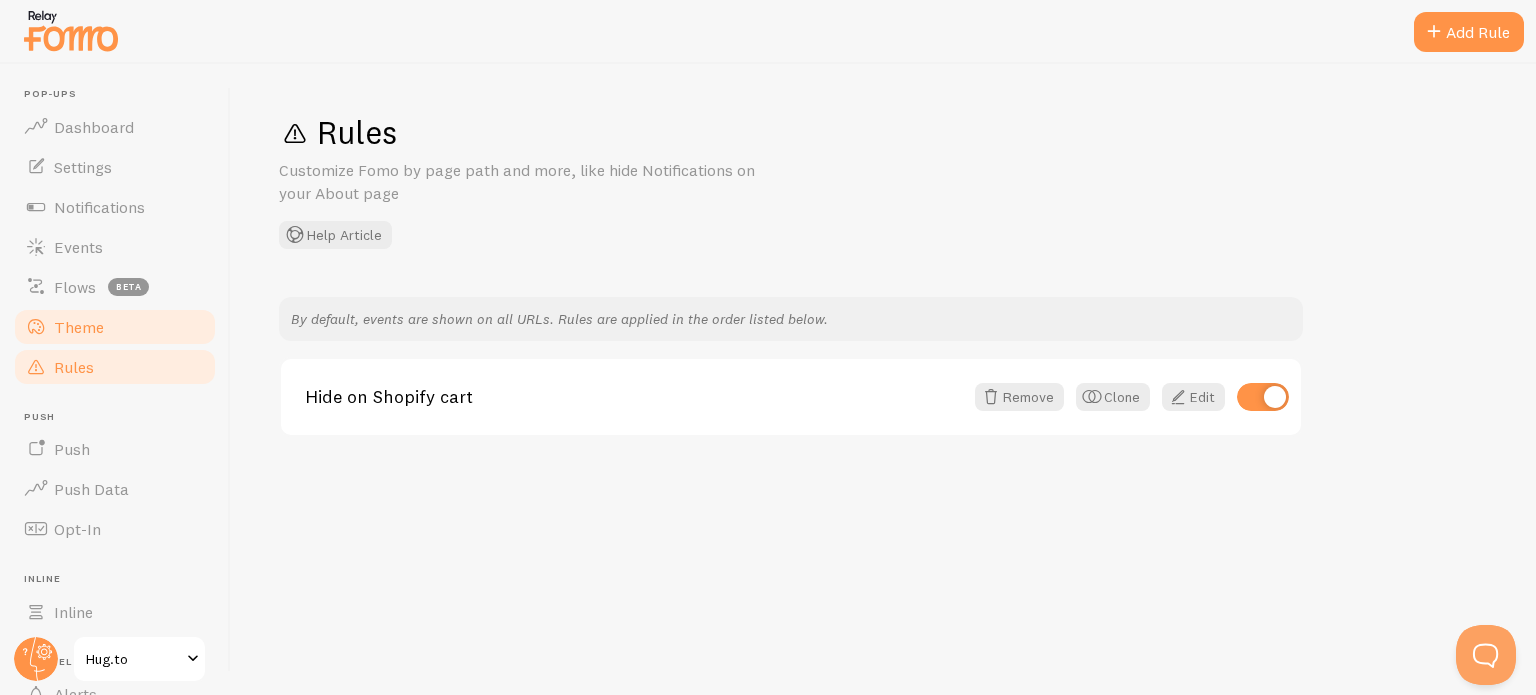 click on "Theme" at bounding box center (79, 327) 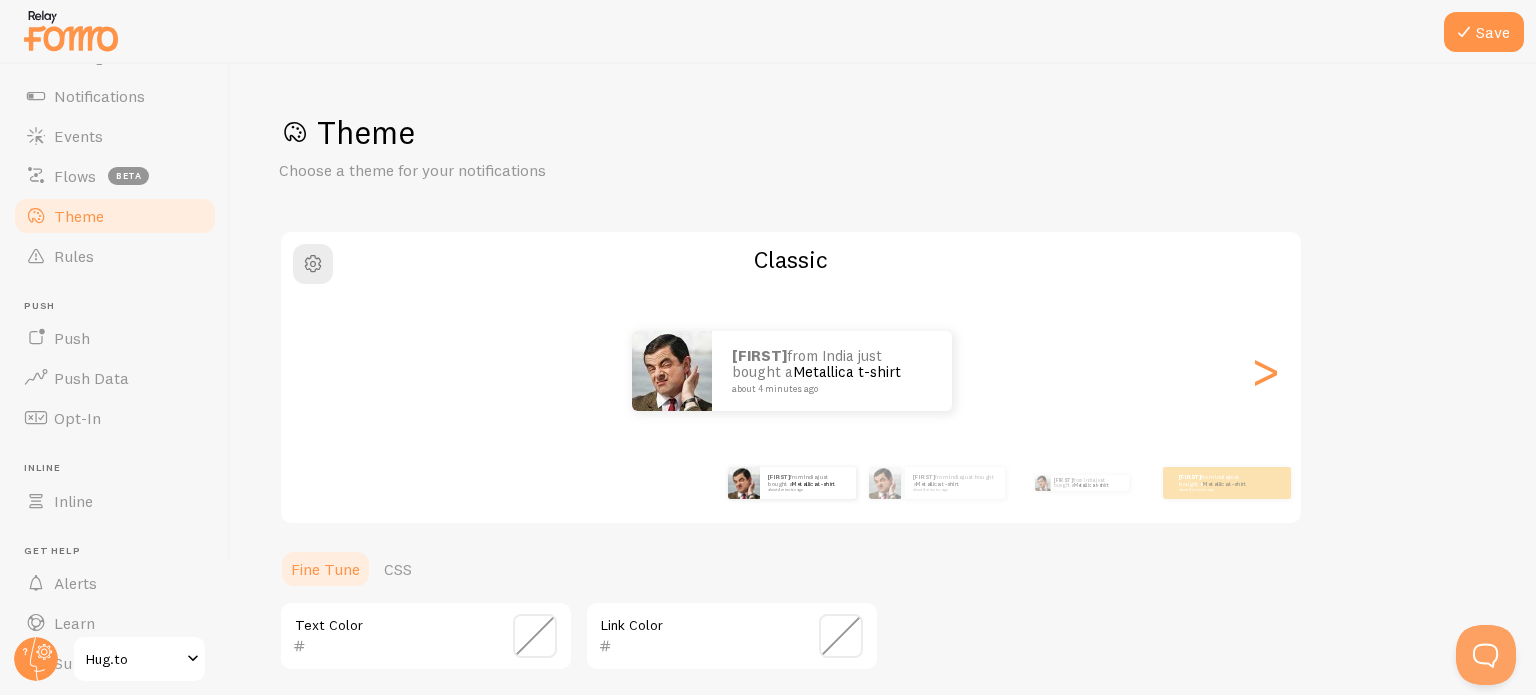 scroll, scrollTop: 171, scrollLeft: 0, axis: vertical 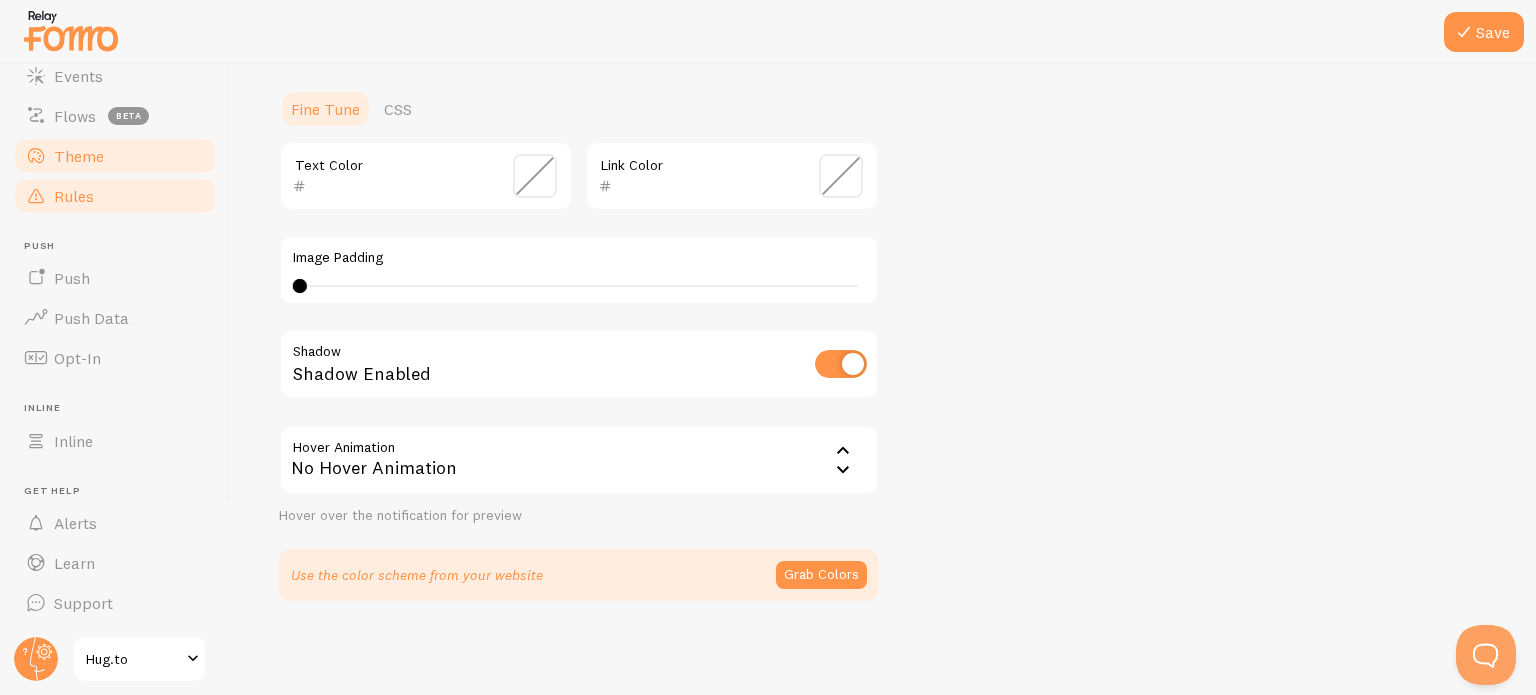 click on "Rules" at bounding box center (115, 196) 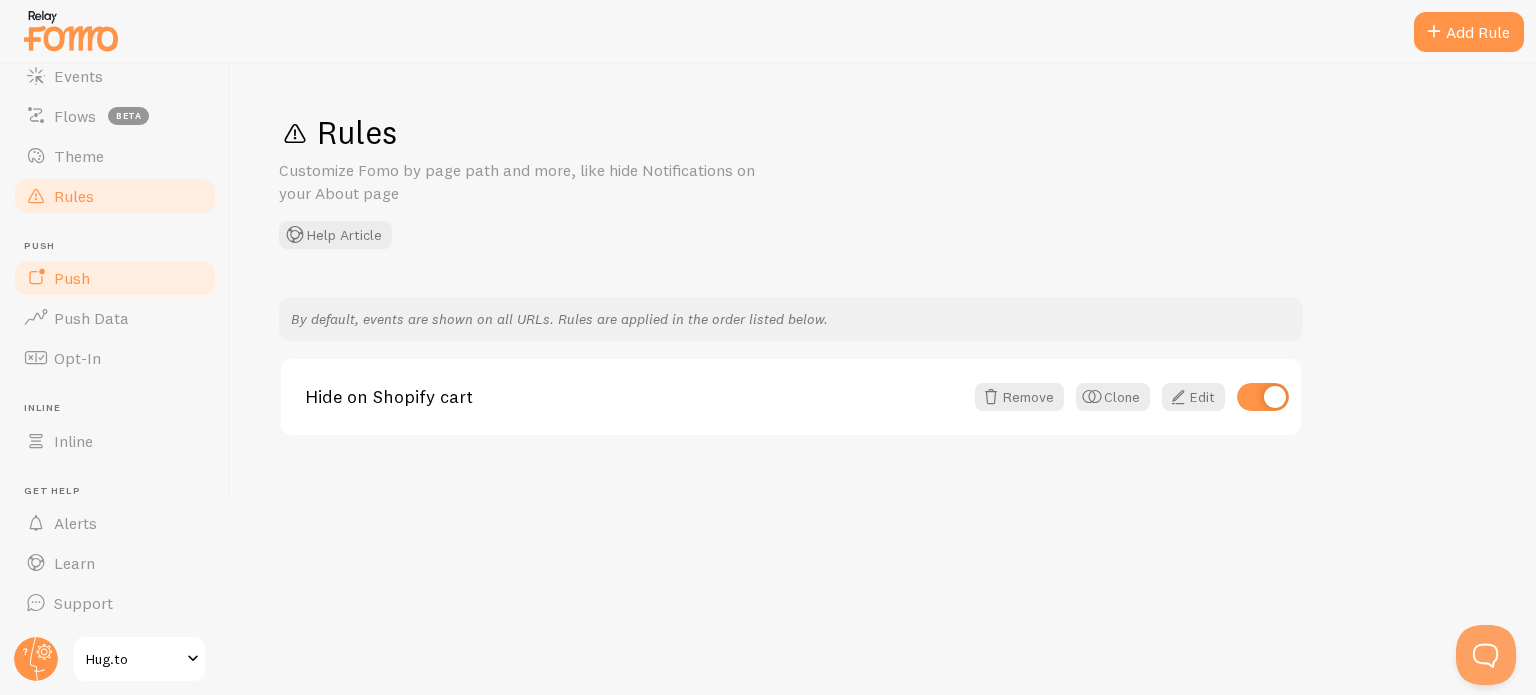 click on "Push" at bounding box center [115, 278] 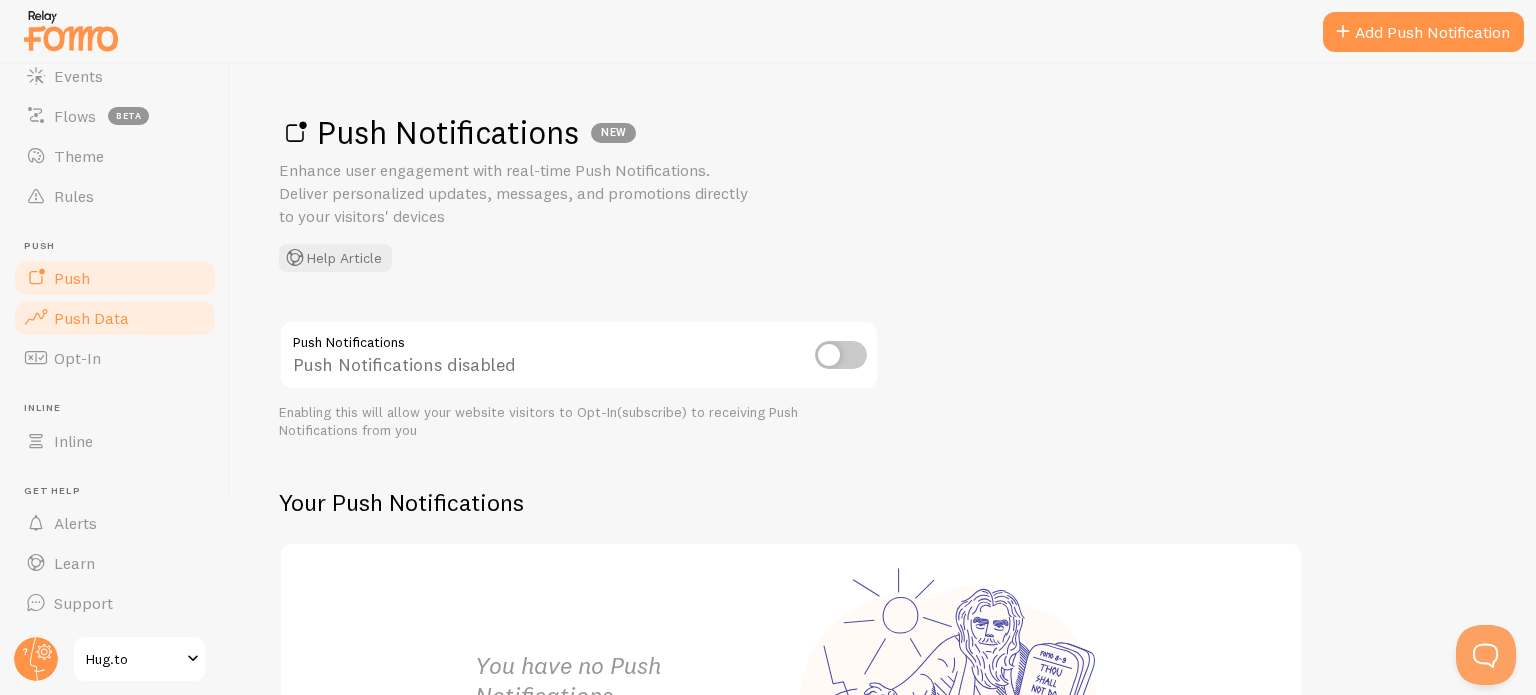 click on "Push Data" at bounding box center (91, 318) 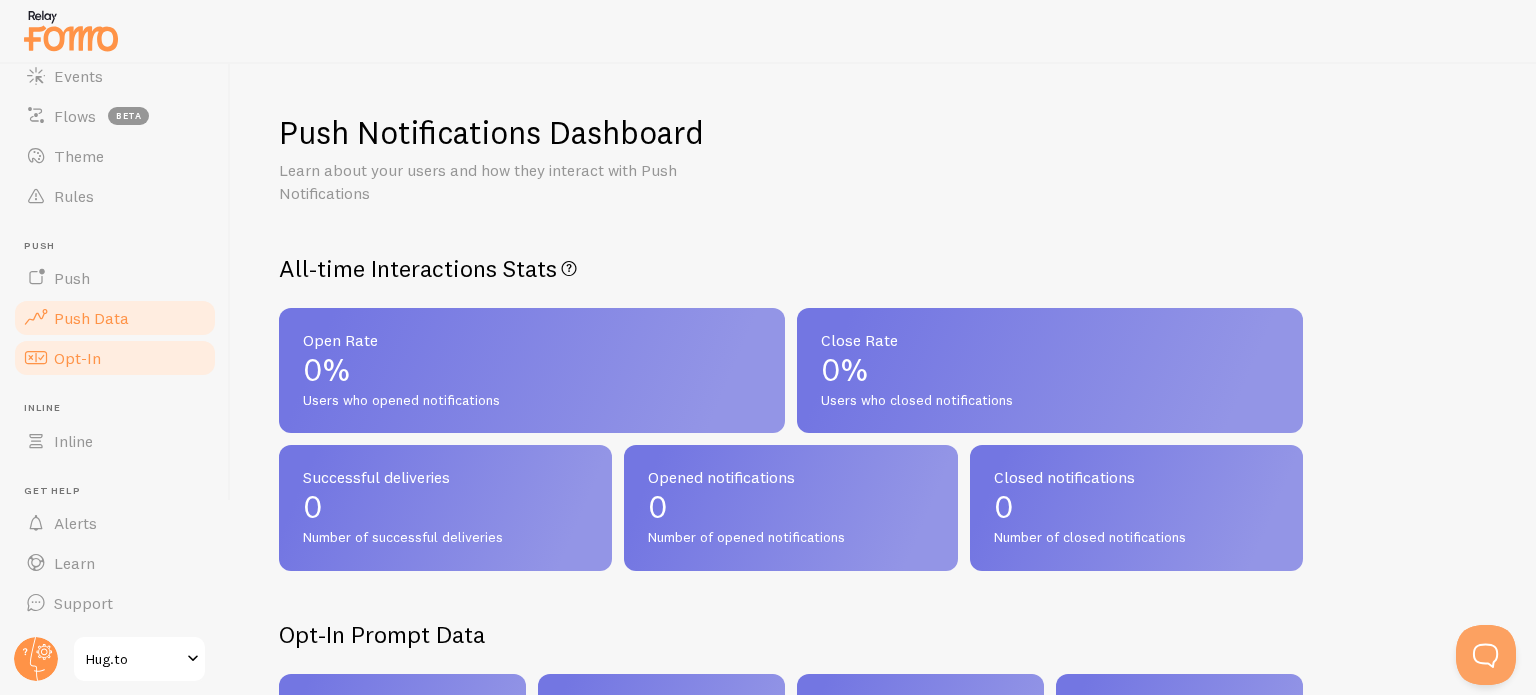 click on "Opt-In" at bounding box center [115, 358] 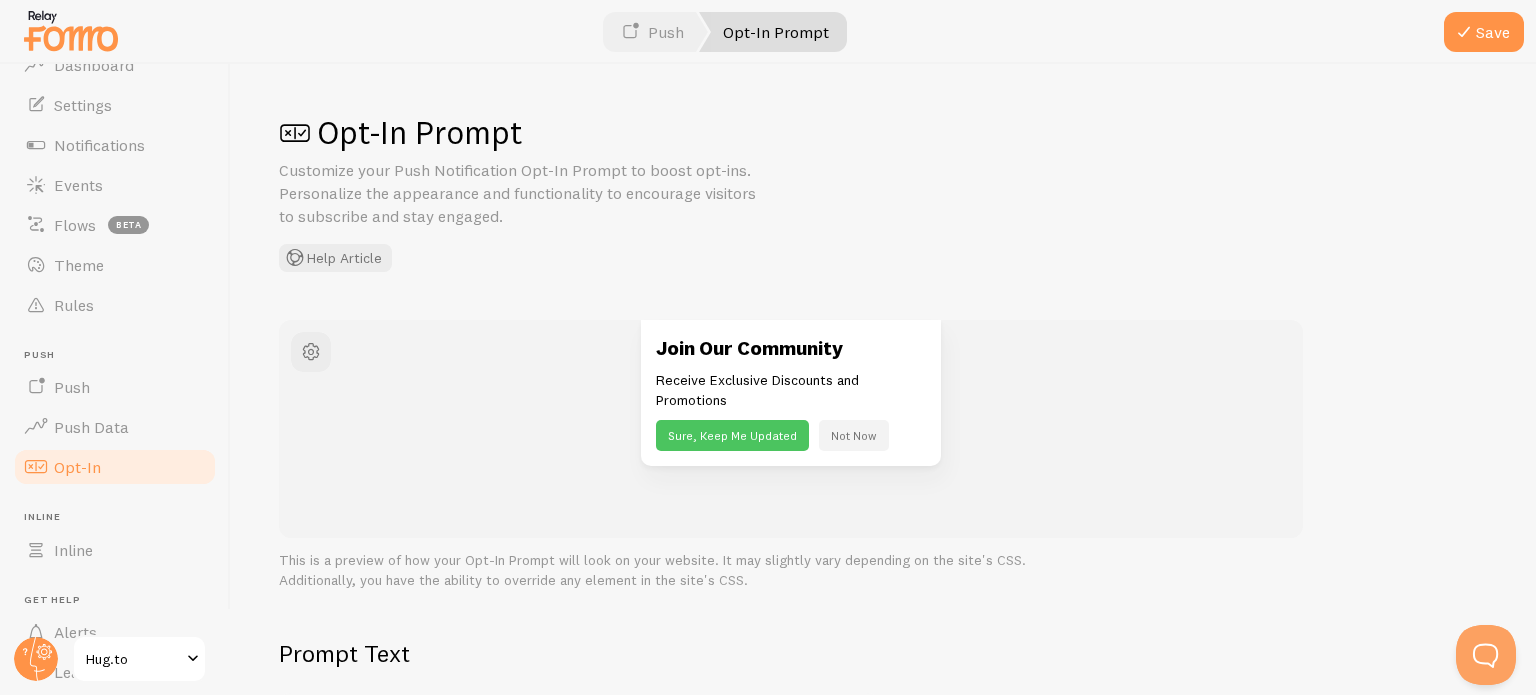 scroll, scrollTop: 0, scrollLeft: 0, axis: both 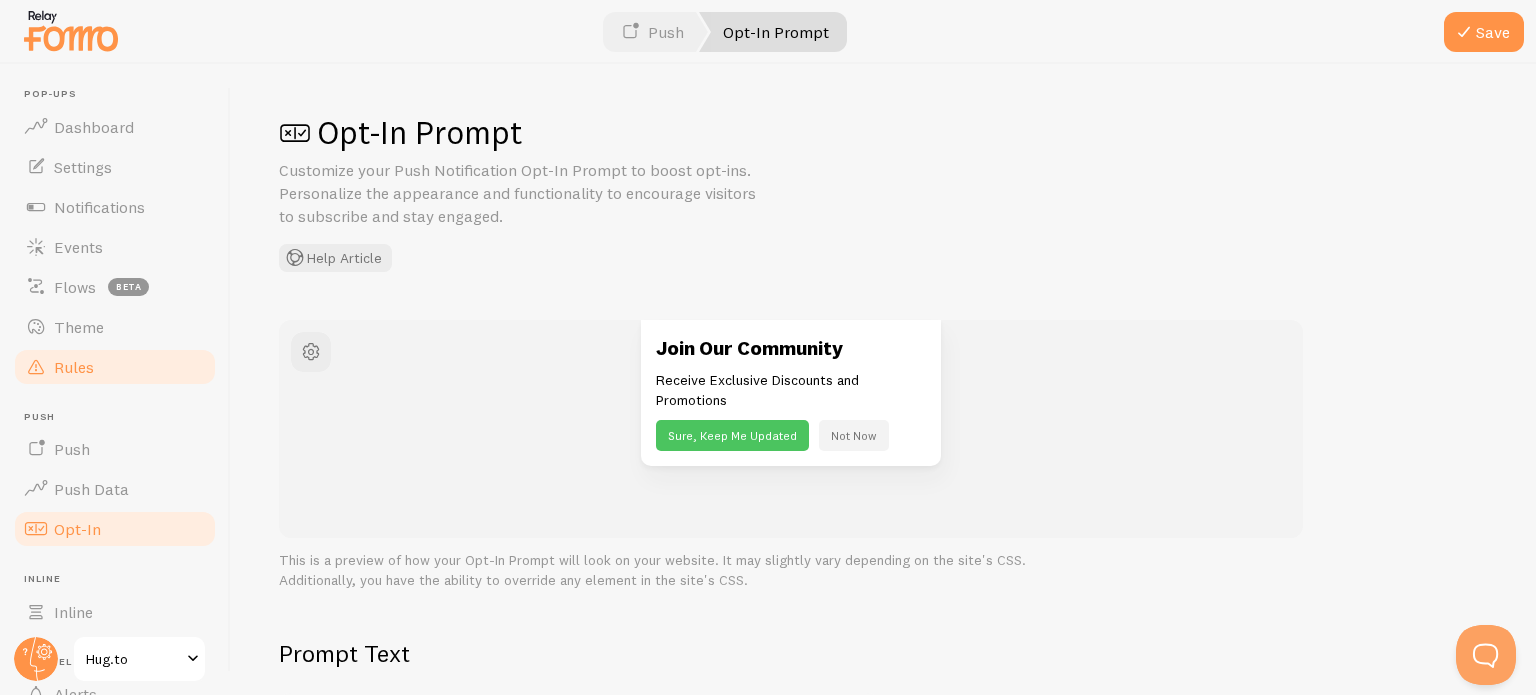 click on "Rules" at bounding box center (74, 367) 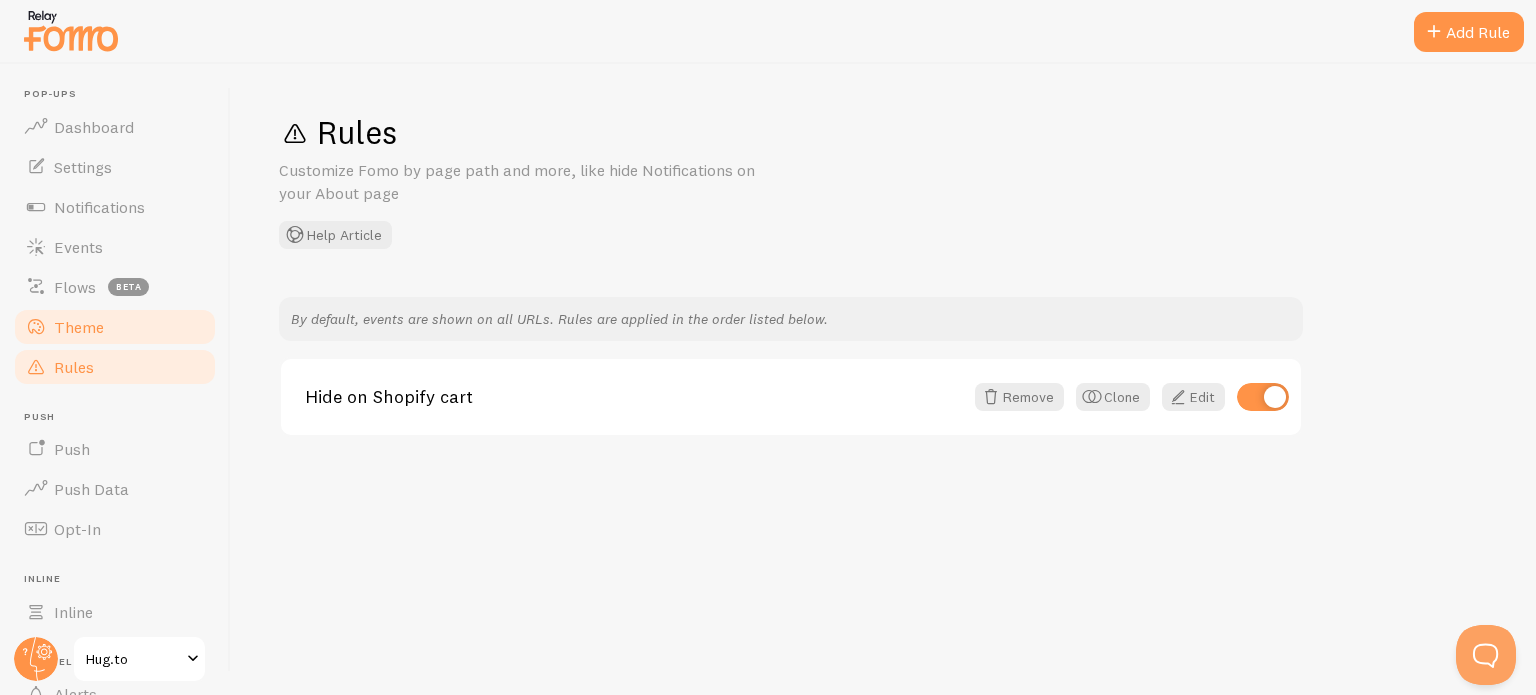 click on "Theme" at bounding box center [115, 327] 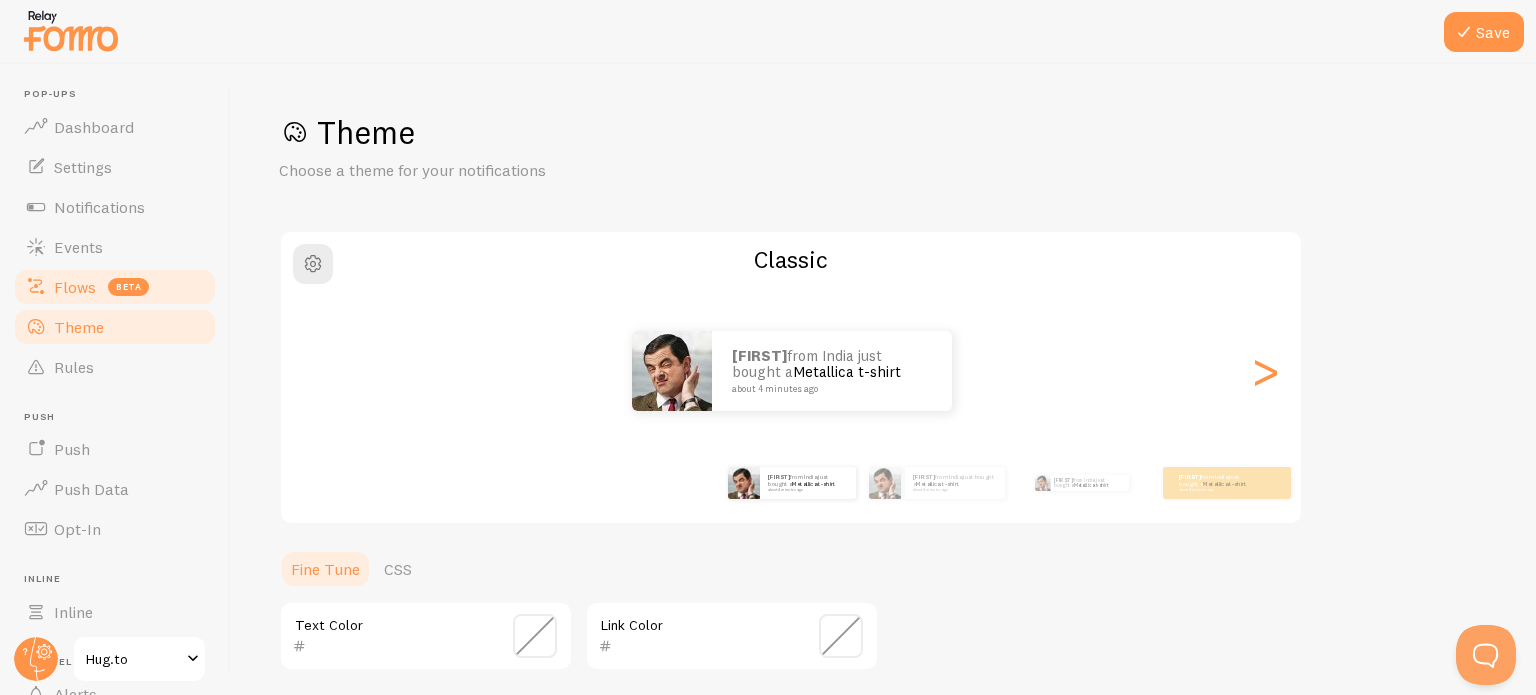 click on "Flows" at bounding box center (75, 287) 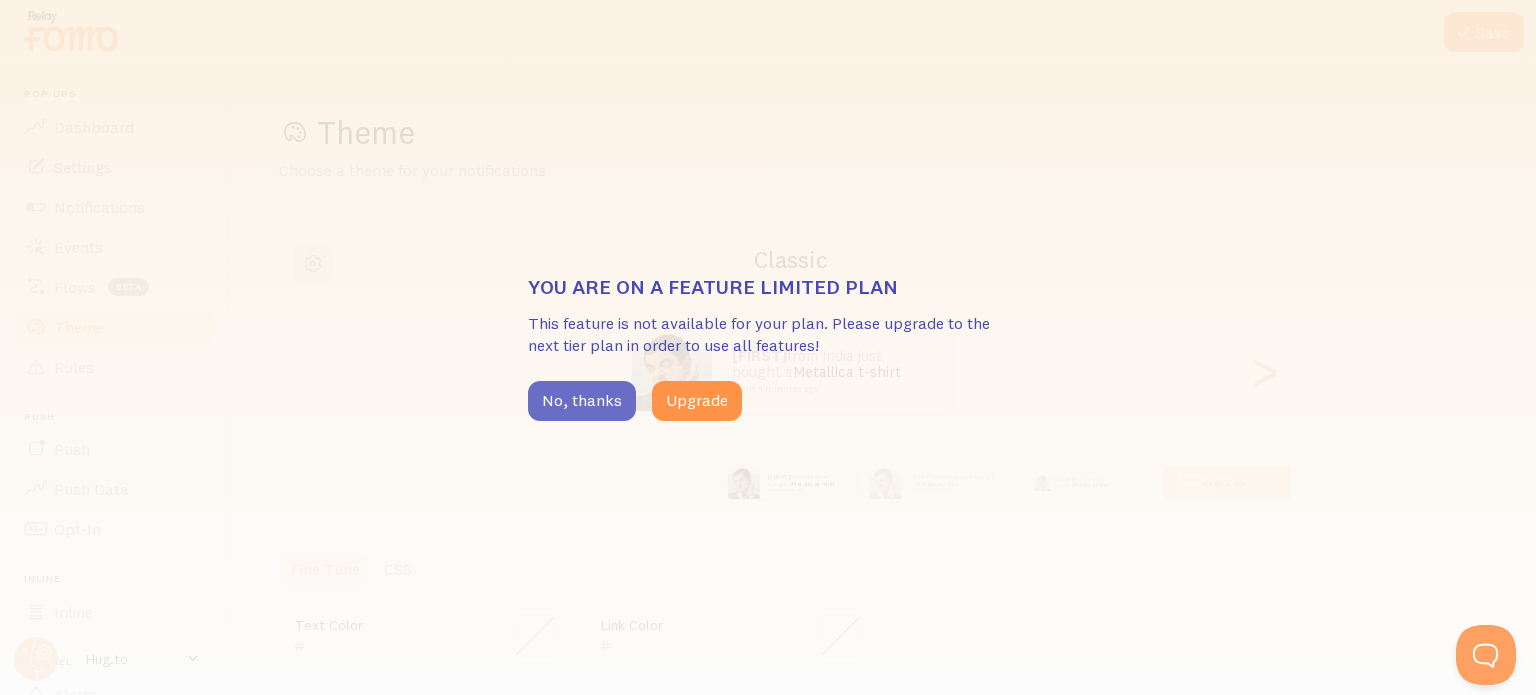click on "No, thanks" at bounding box center (582, 401) 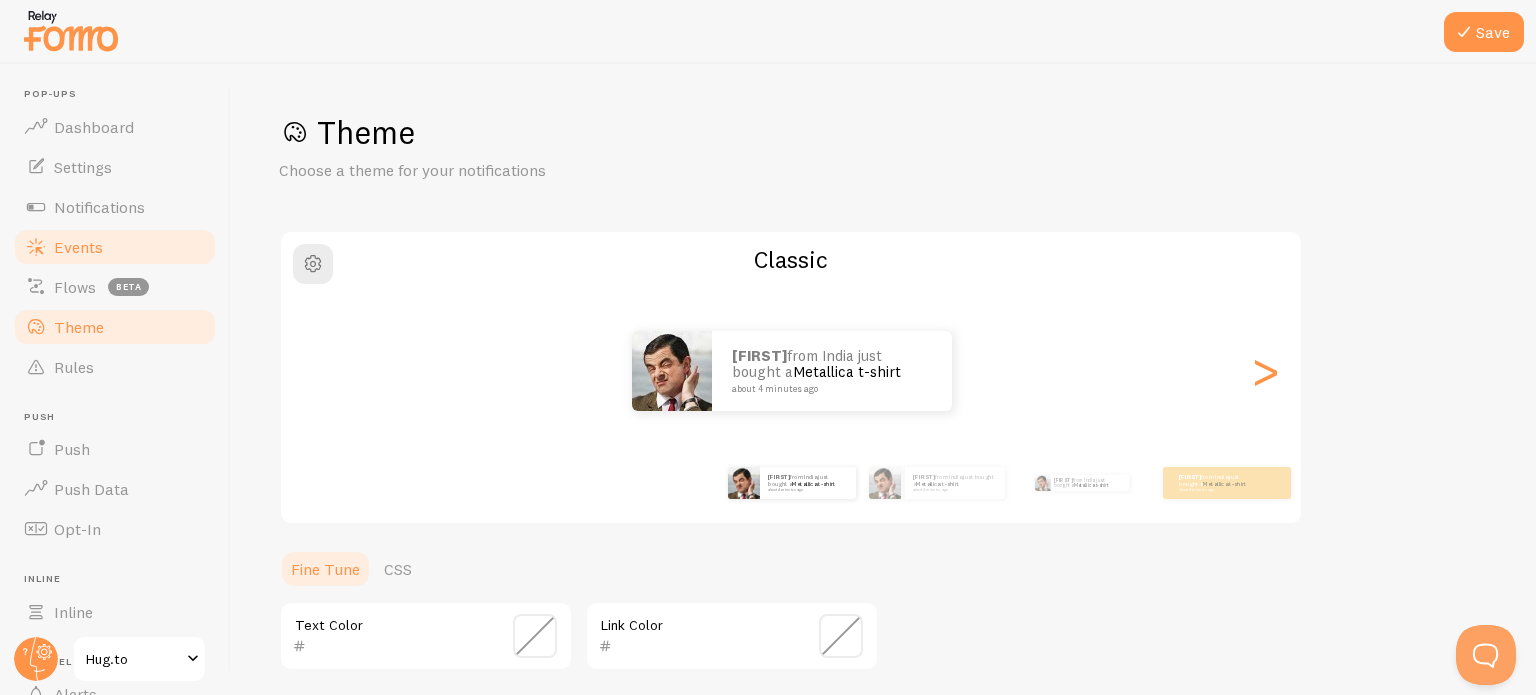 click on "Events" at bounding box center [115, 247] 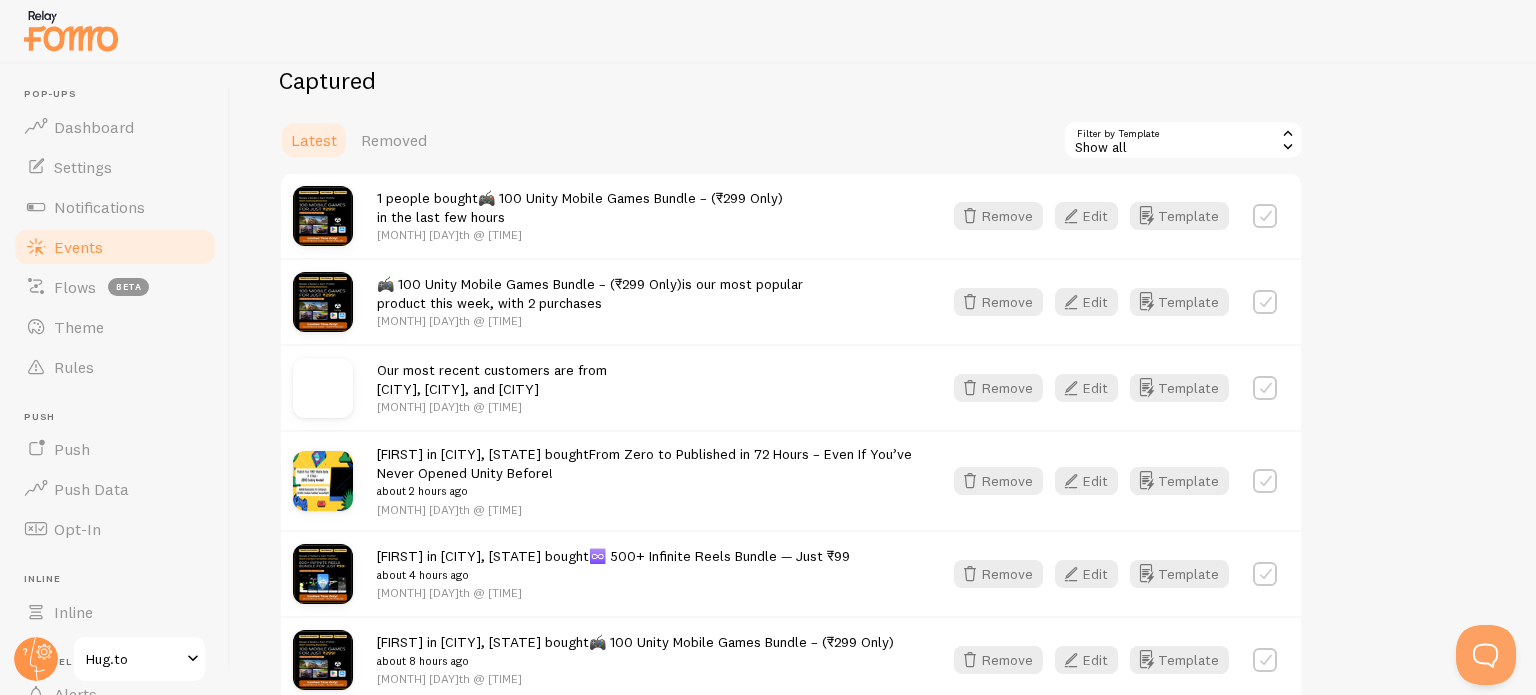 scroll, scrollTop: 266, scrollLeft: 0, axis: vertical 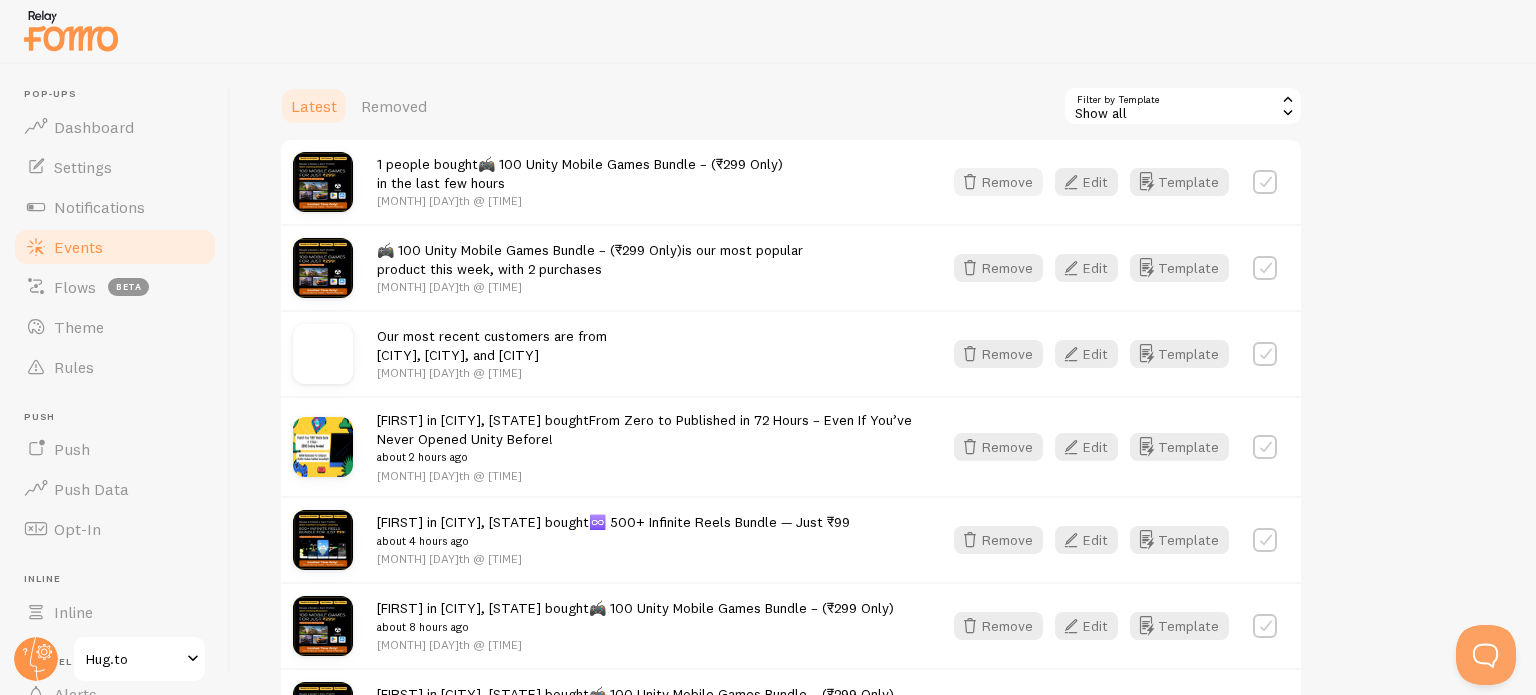click on "Remove" at bounding box center [998, 182] 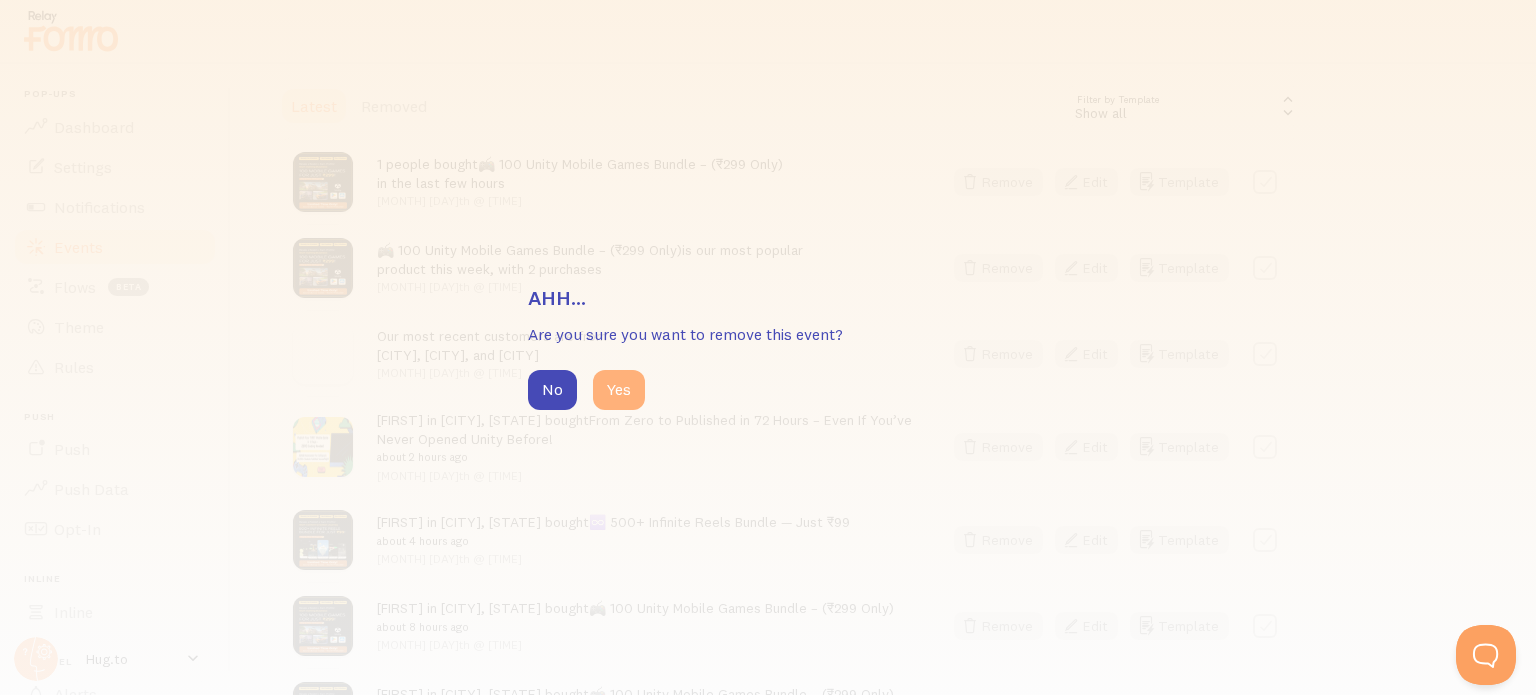 click on "Yes" at bounding box center (619, 390) 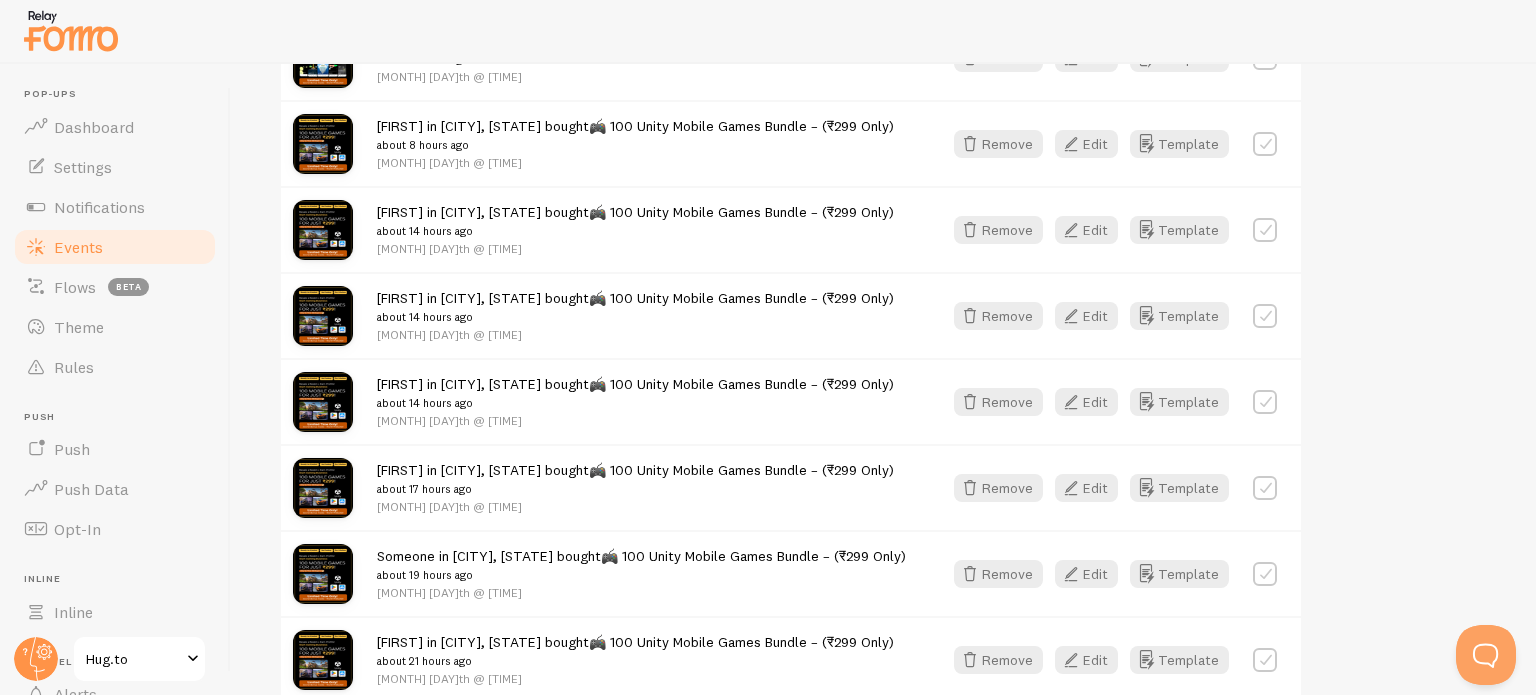 scroll, scrollTop: 0, scrollLeft: 0, axis: both 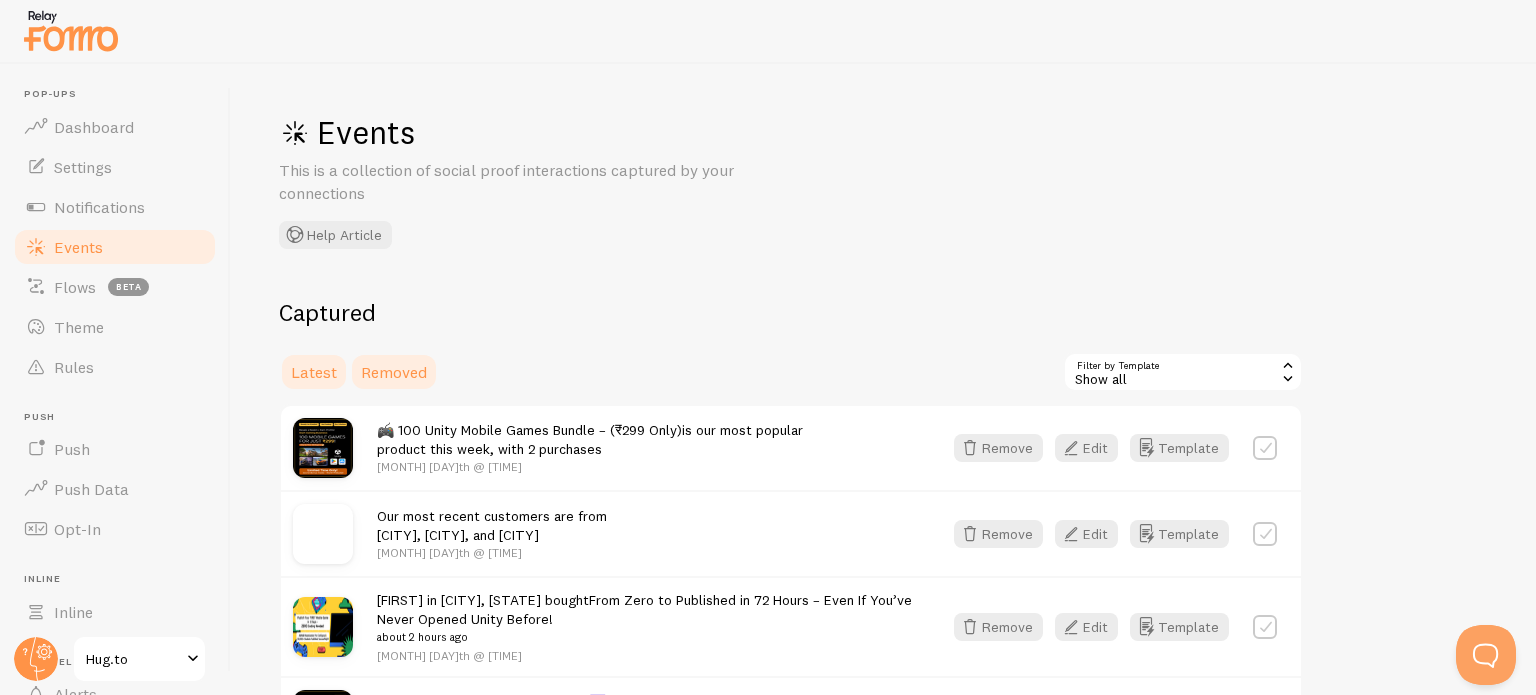 click on "Removed" at bounding box center [394, 372] 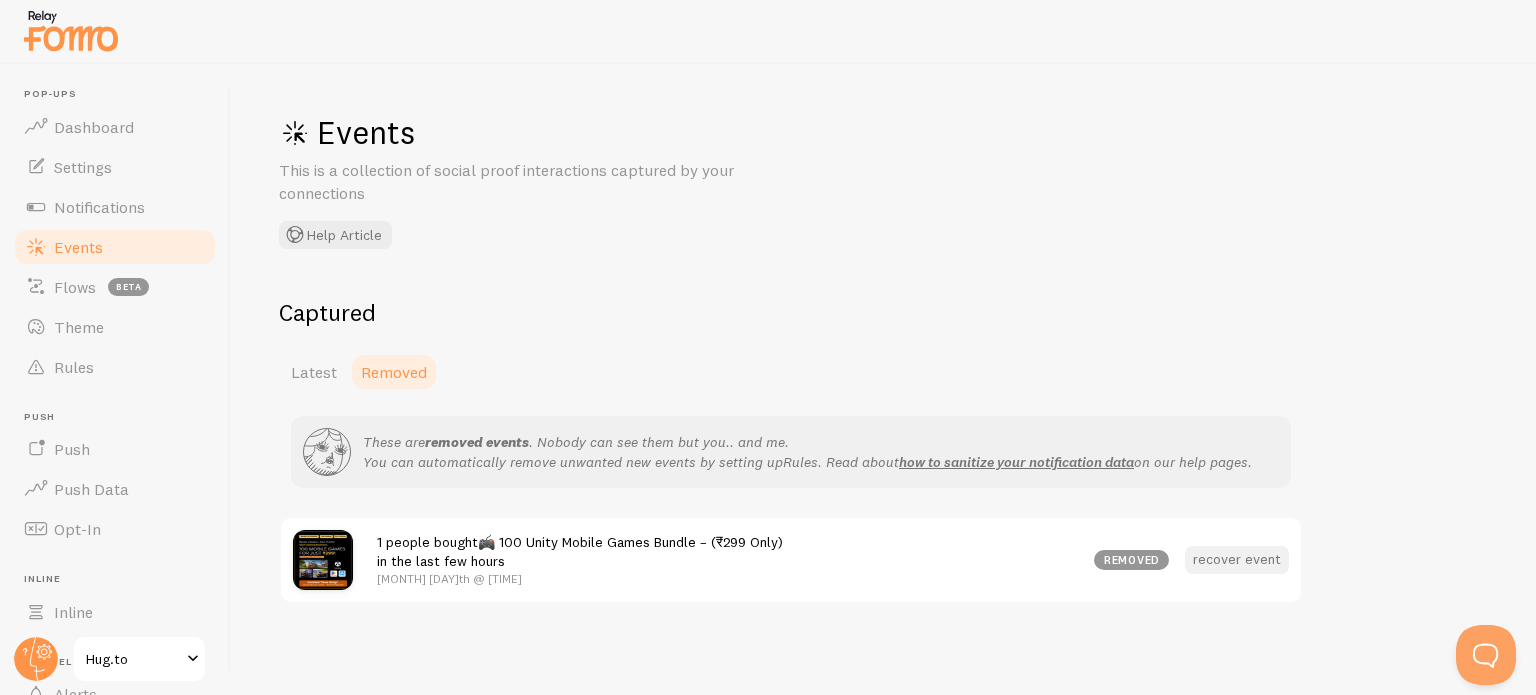 click on "recover event" at bounding box center (1237, 560) 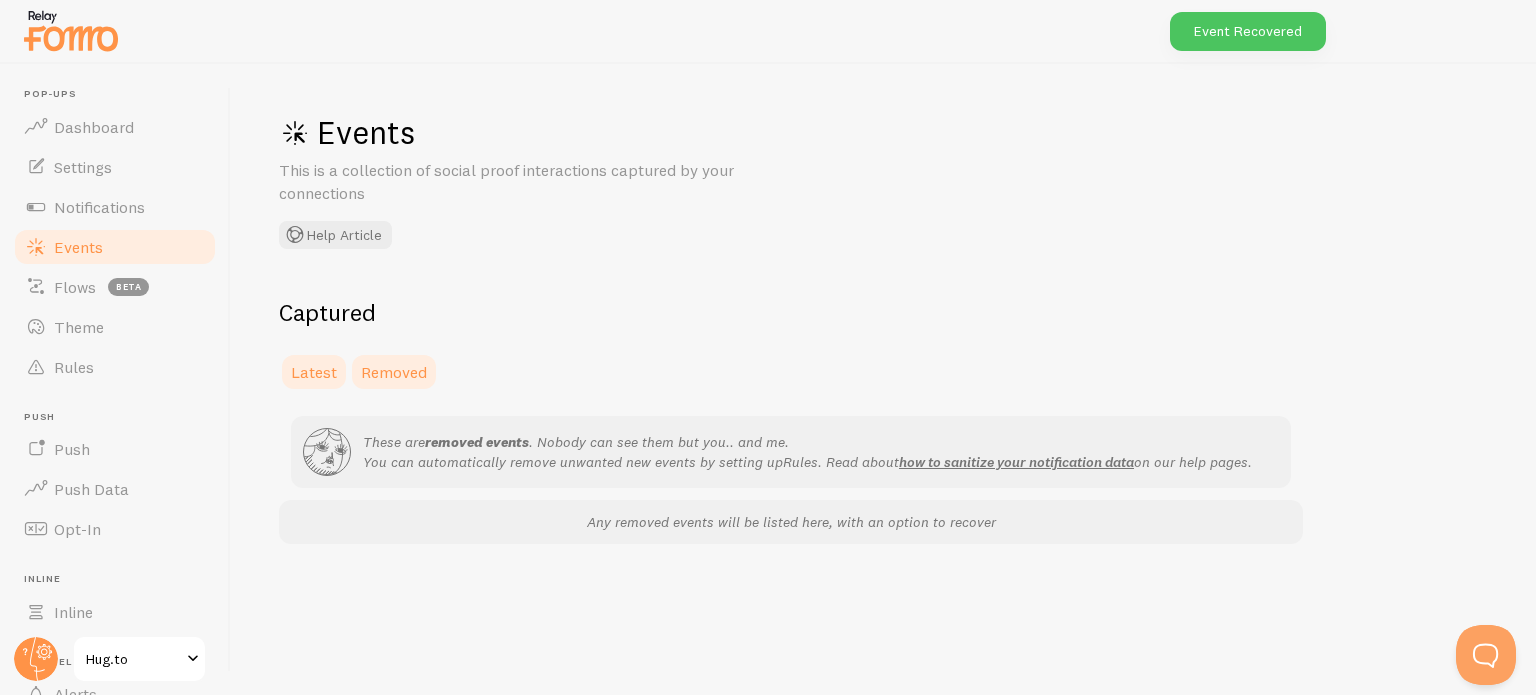 click on "Latest" at bounding box center (314, 372) 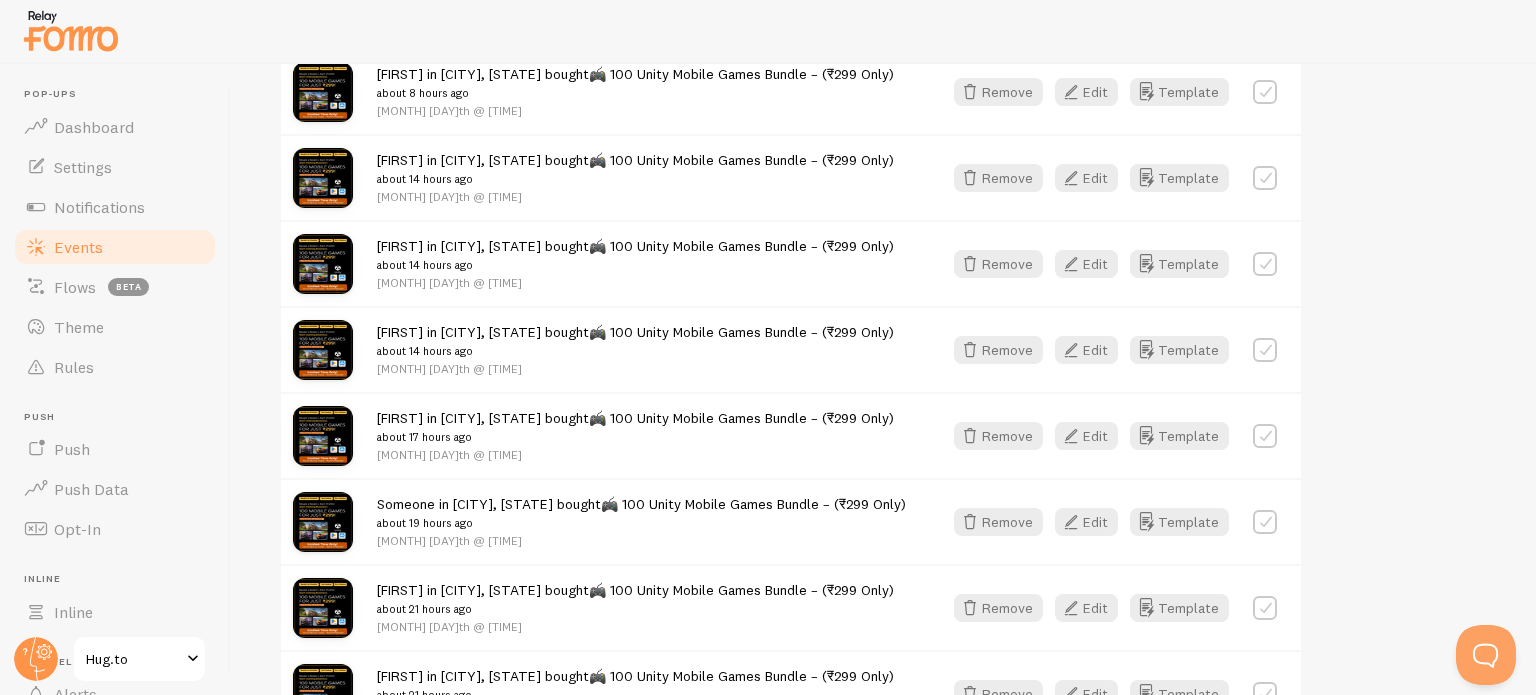 scroll, scrollTop: 0, scrollLeft: 0, axis: both 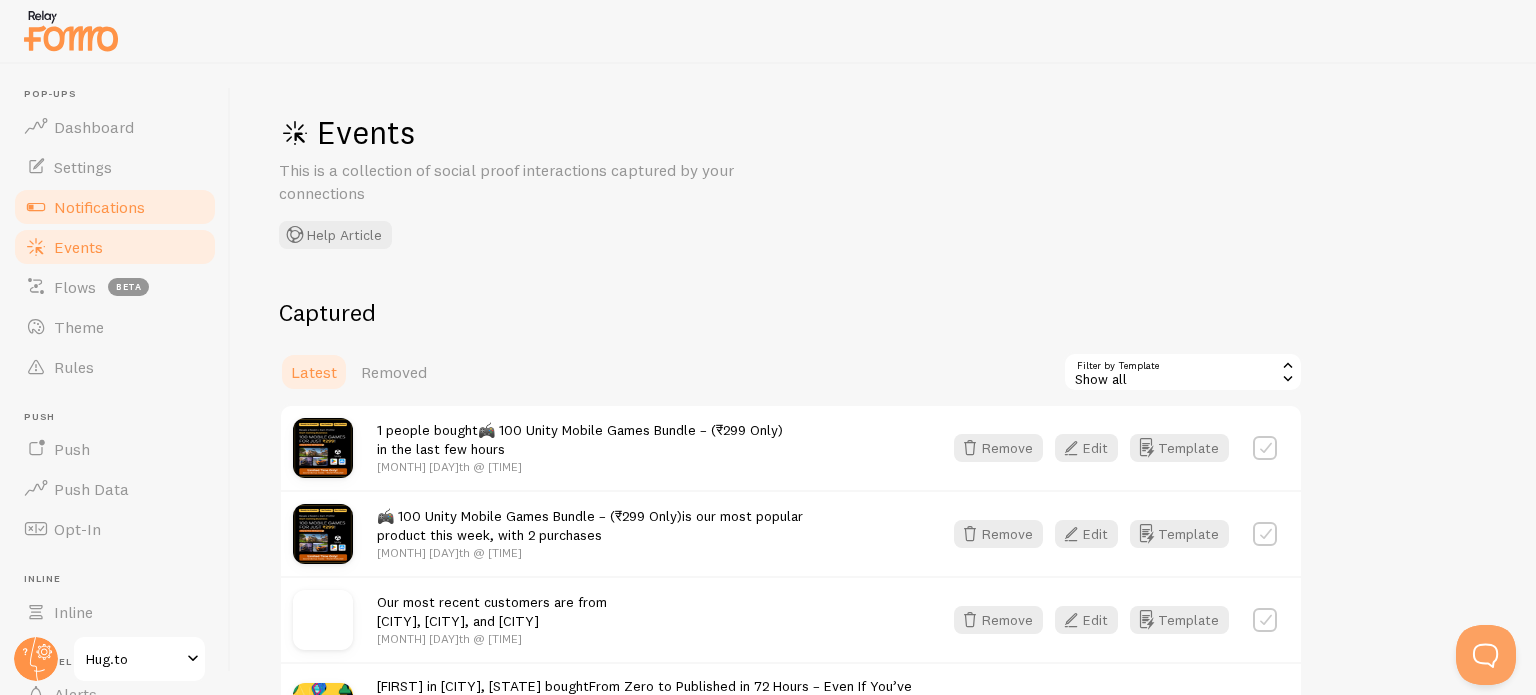 click on "Notifications" at bounding box center [115, 207] 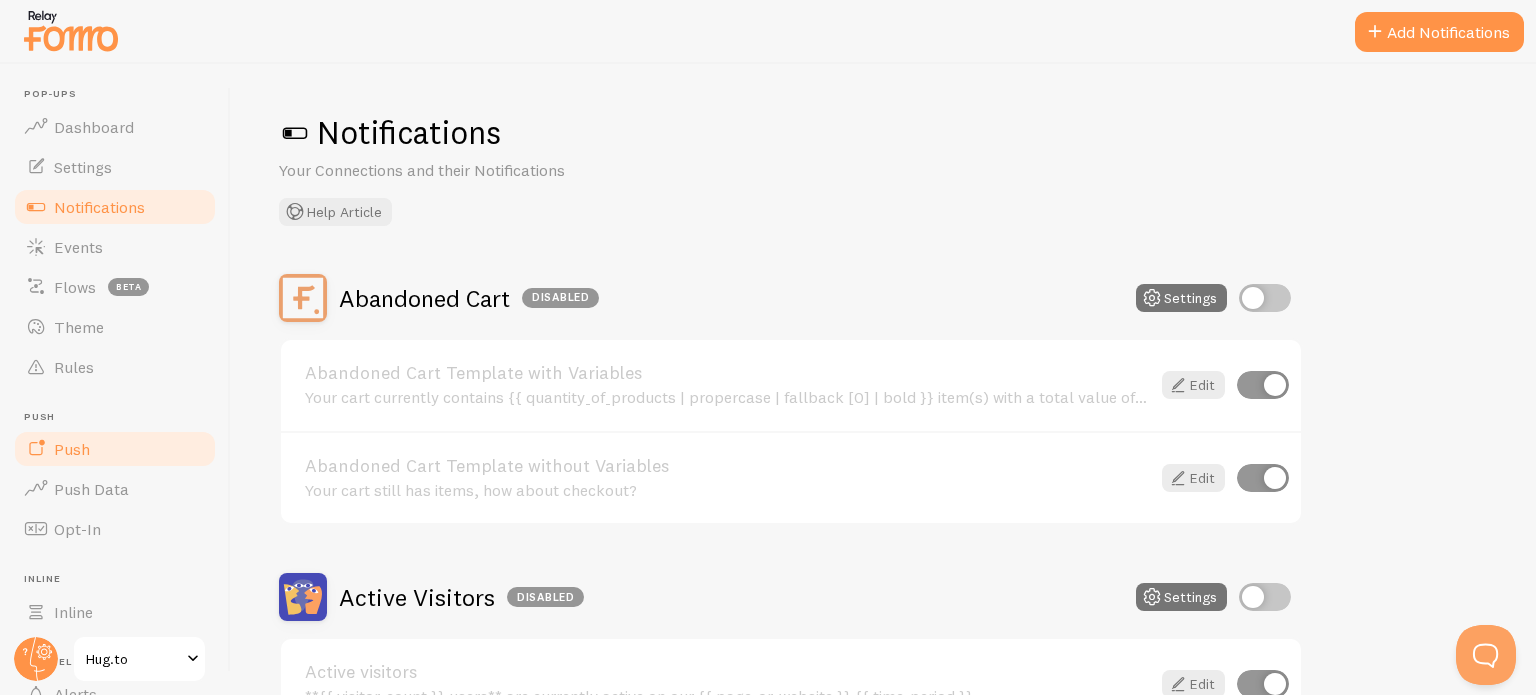click on "Push" at bounding box center [115, 449] 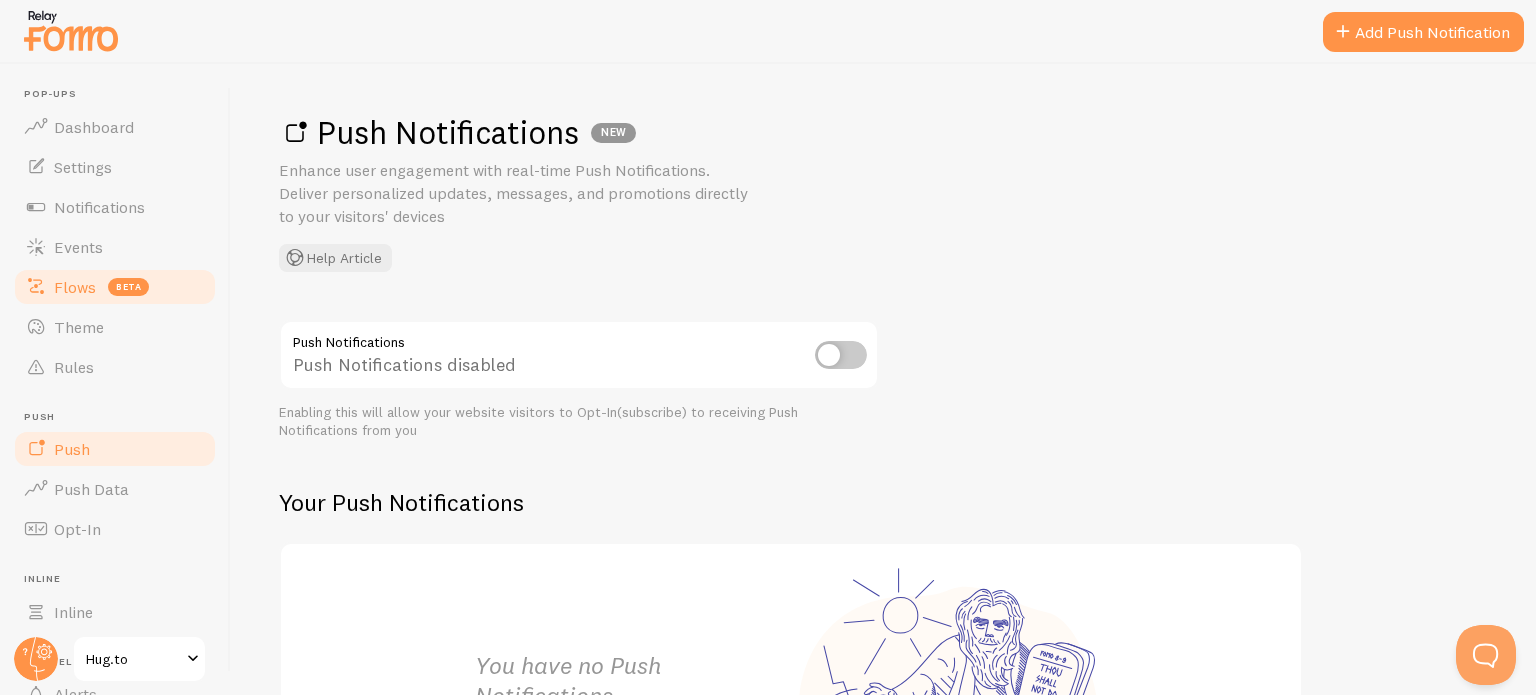 click on "beta" at bounding box center (128, 287) 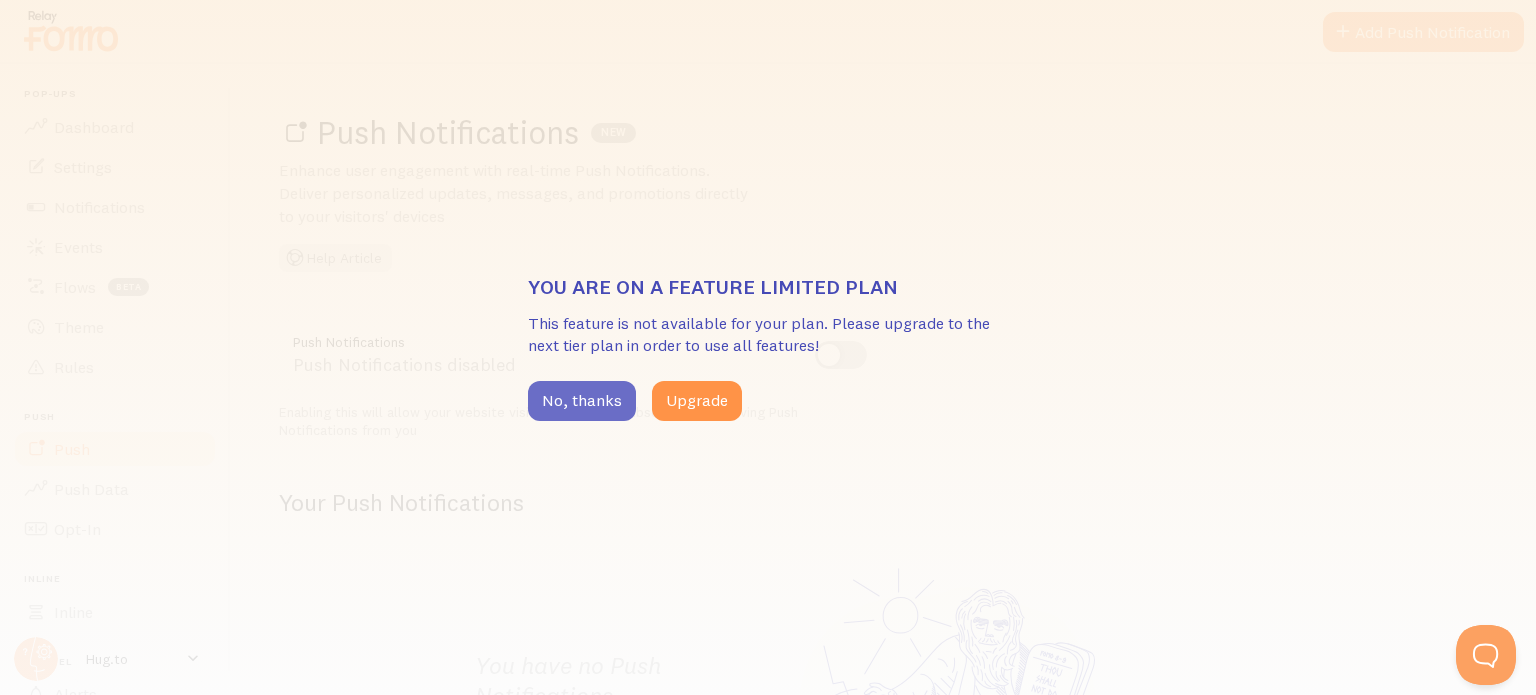 click on "No, thanks" at bounding box center [582, 401] 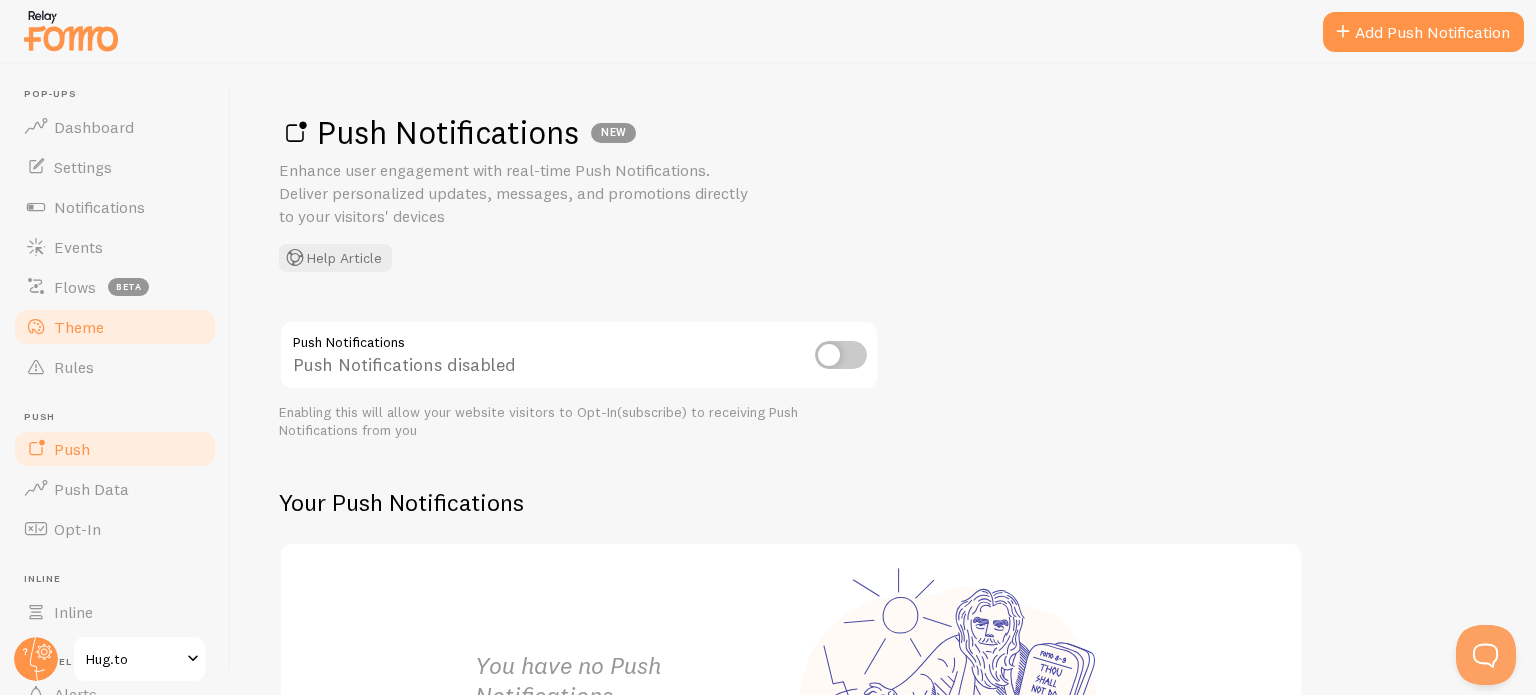 click on "Theme" at bounding box center [115, 327] 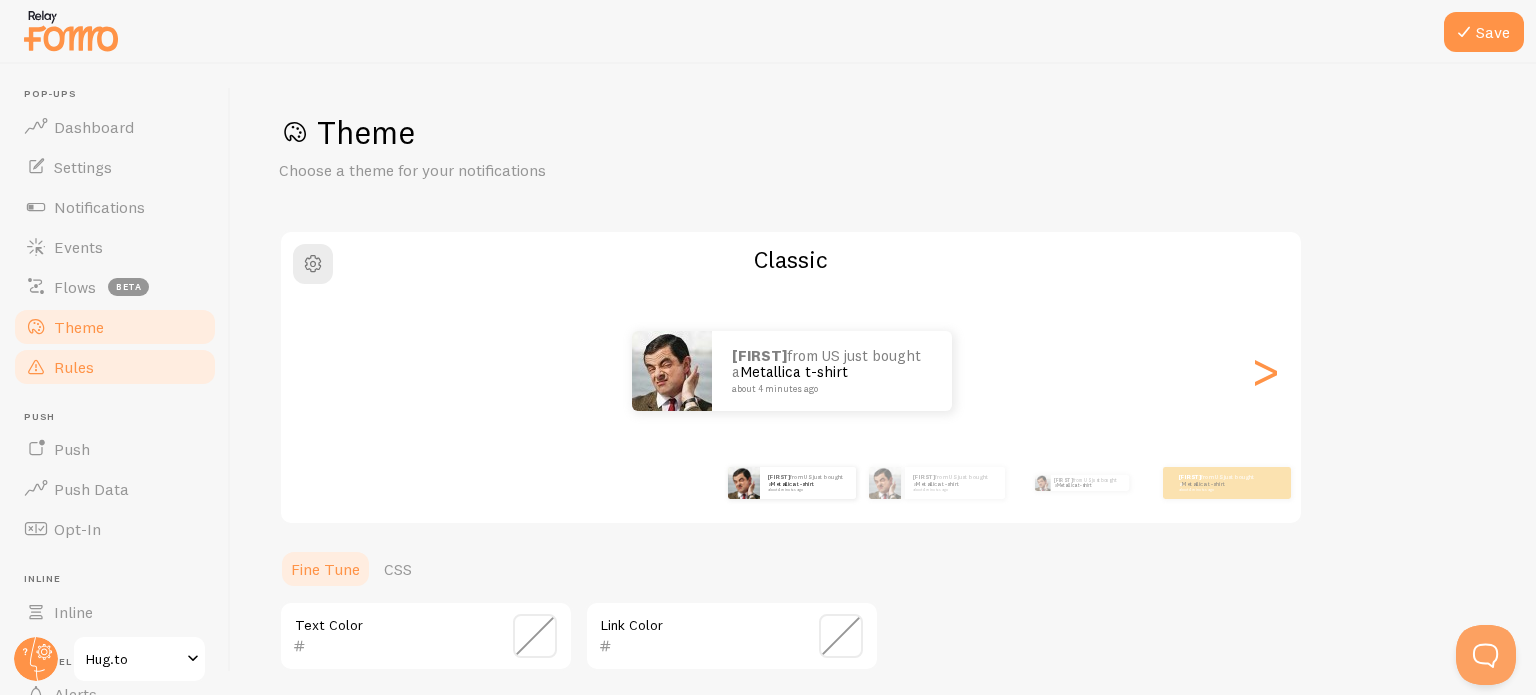 click on "Rules" at bounding box center (74, 367) 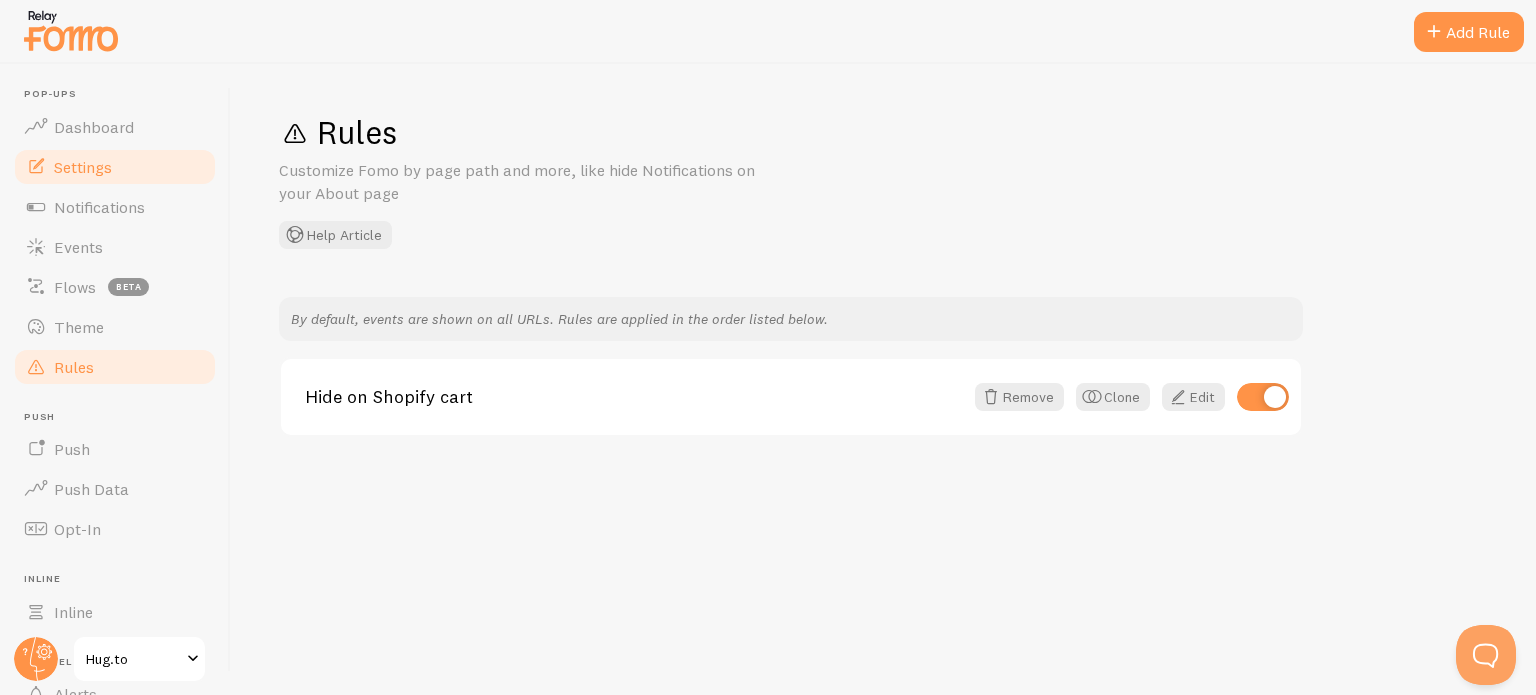 click on "Settings" at bounding box center (83, 167) 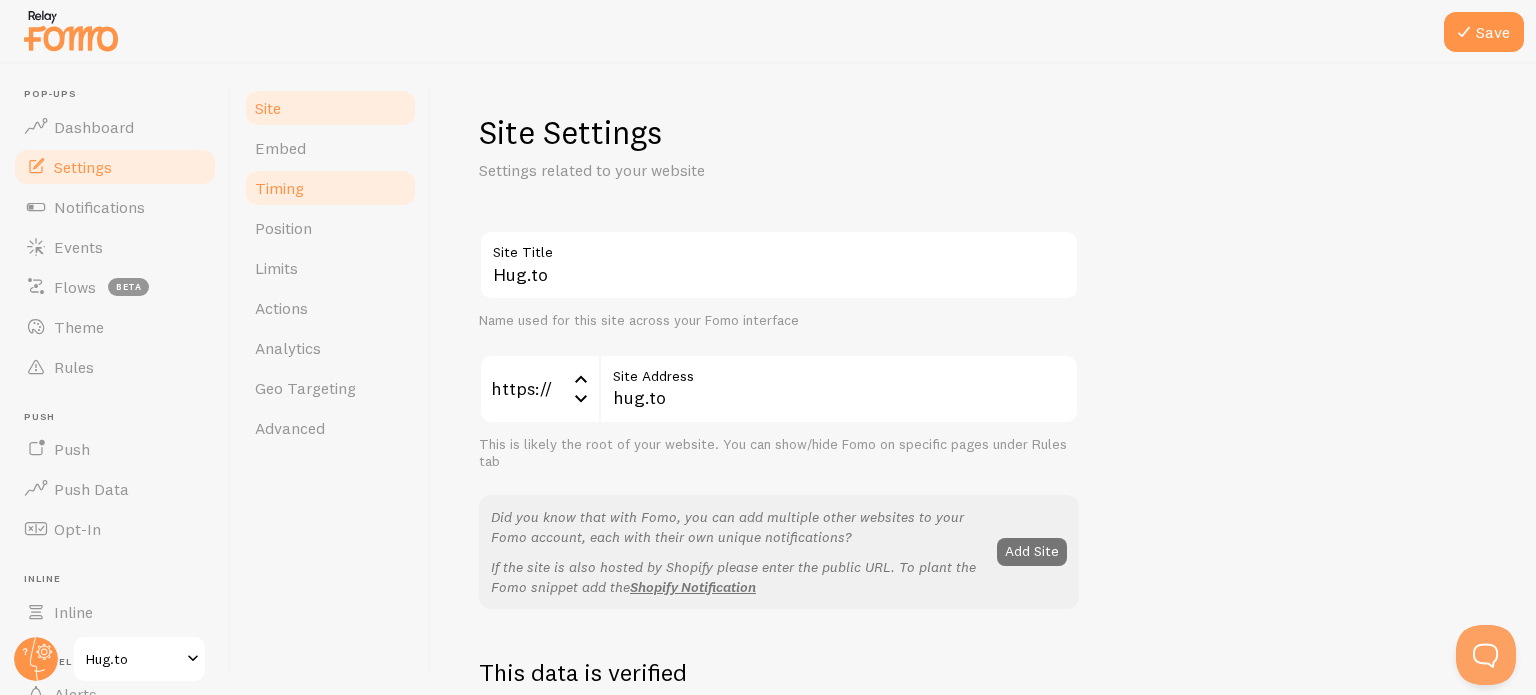 click on "Timing" at bounding box center [279, 188] 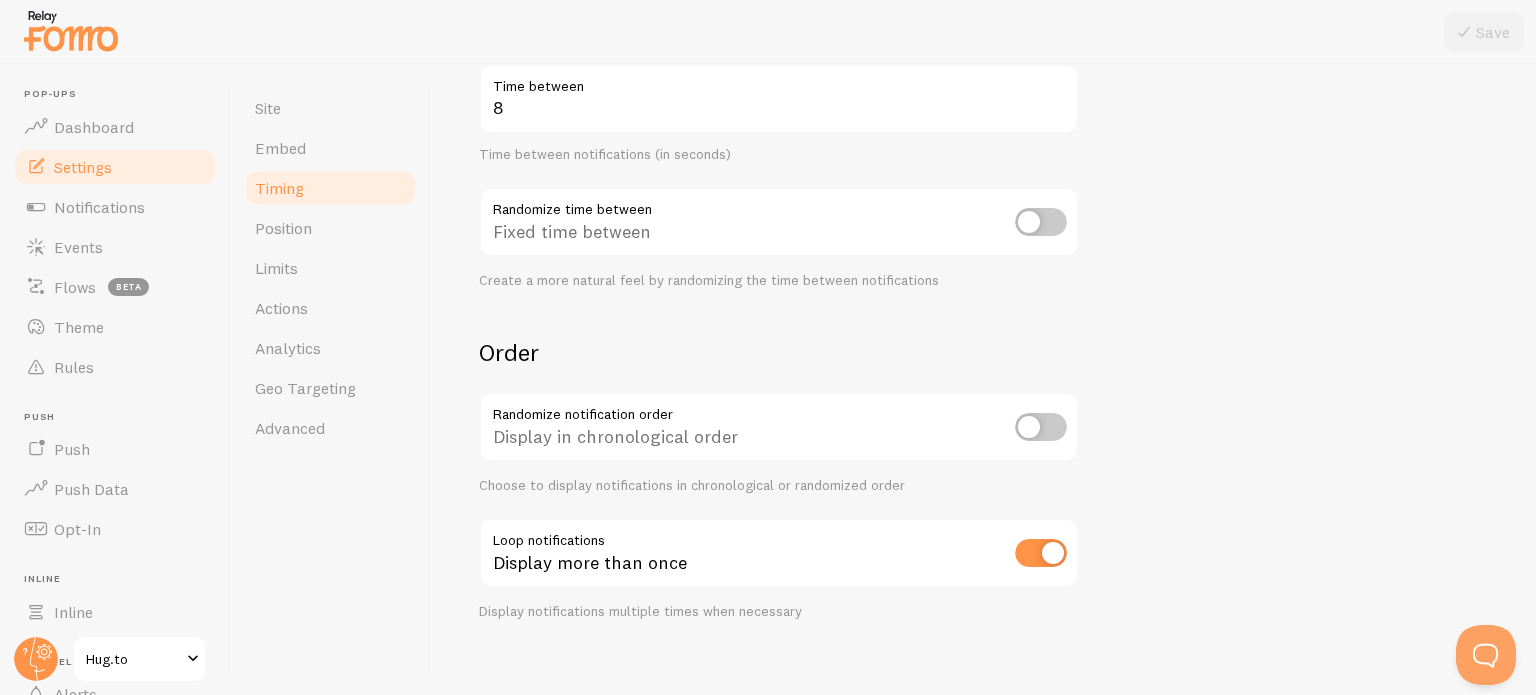 scroll, scrollTop: 486, scrollLeft: 0, axis: vertical 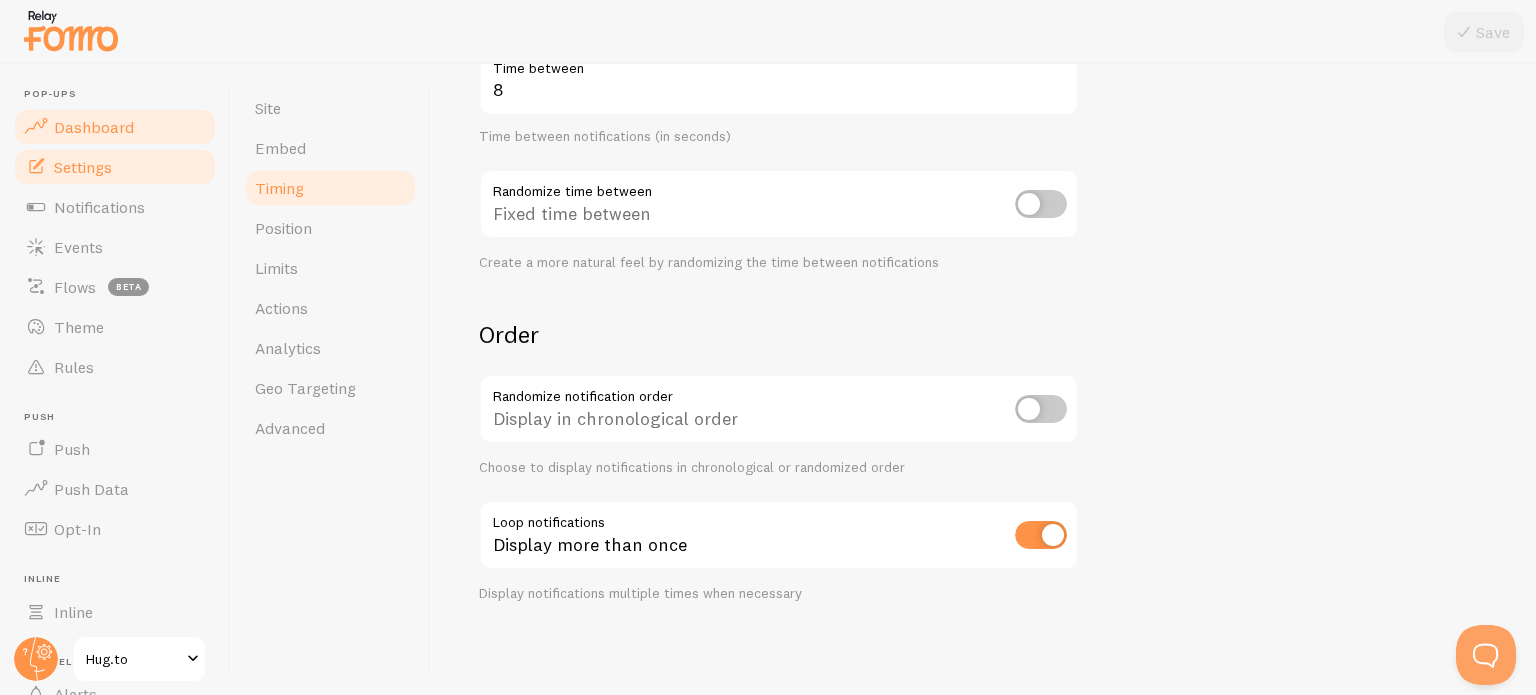 click on "Dashboard" at bounding box center [115, 127] 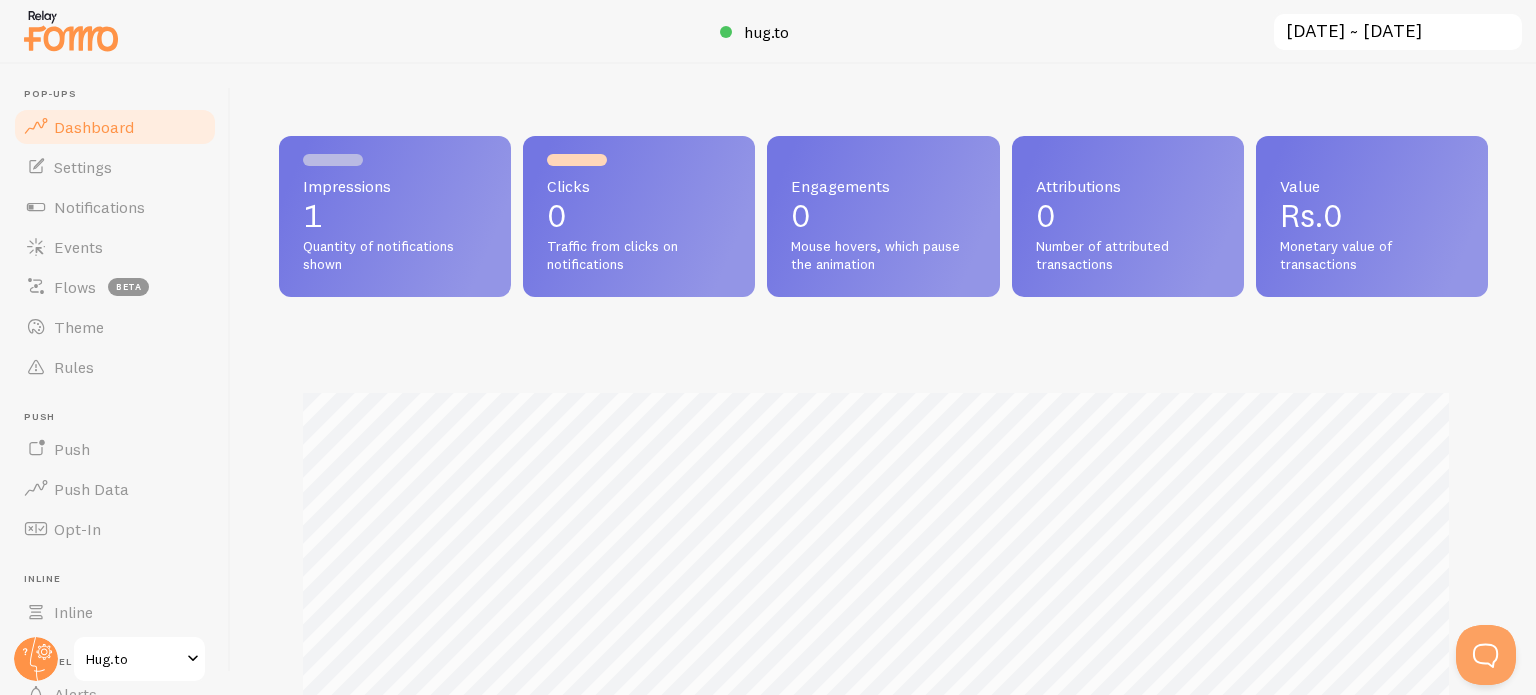 scroll, scrollTop: 999474, scrollLeft: 998805, axis: both 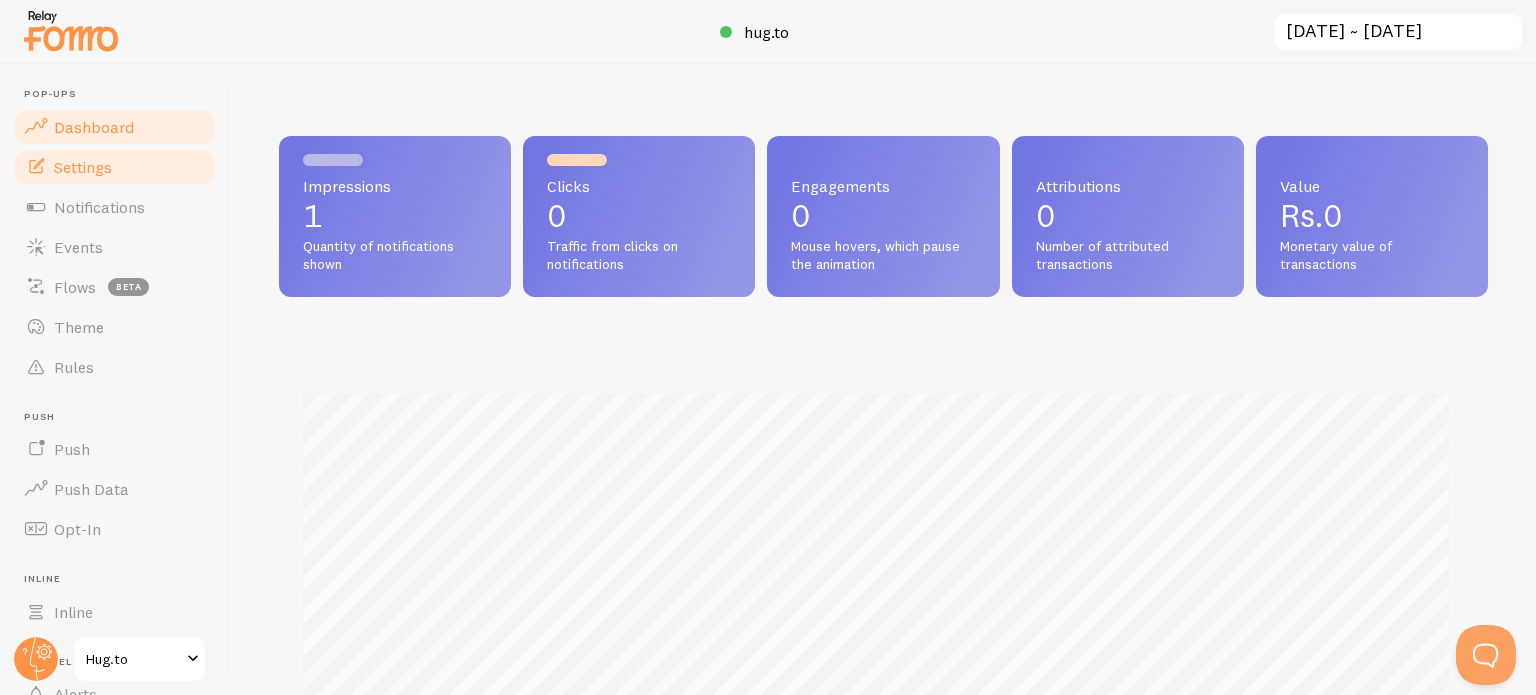 click on "Settings" at bounding box center (115, 167) 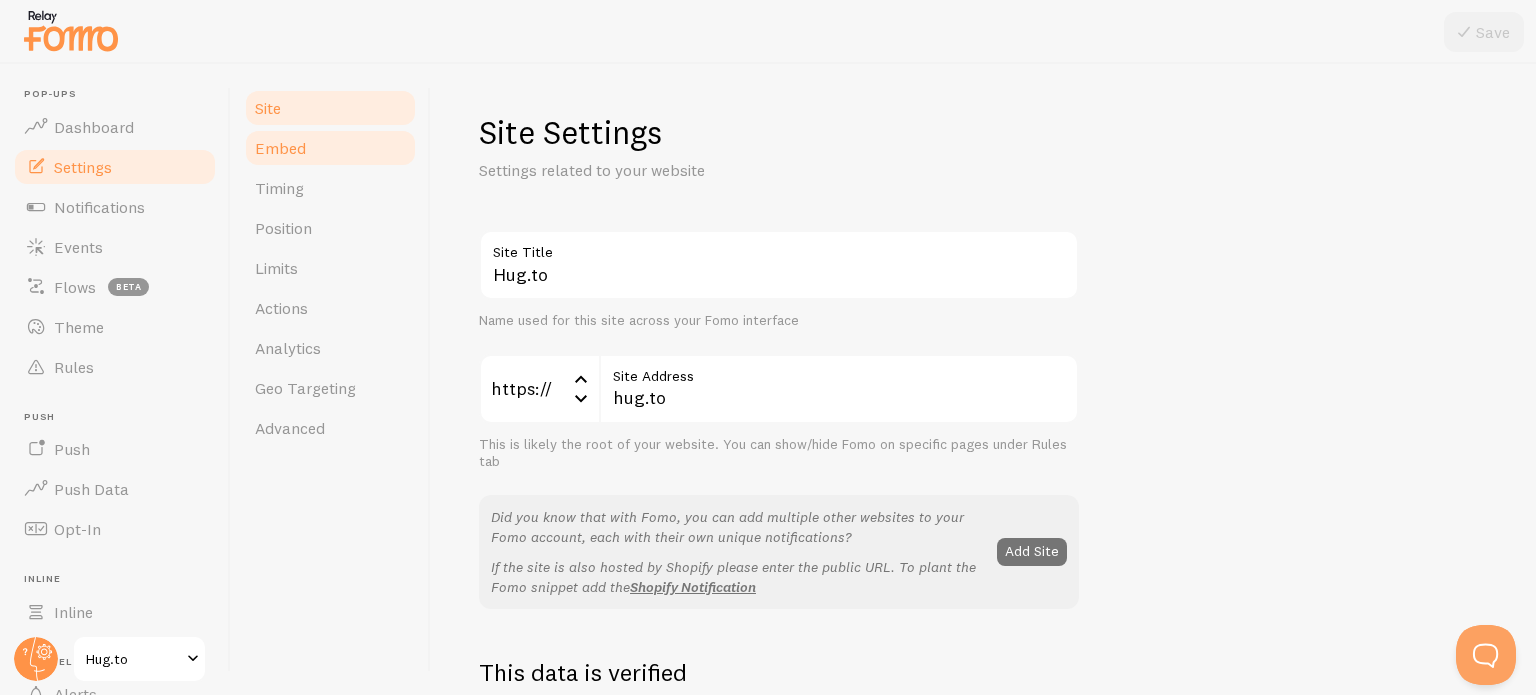 click on "Embed" at bounding box center [330, 148] 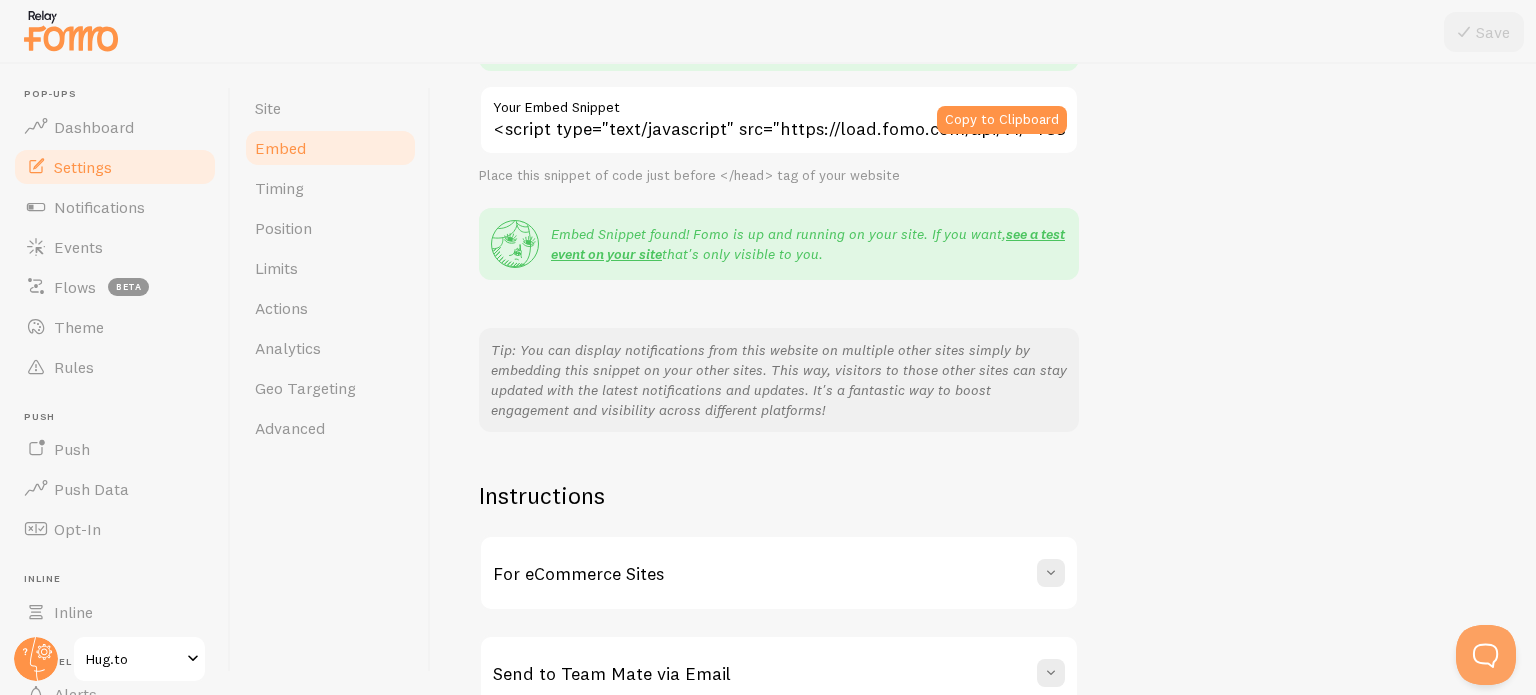 scroll, scrollTop: 376, scrollLeft: 0, axis: vertical 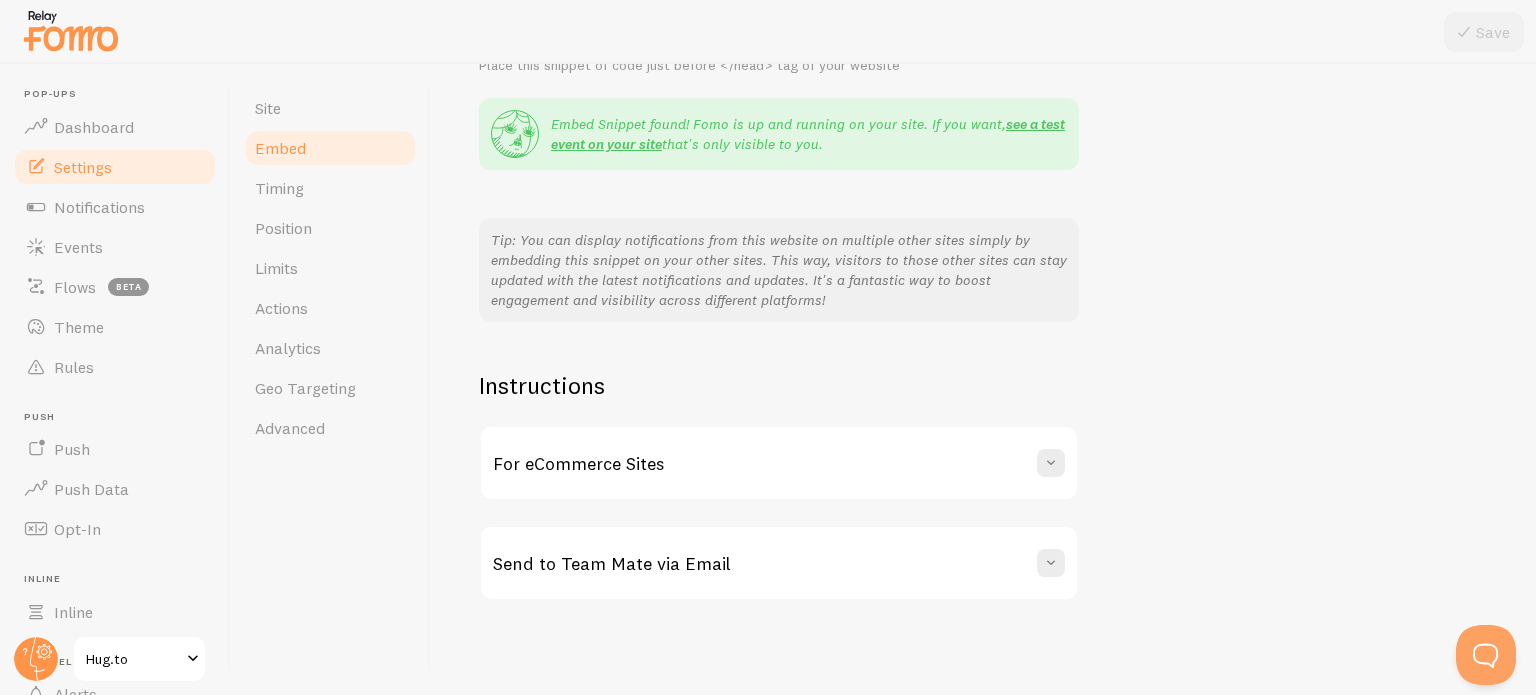 click on "For eCommerce Sites" at bounding box center [779, 463] 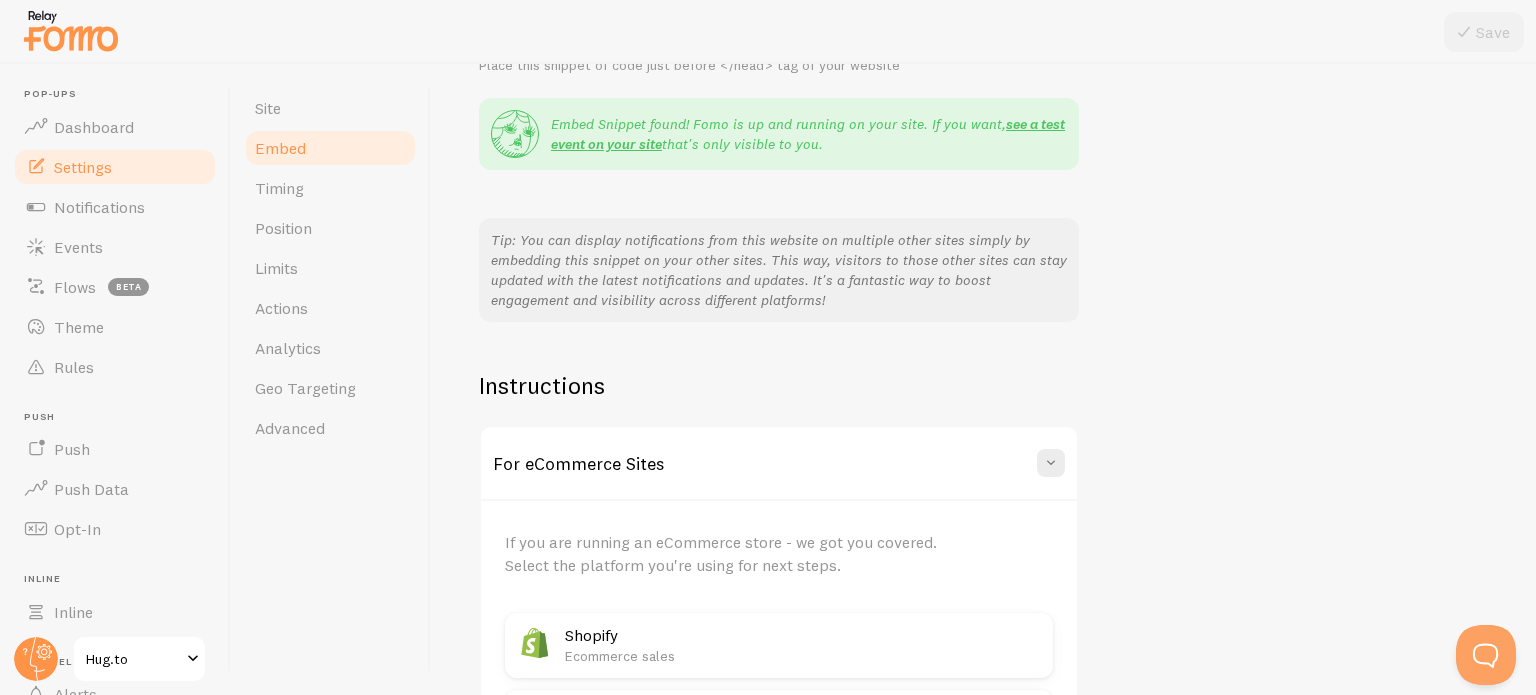 scroll, scrollTop: 643, scrollLeft: 0, axis: vertical 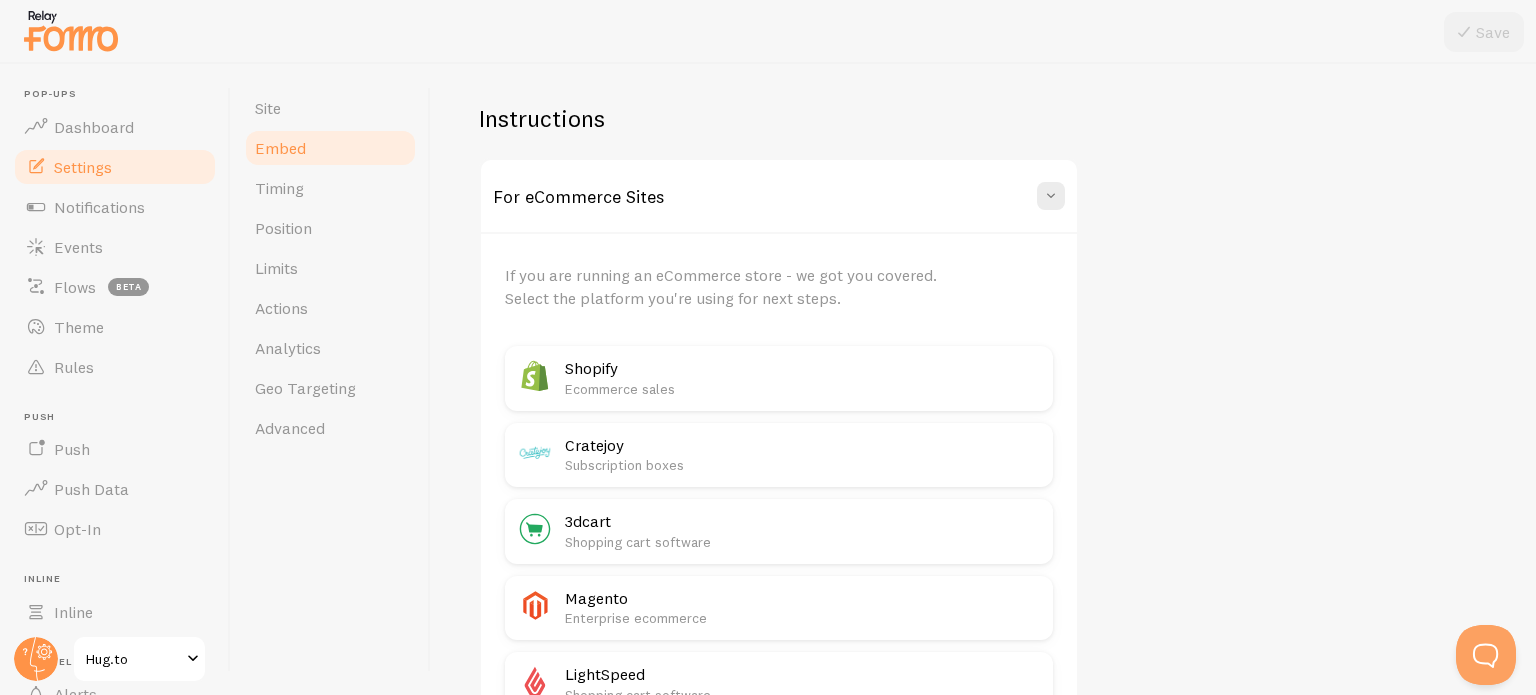 click on "Ecommerce sales" at bounding box center [803, 389] 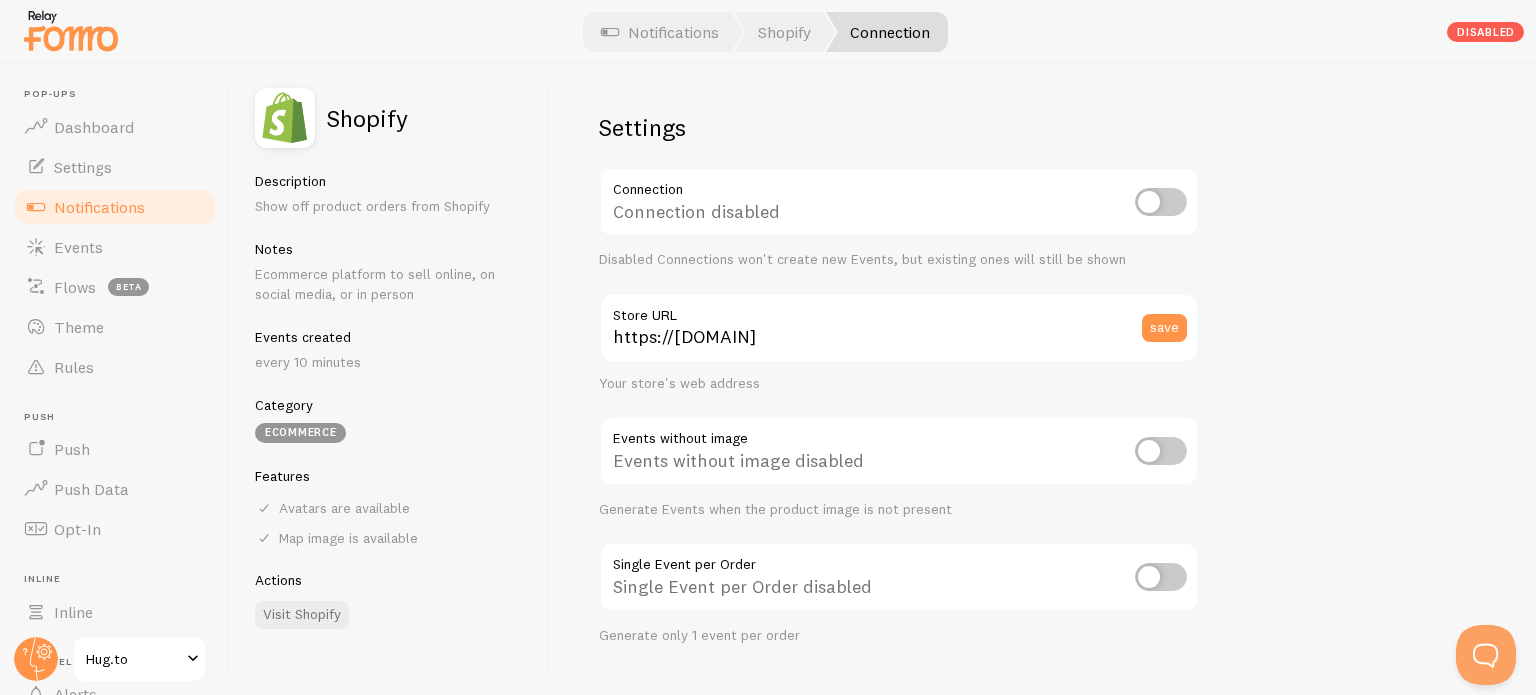click at bounding box center (1161, 202) 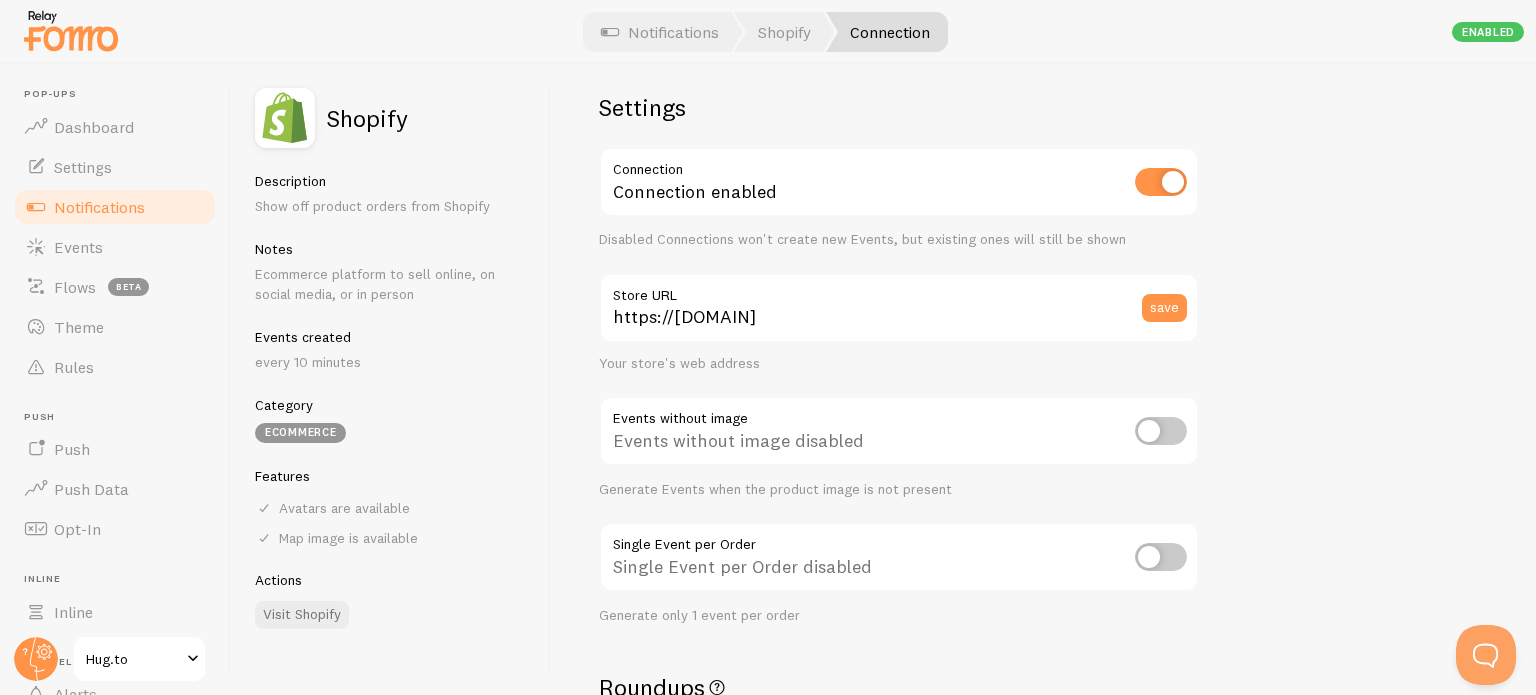scroll, scrollTop: 0, scrollLeft: 0, axis: both 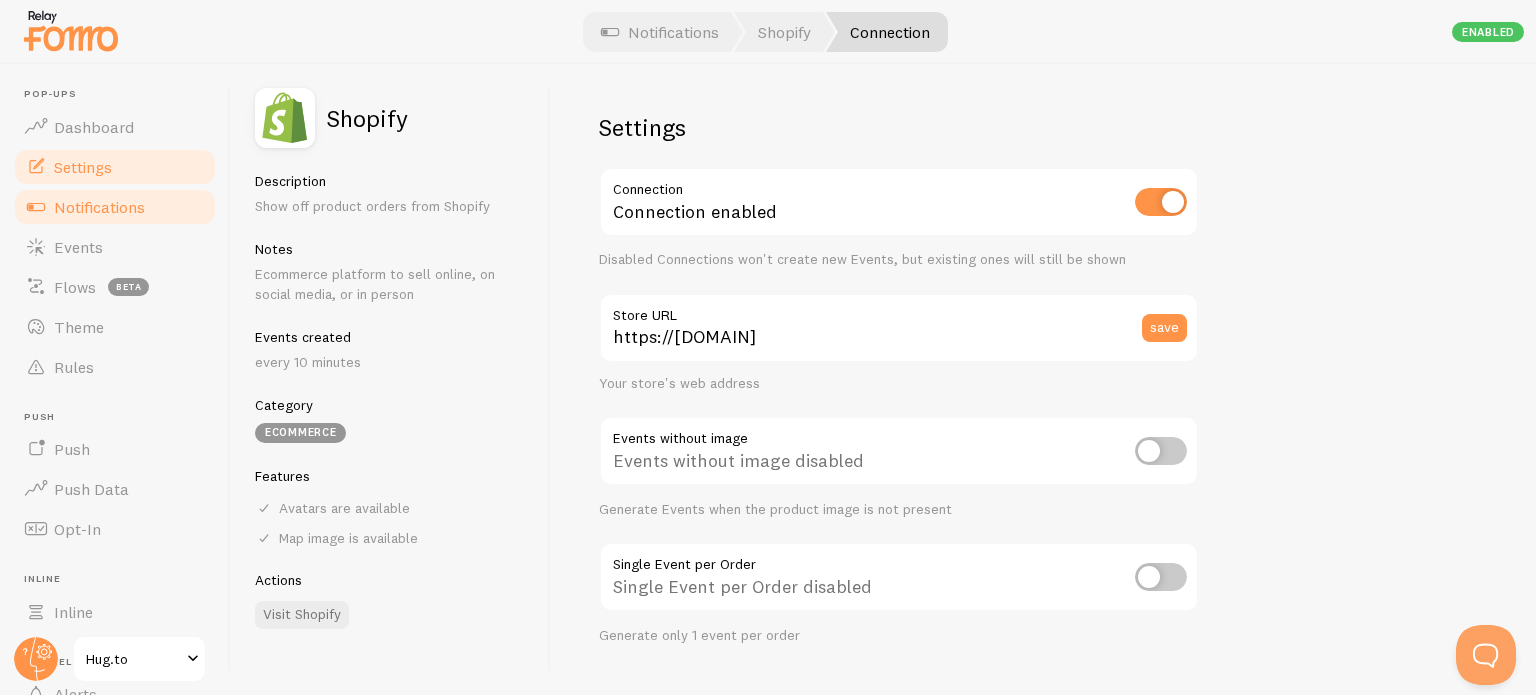 click on "Settings" at bounding box center (83, 167) 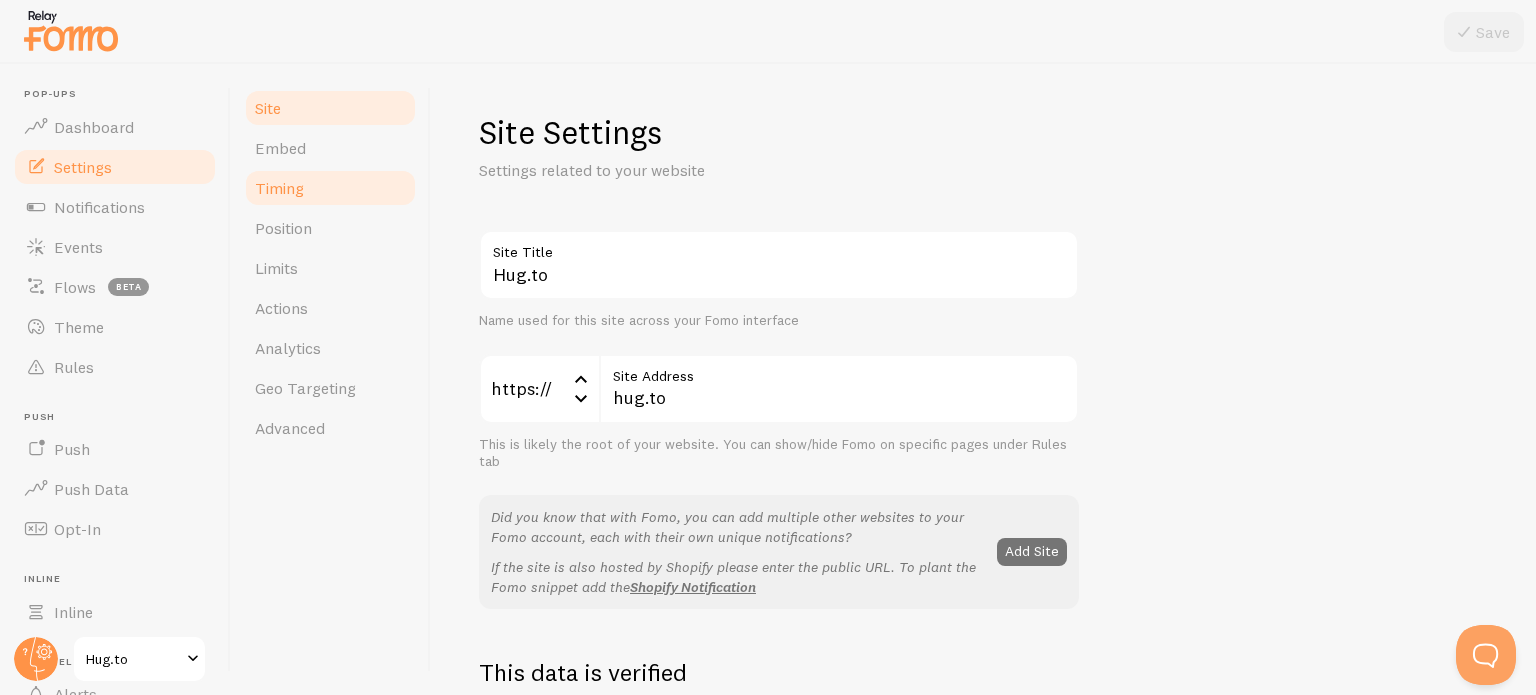 click on "Timing" at bounding box center [330, 188] 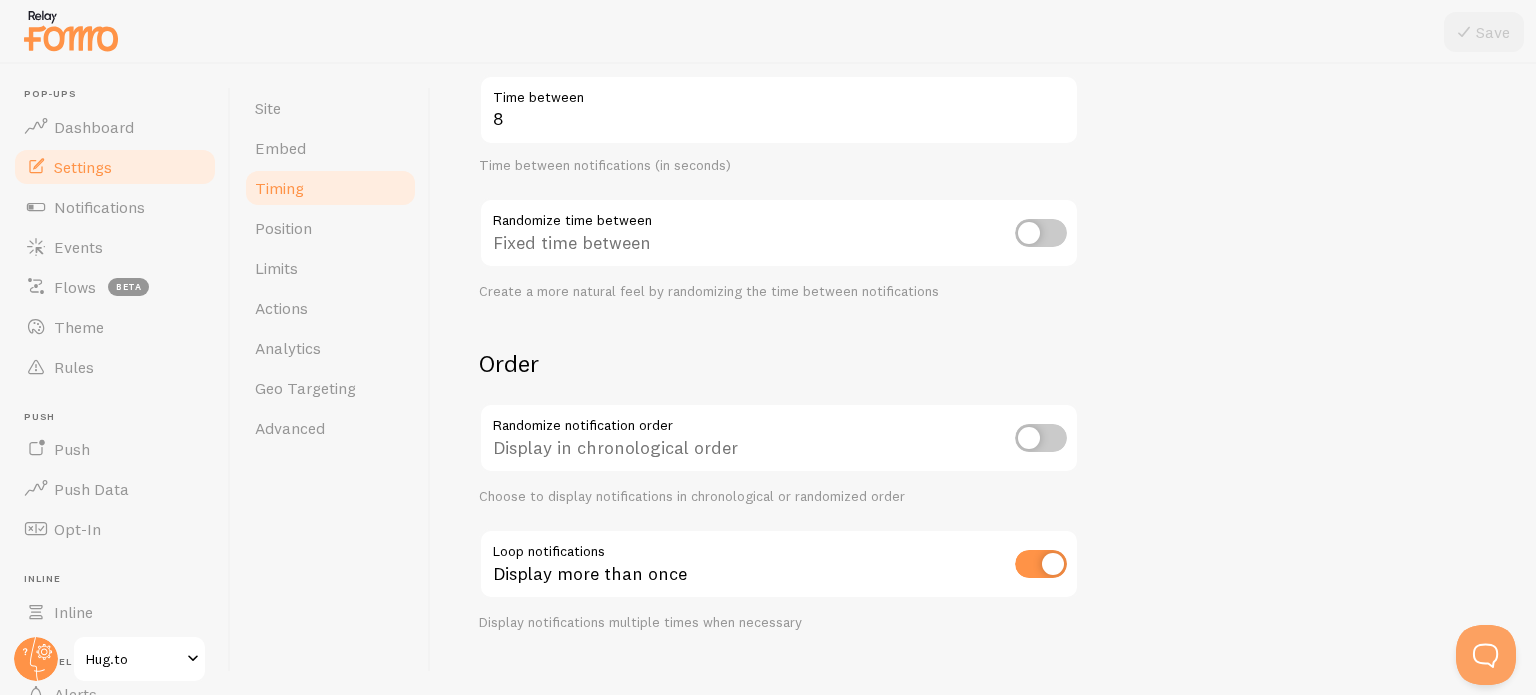 scroll, scrollTop: 486, scrollLeft: 0, axis: vertical 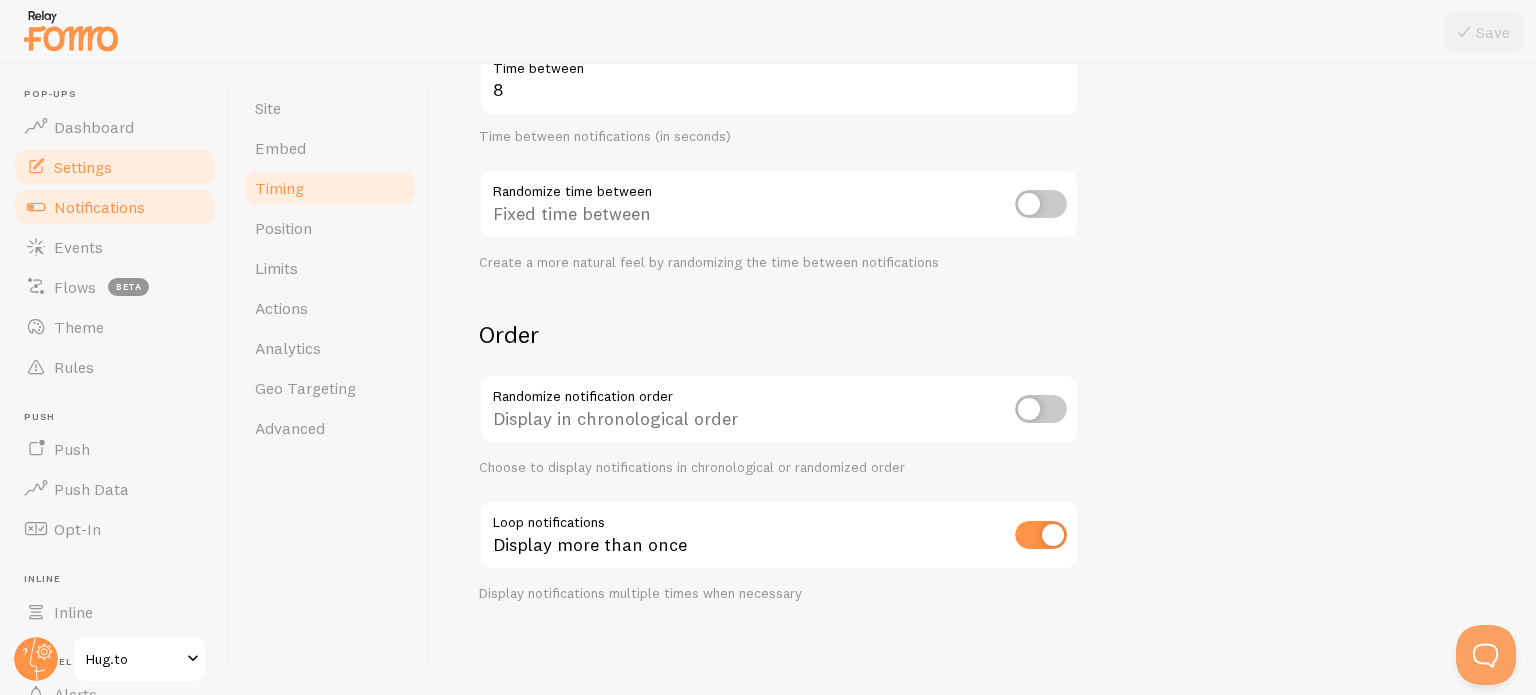 click on "Notifications" at bounding box center [99, 207] 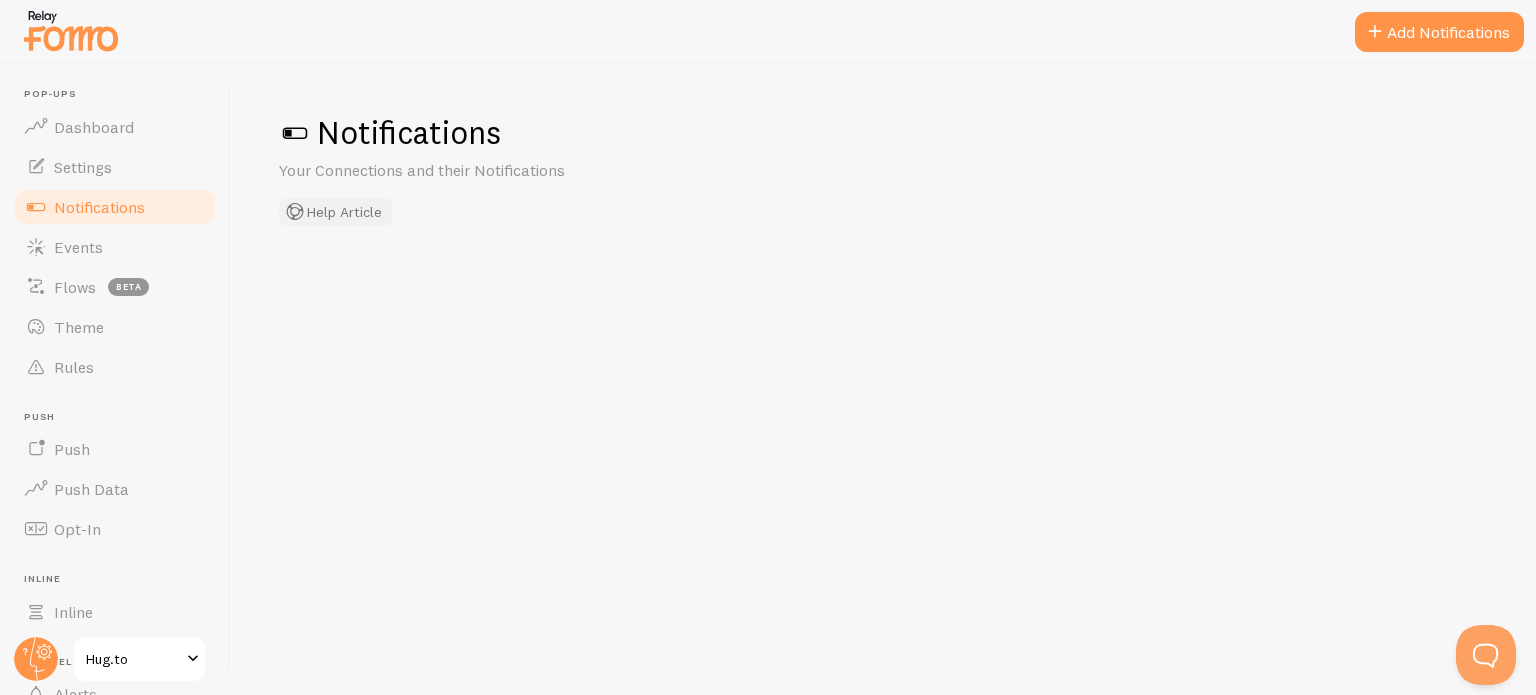 checkbox on "true" 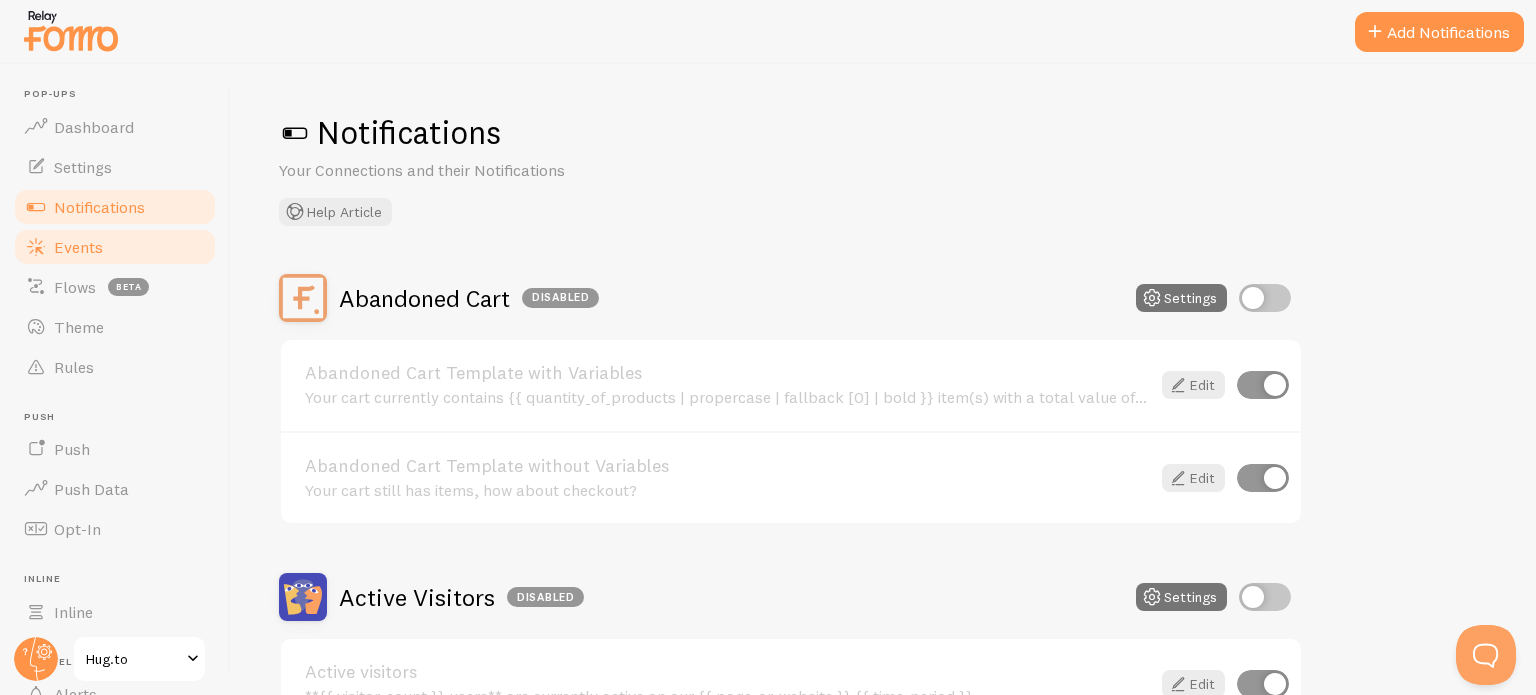 click on "Events" at bounding box center (115, 247) 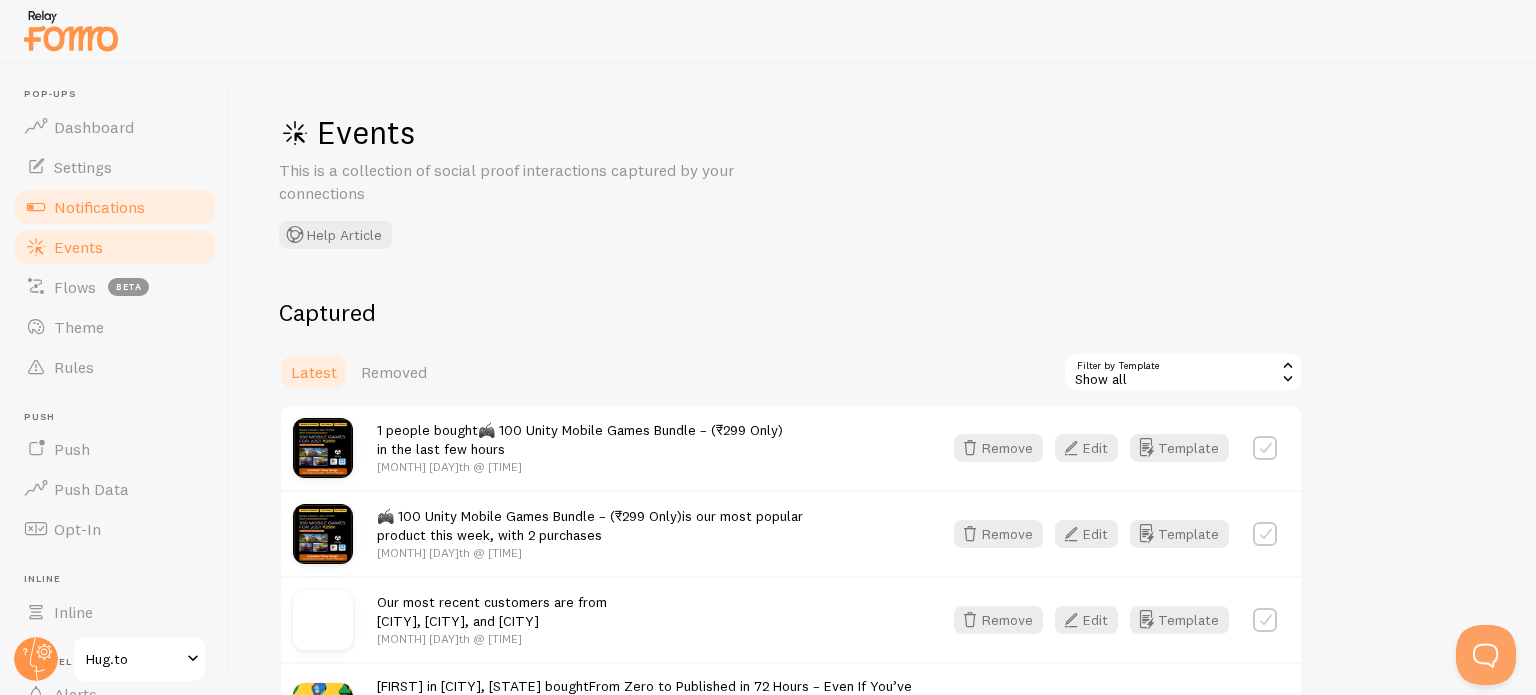 click on "Notifications" at bounding box center [115, 207] 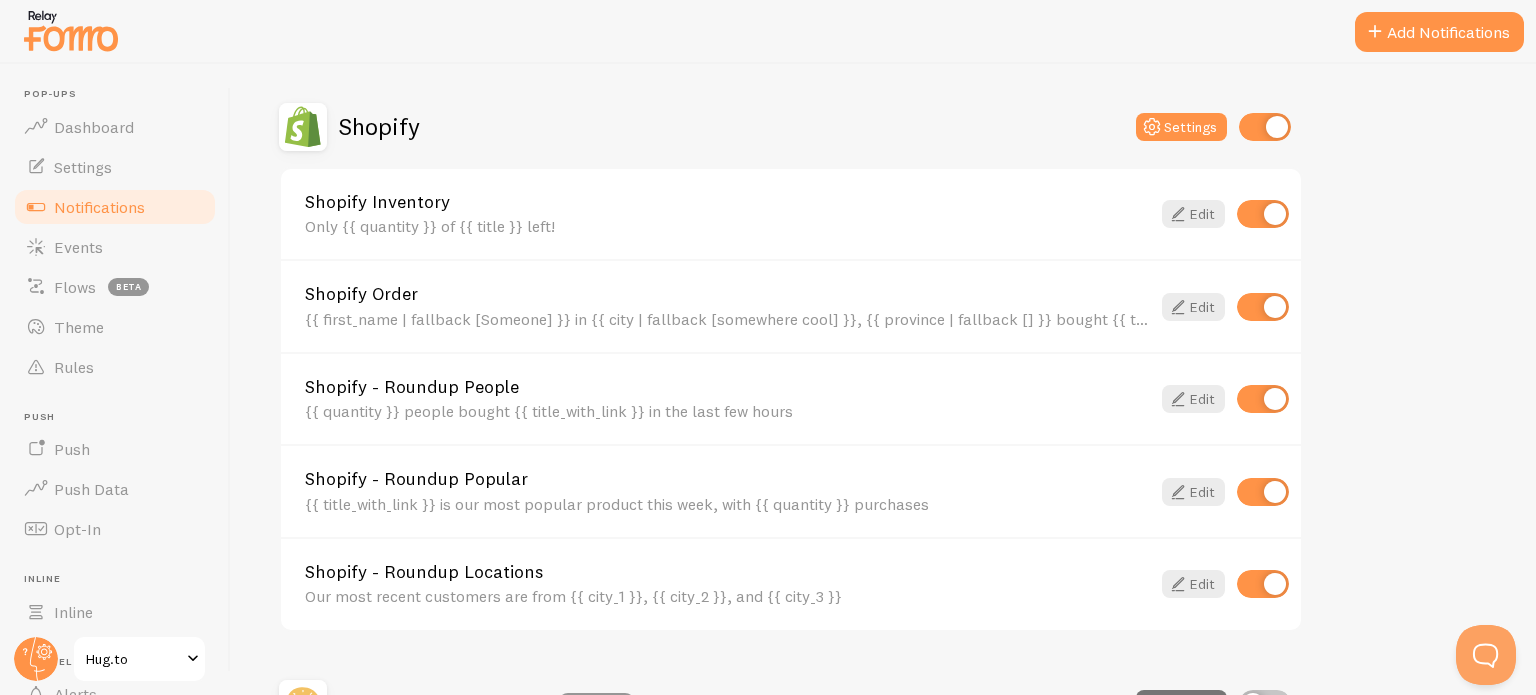 scroll, scrollTop: 644, scrollLeft: 0, axis: vertical 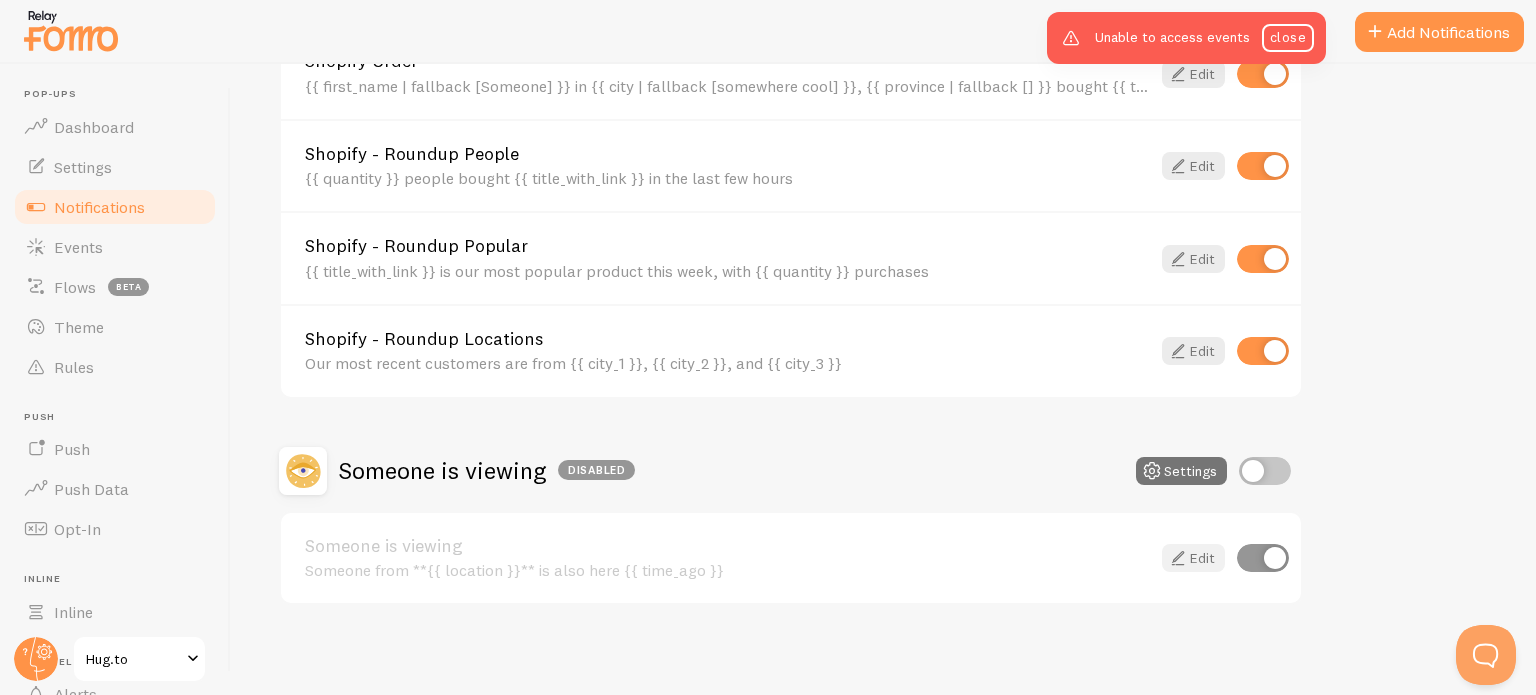 click on "Edit" at bounding box center [1193, 558] 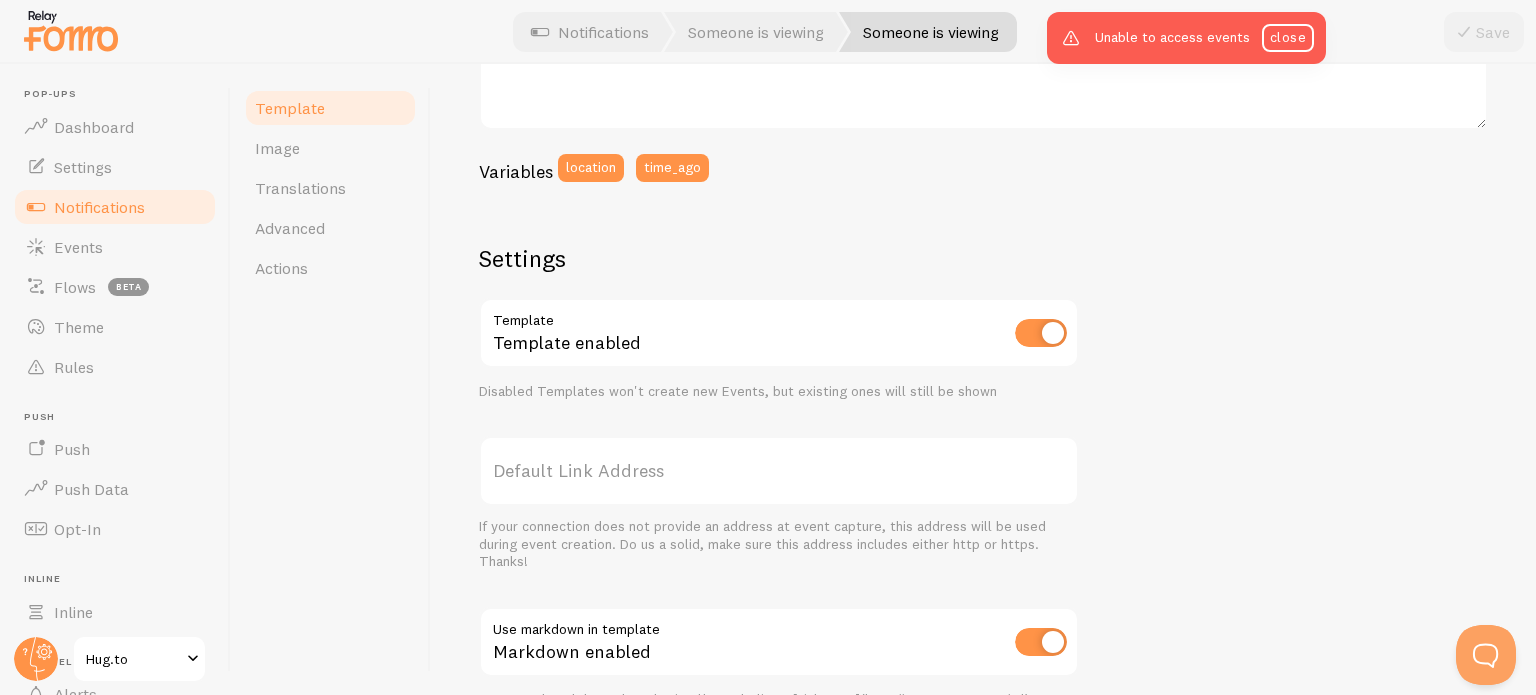 scroll, scrollTop: 215, scrollLeft: 0, axis: vertical 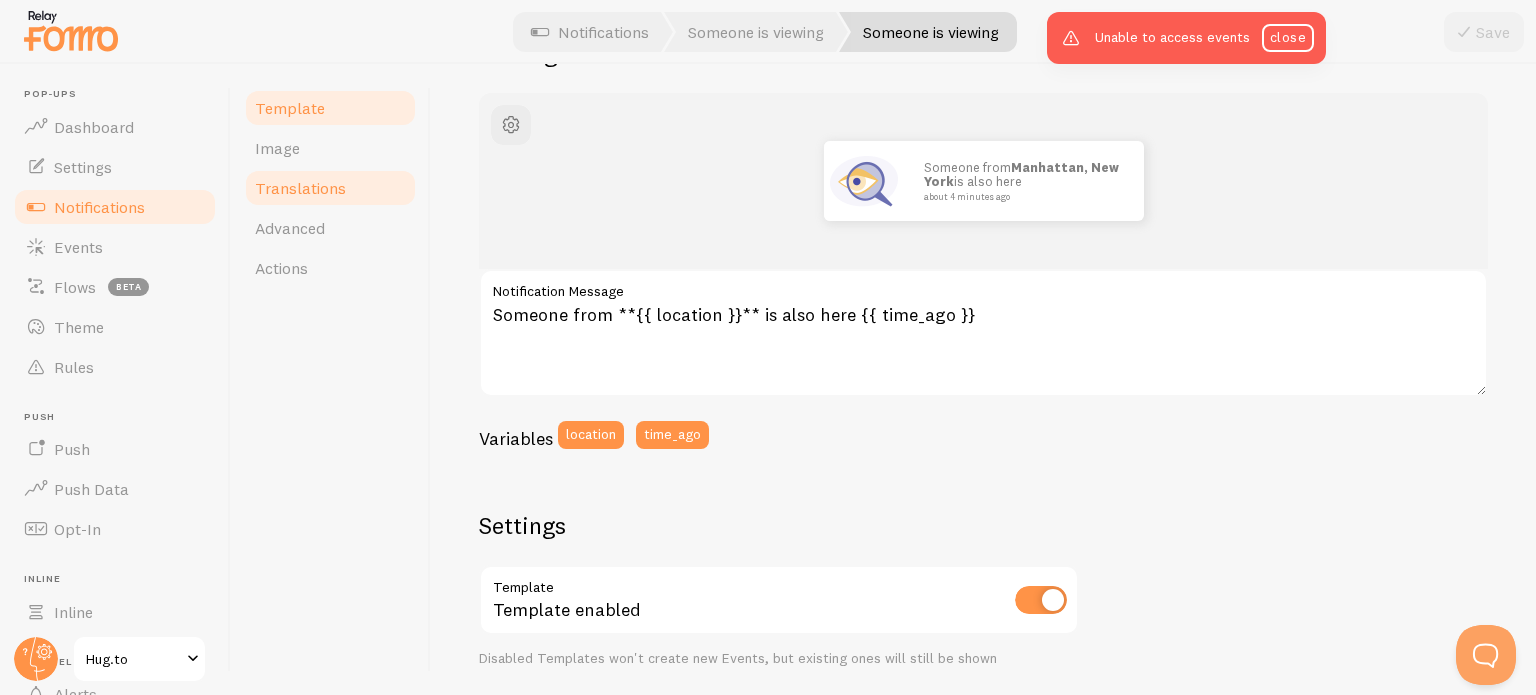 click on "Translations" at bounding box center (300, 188) 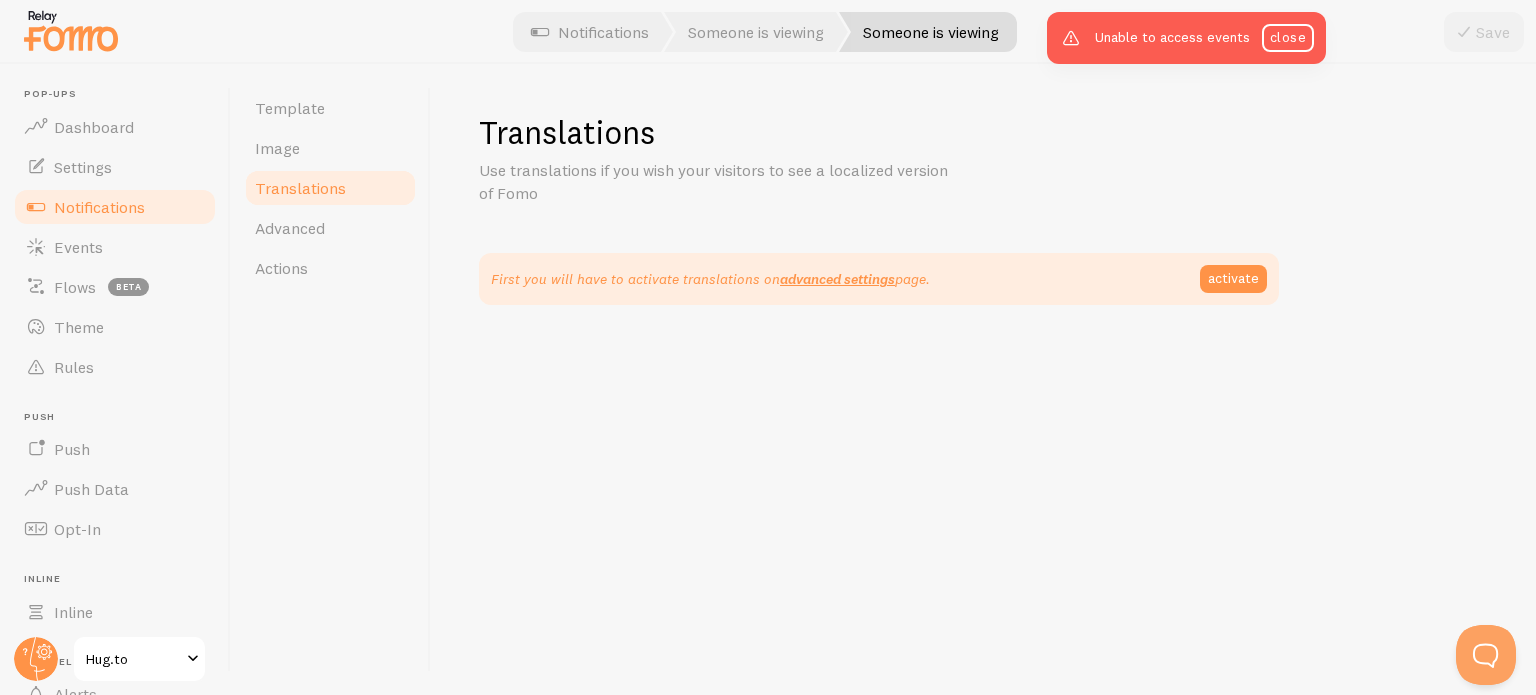 scroll, scrollTop: 0, scrollLeft: 0, axis: both 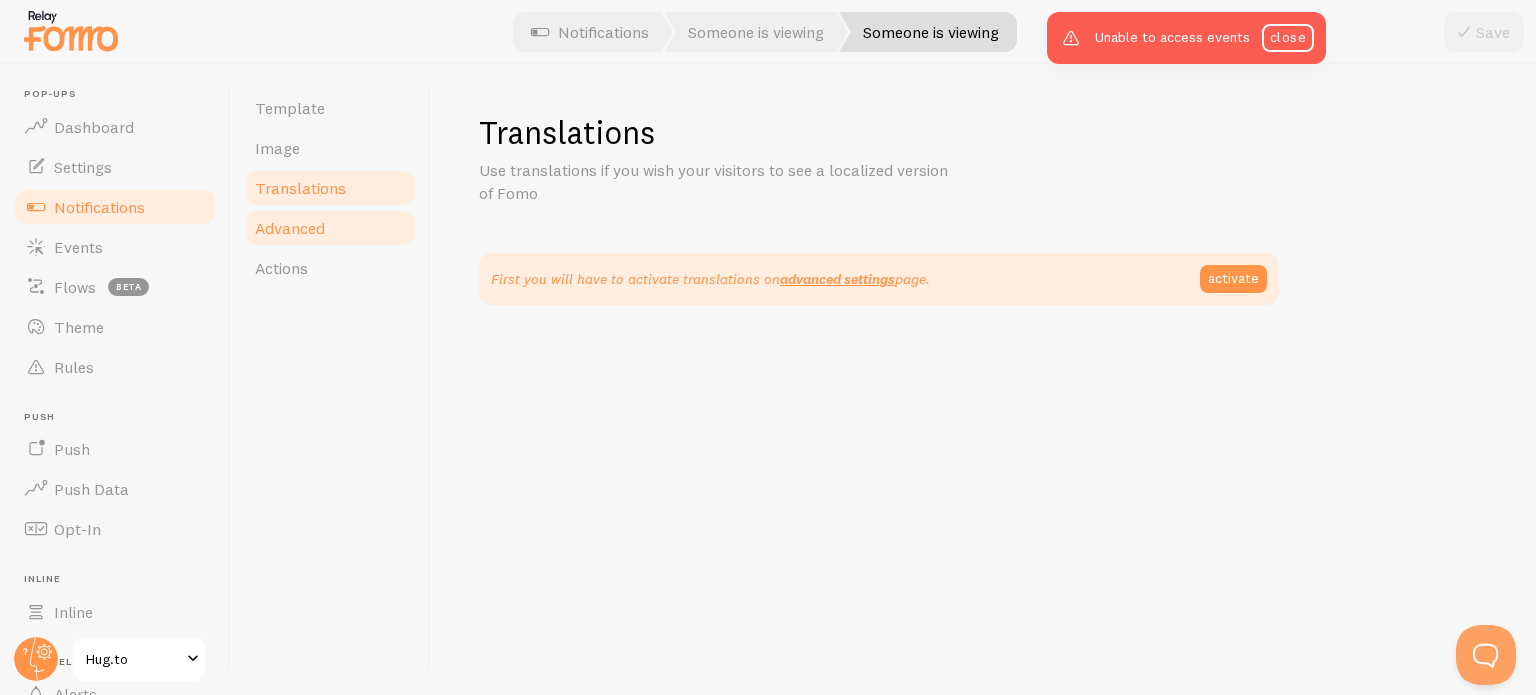 click on "Advanced" at bounding box center (290, 228) 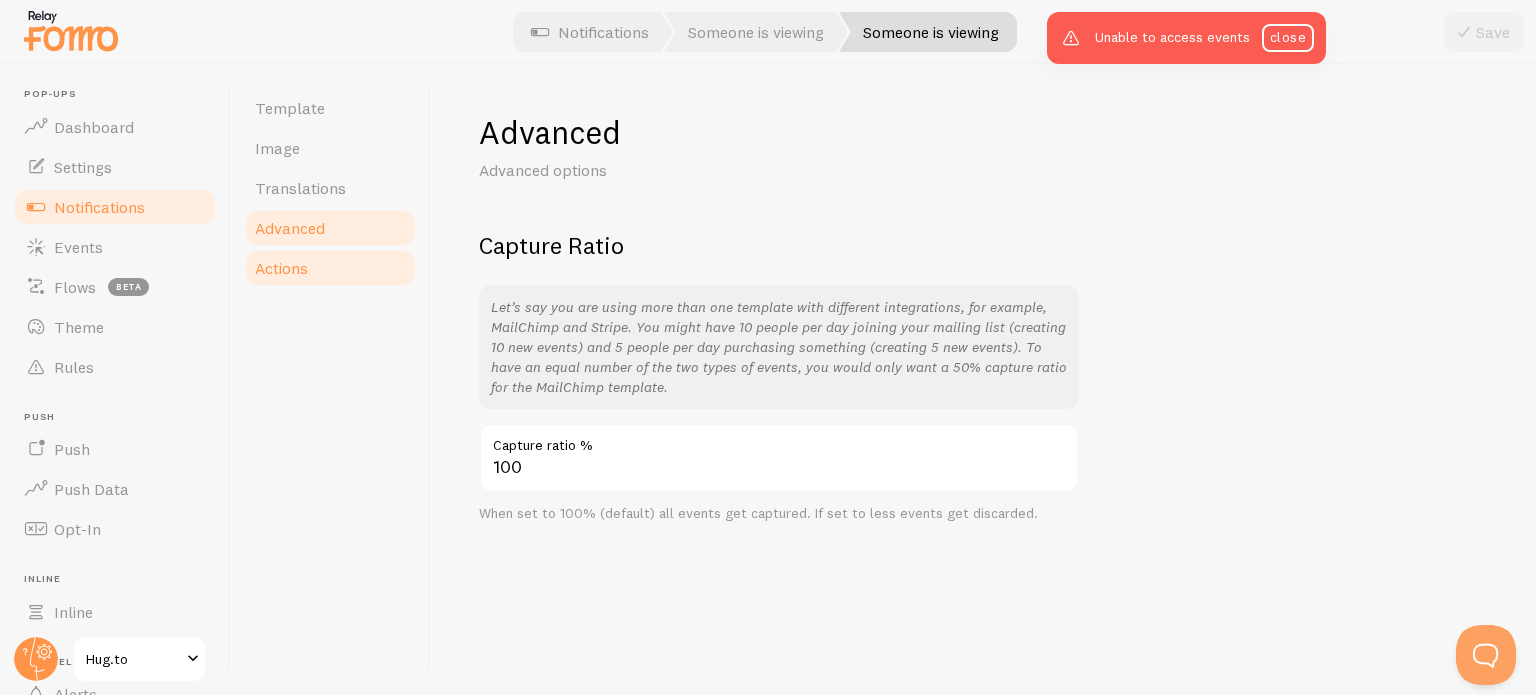 click on "Actions" at bounding box center [281, 268] 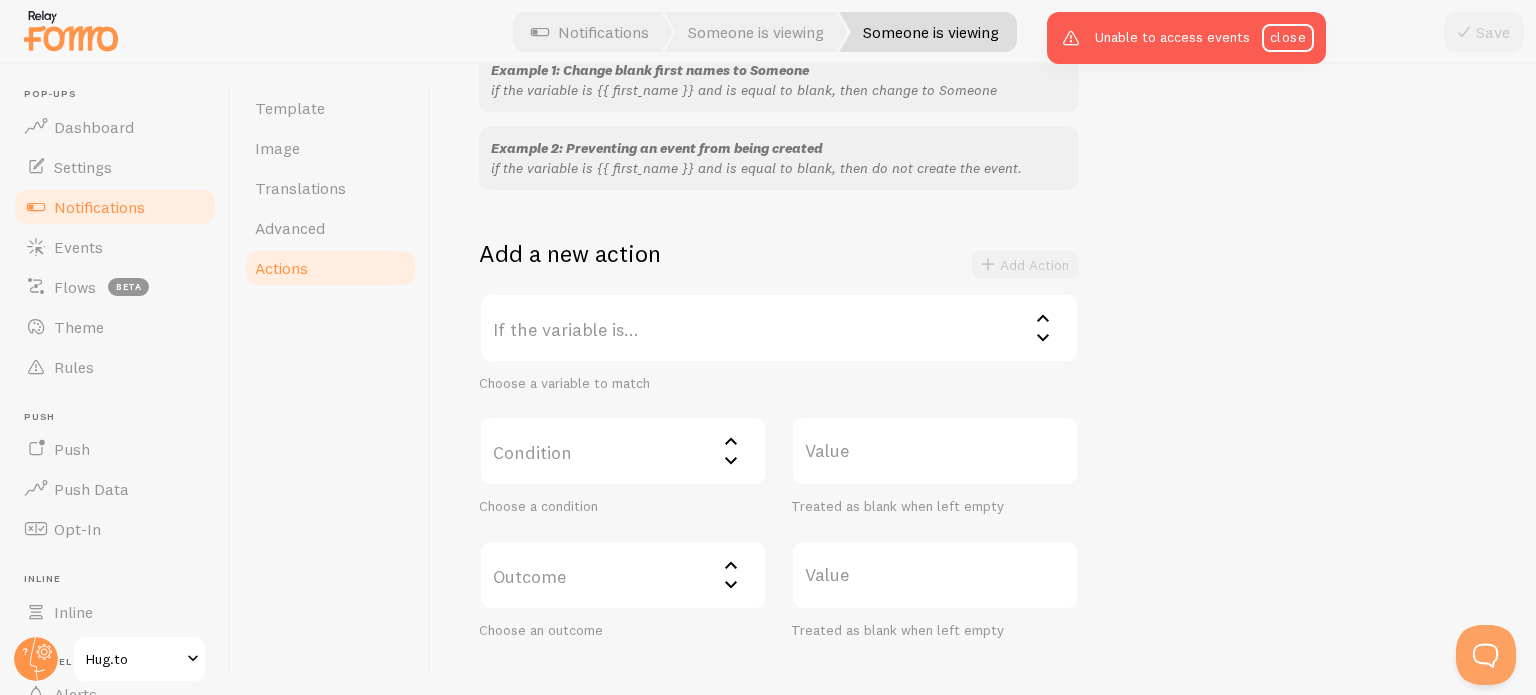 scroll, scrollTop: 266, scrollLeft: 0, axis: vertical 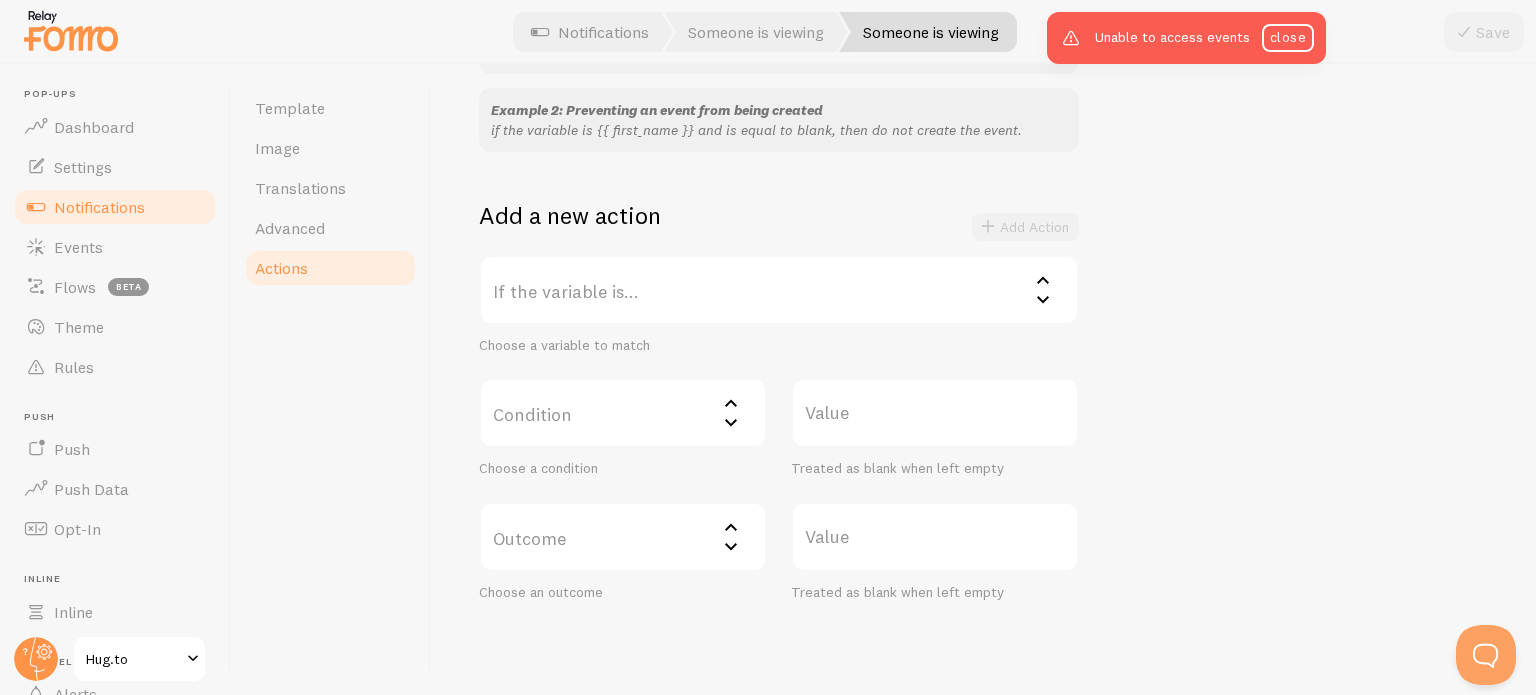 click on "If the variable is..." at bounding box center [779, 290] 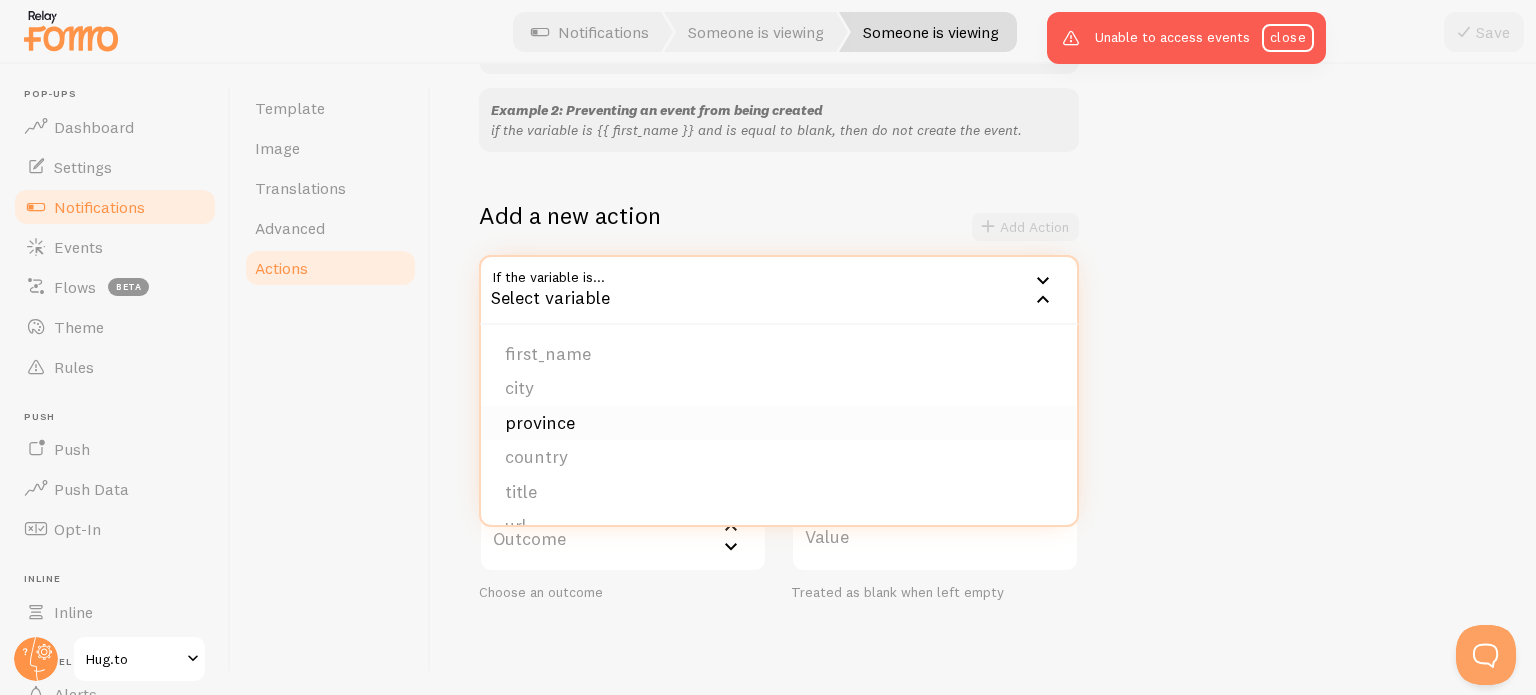 scroll, scrollTop: 168, scrollLeft: 0, axis: vertical 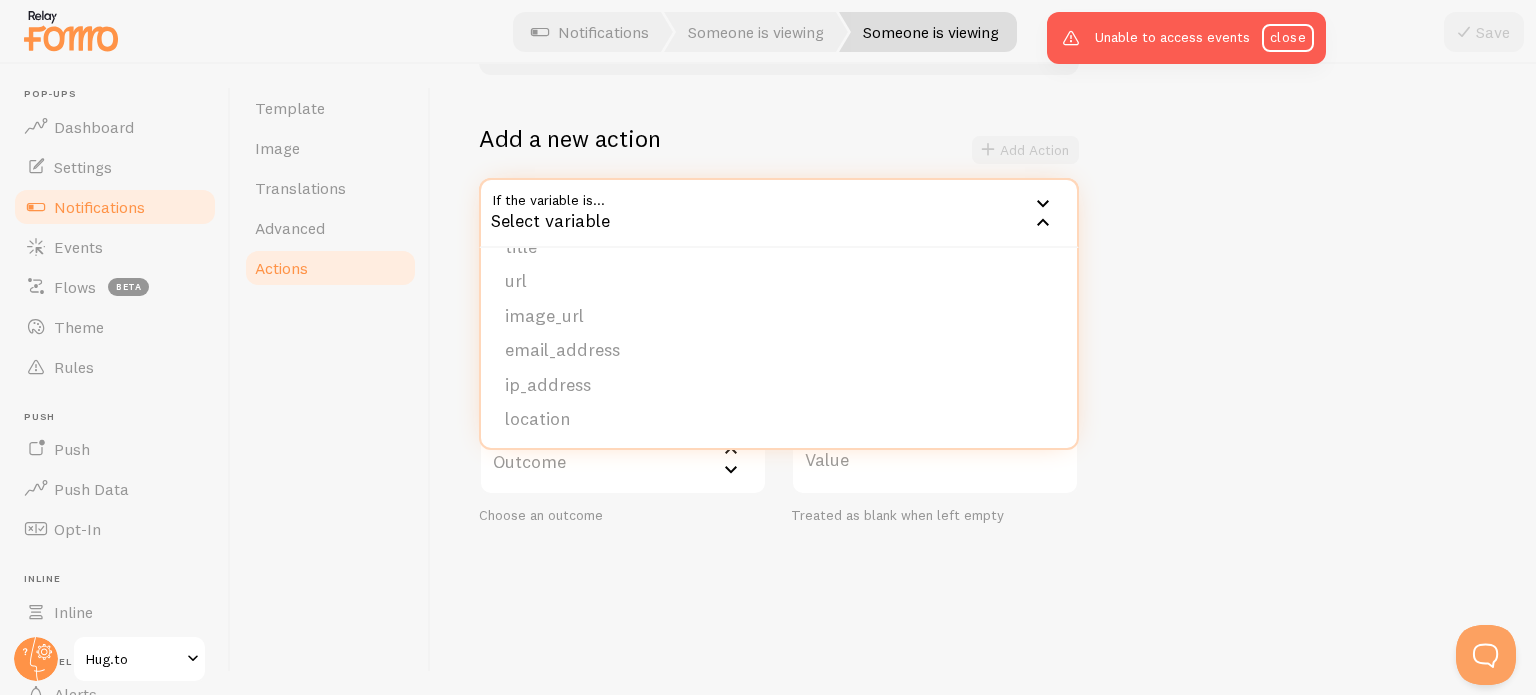 click on "Example 1: Change blank first names to Someone
if the variable is {{ first_name }} and is equal to blank, then change to Someone
Example 2: Preventing an event from being created
if the variable is {{ first_name }} and is equal to blank, then do not create the event.
Add a new action
Add Action
If the variable is...     Select variable       first_name  city  province  country  title  url  image_url  email_address  ip_address  location    Choose a variable to match   Condition     Select matcher       equals  not equal  contains  does not contain  less than (number)  greater than (number)  character count fewer than  character count greater than    Choose a condition       Value       Treated as blank when left empty   Outcome     Select outcome       do not create event  change to  change matched value to  change event url to  change title to  change image url to  (advanced) copy value from another variable          Value" at bounding box center [983, 228] 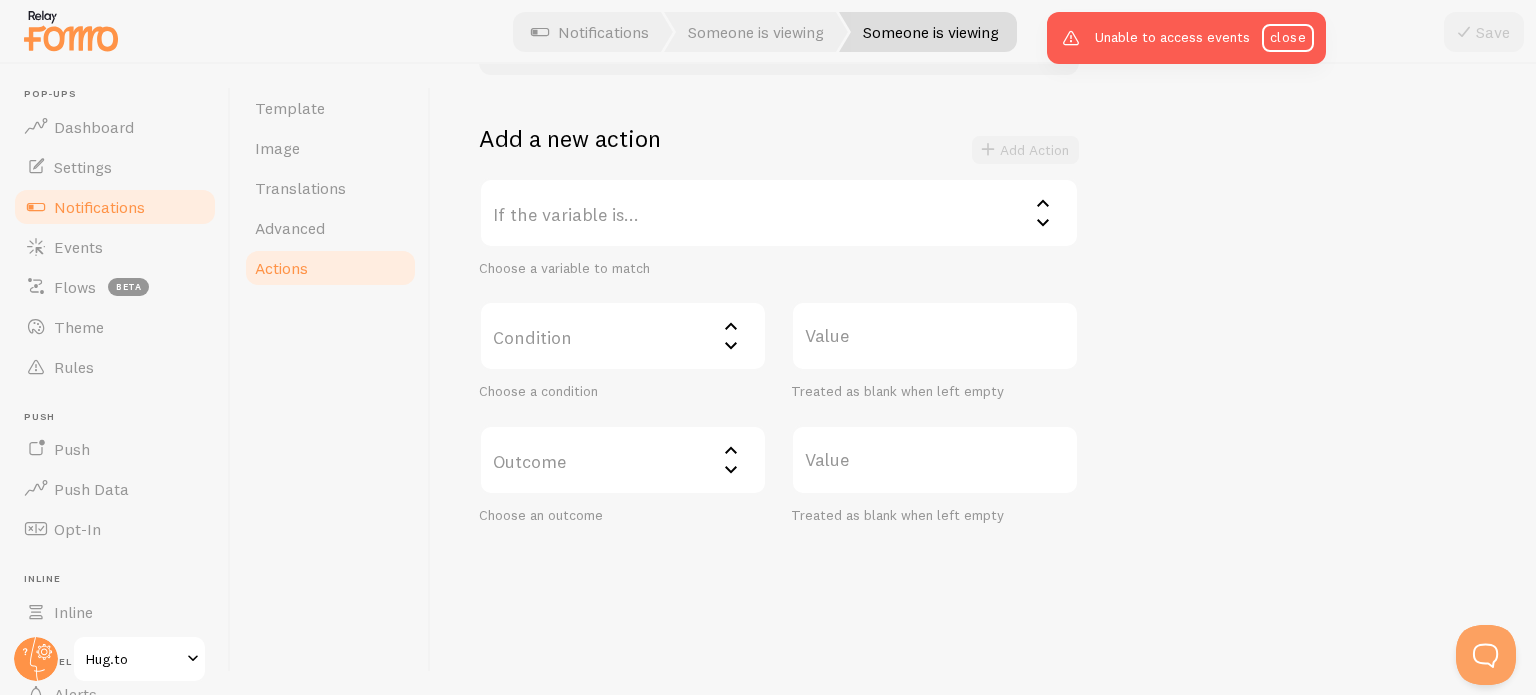 click on "Condition" at bounding box center [623, 336] 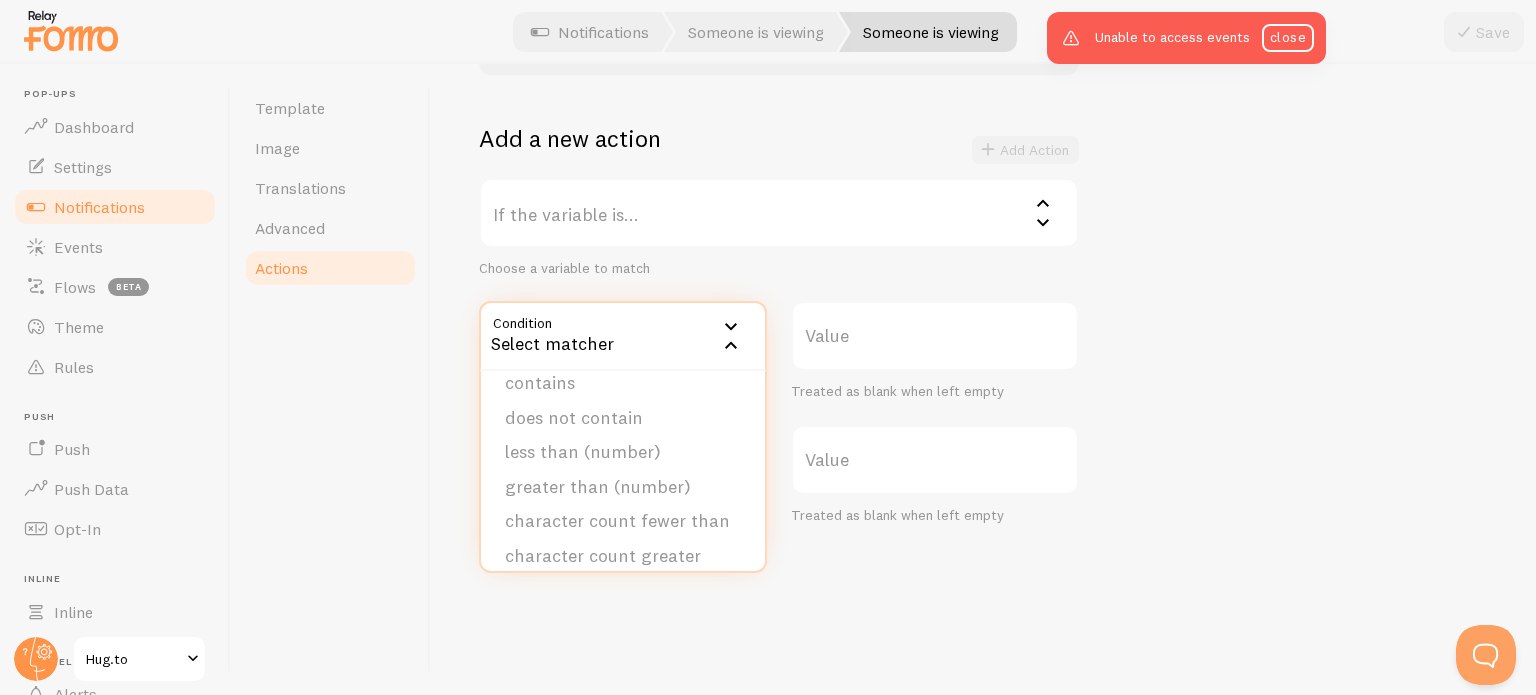 scroll, scrollTop: 122, scrollLeft: 0, axis: vertical 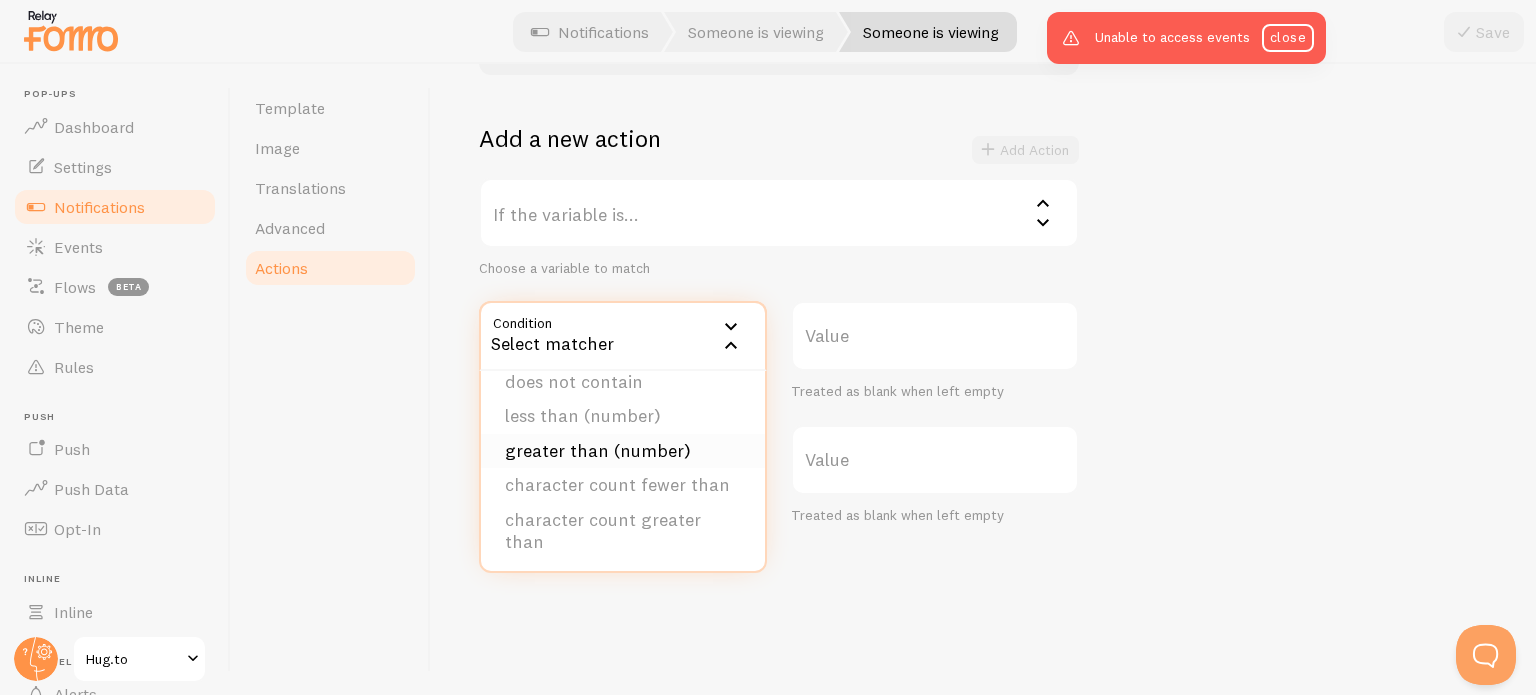 click on "greater than (number)" at bounding box center (623, 451) 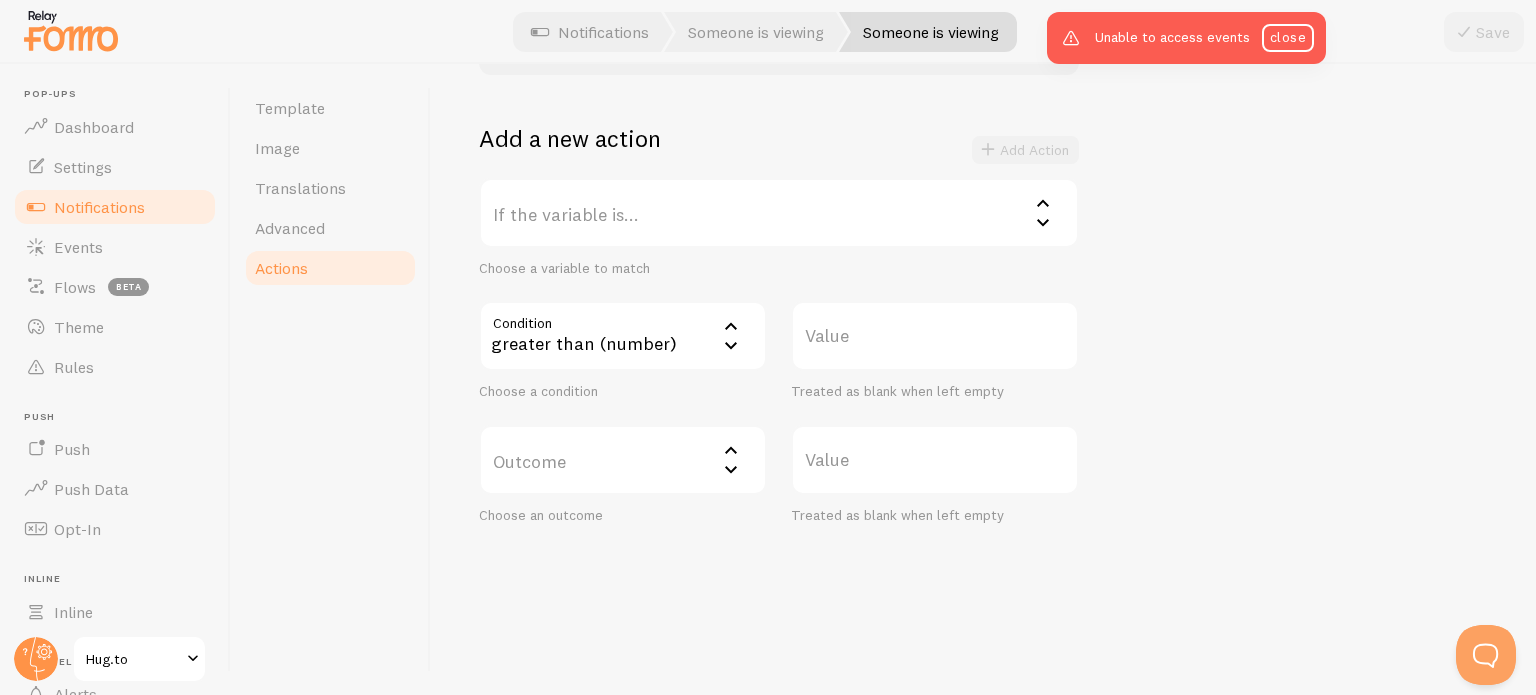 click on "greater than (number)" at bounding box center (623, 336) 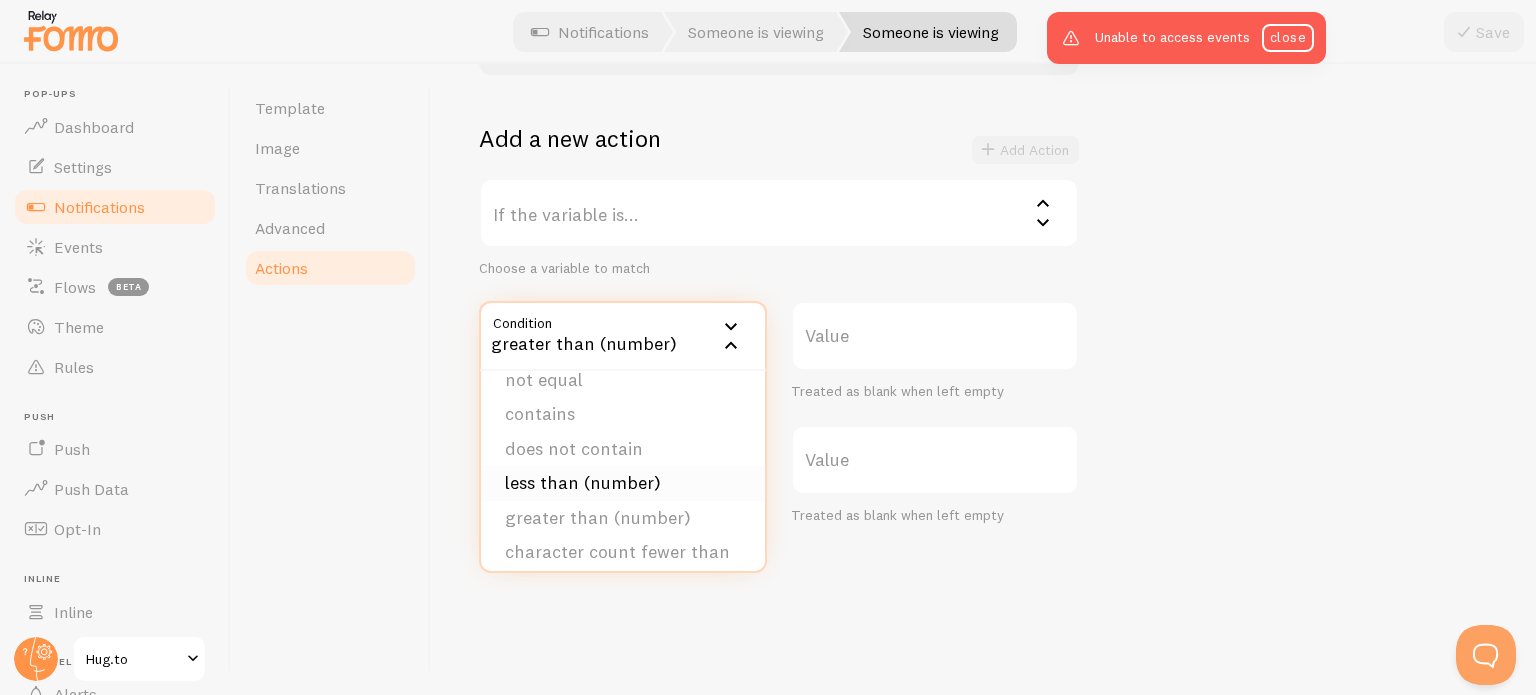scroll, scrollTop: 0, scrollLeft: 0, axis: both 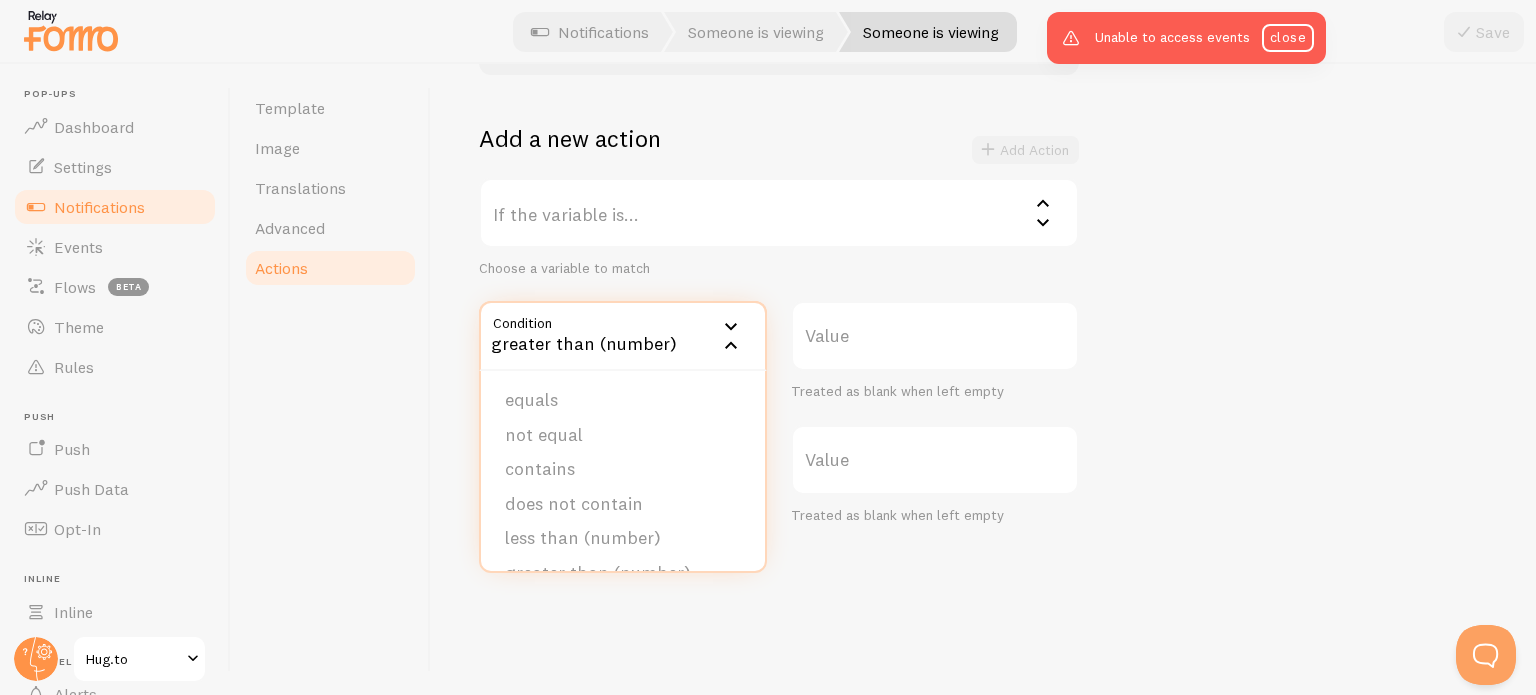 click on "greater than (number)" at bounding box center (623, 336) 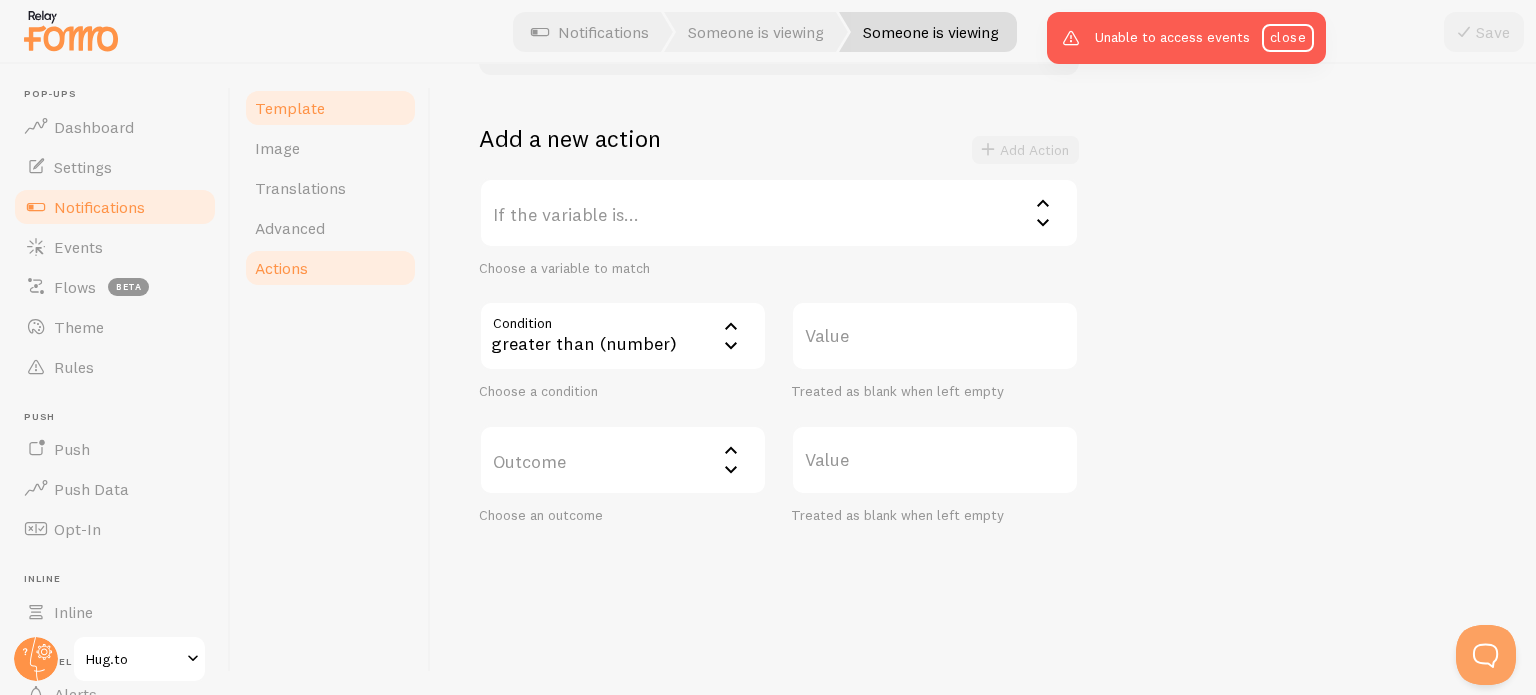 click on "Template" at bounding box center [330, 108] 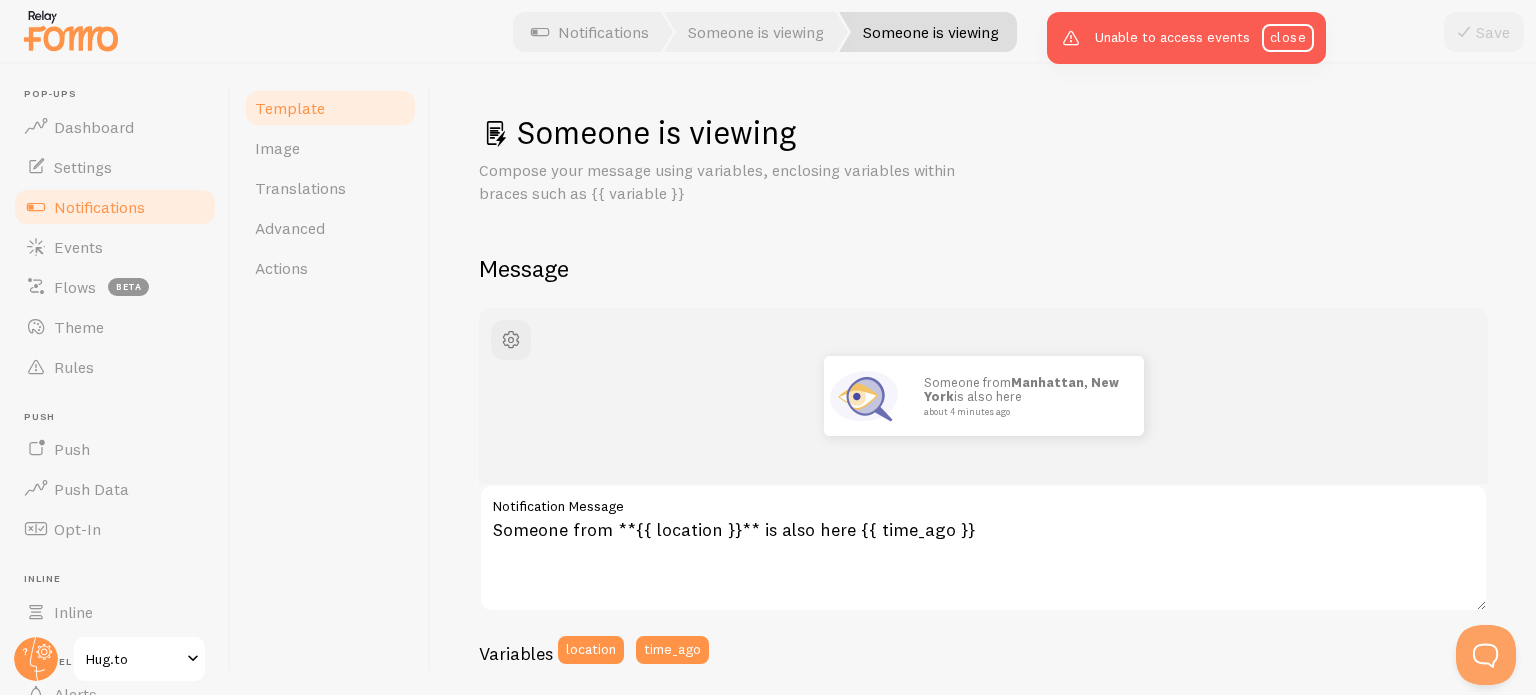 scroll, scrollTop: 266, scrollLeft: 0, axis: vertical 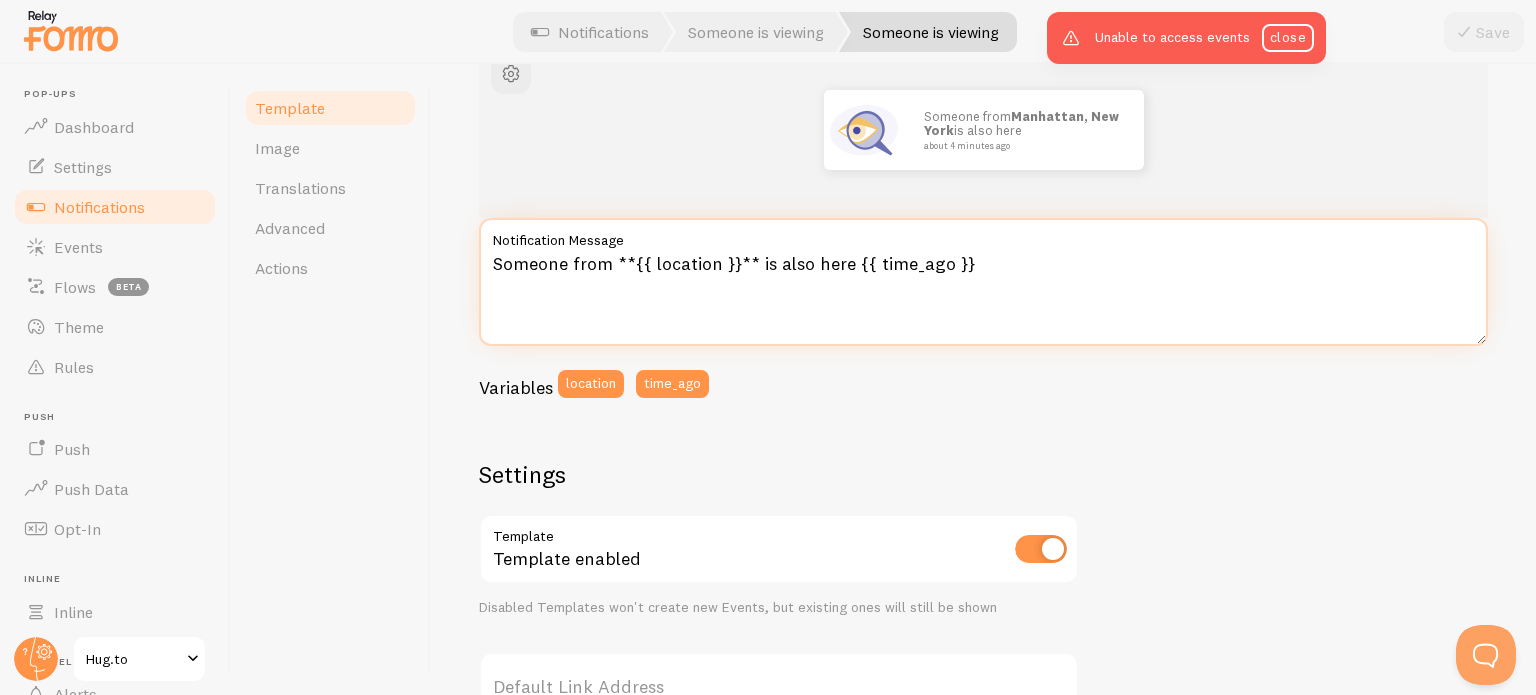 click on "Someone from **{{ location }}** is also here {{ time_ago }}" at bounding box center [983, 282] 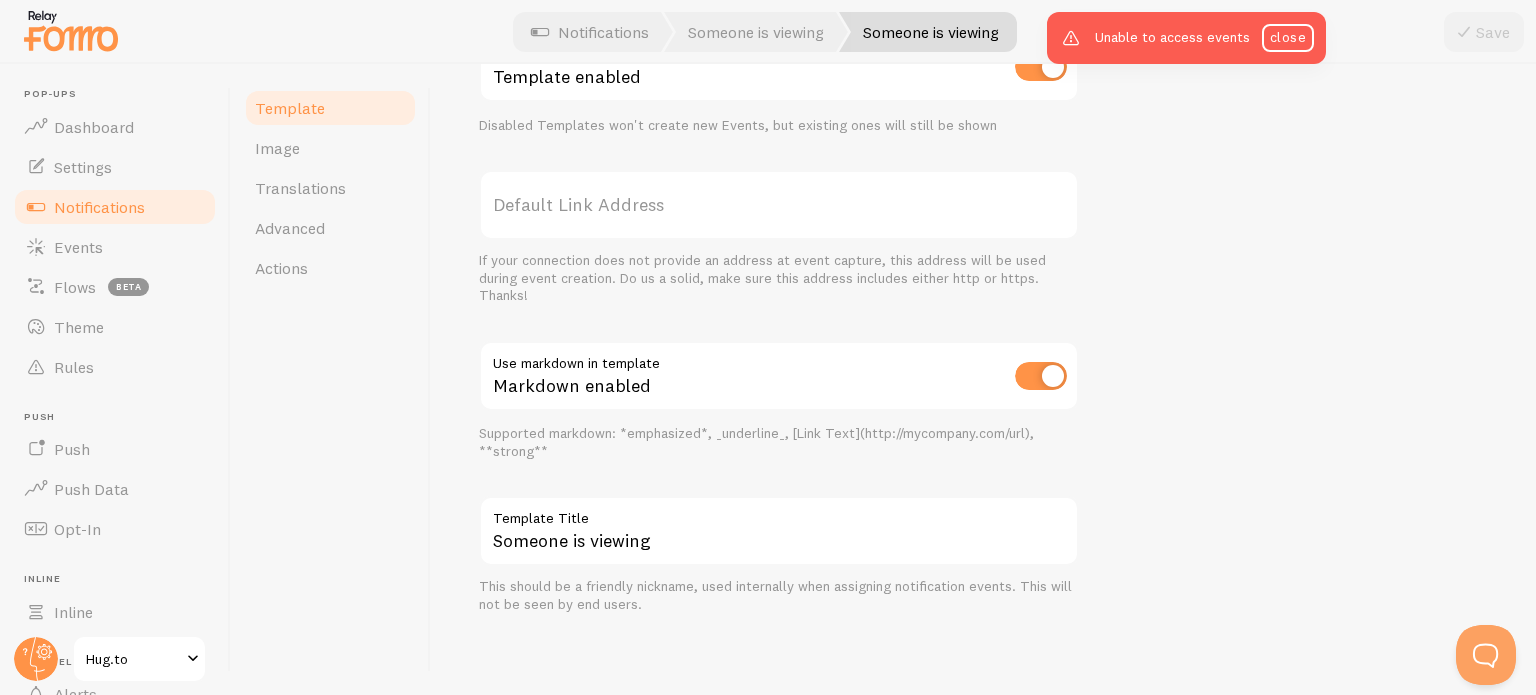 scroll, scrollTop: 482, scrollLeft: 0, axis: vertical 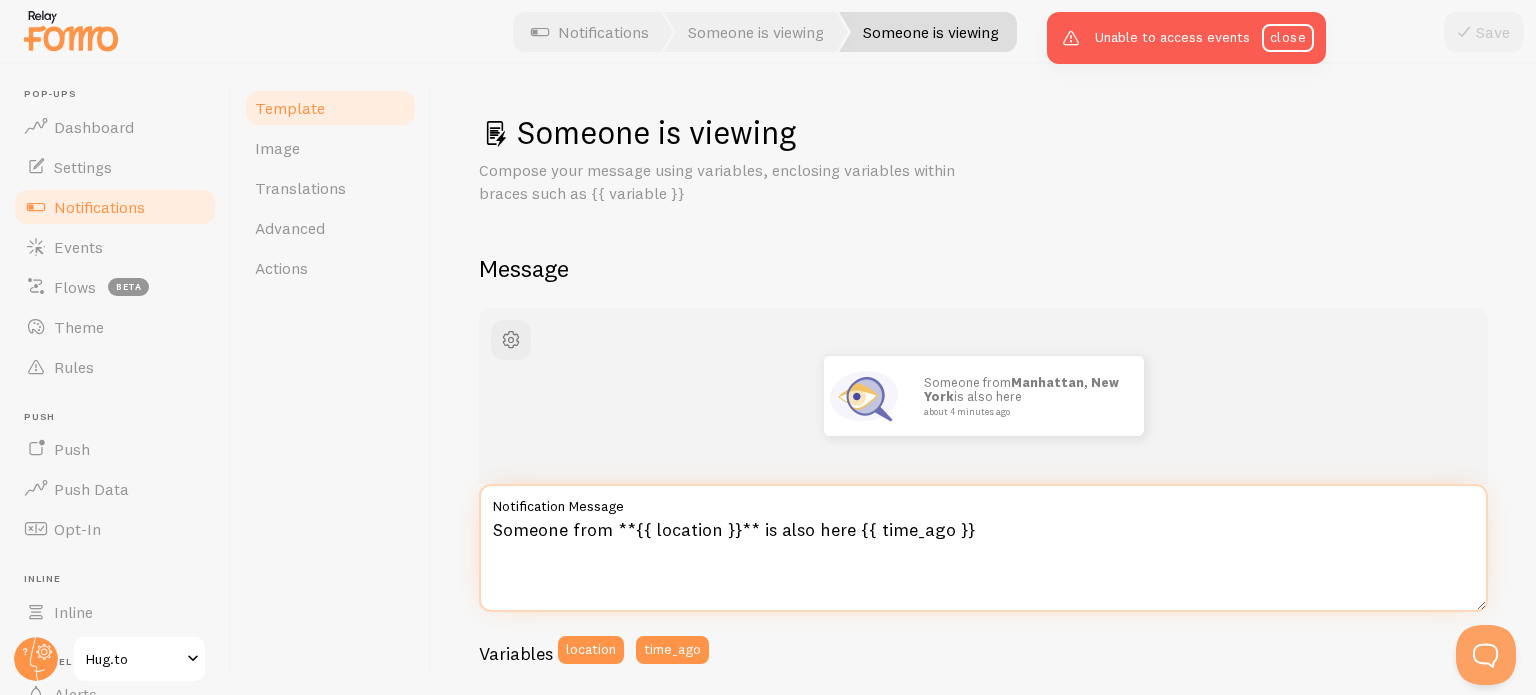 paste on "⏳ LAST CHANCE ALERT: 100 copies exist. {live_visitors} people on this page now. *This offer self-destructs in {countdown}*" 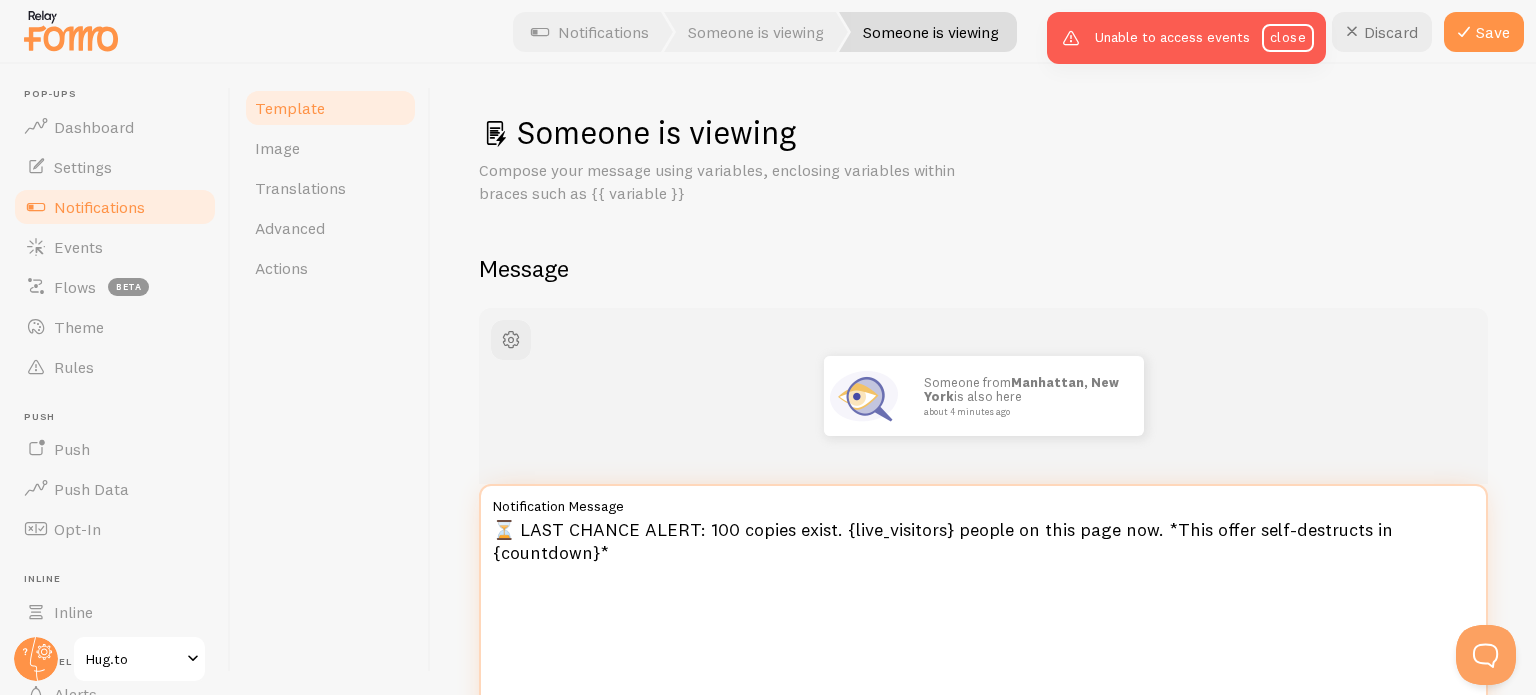 scroll, scrollTop: 29, scrollLeft: 0, axis: vertical 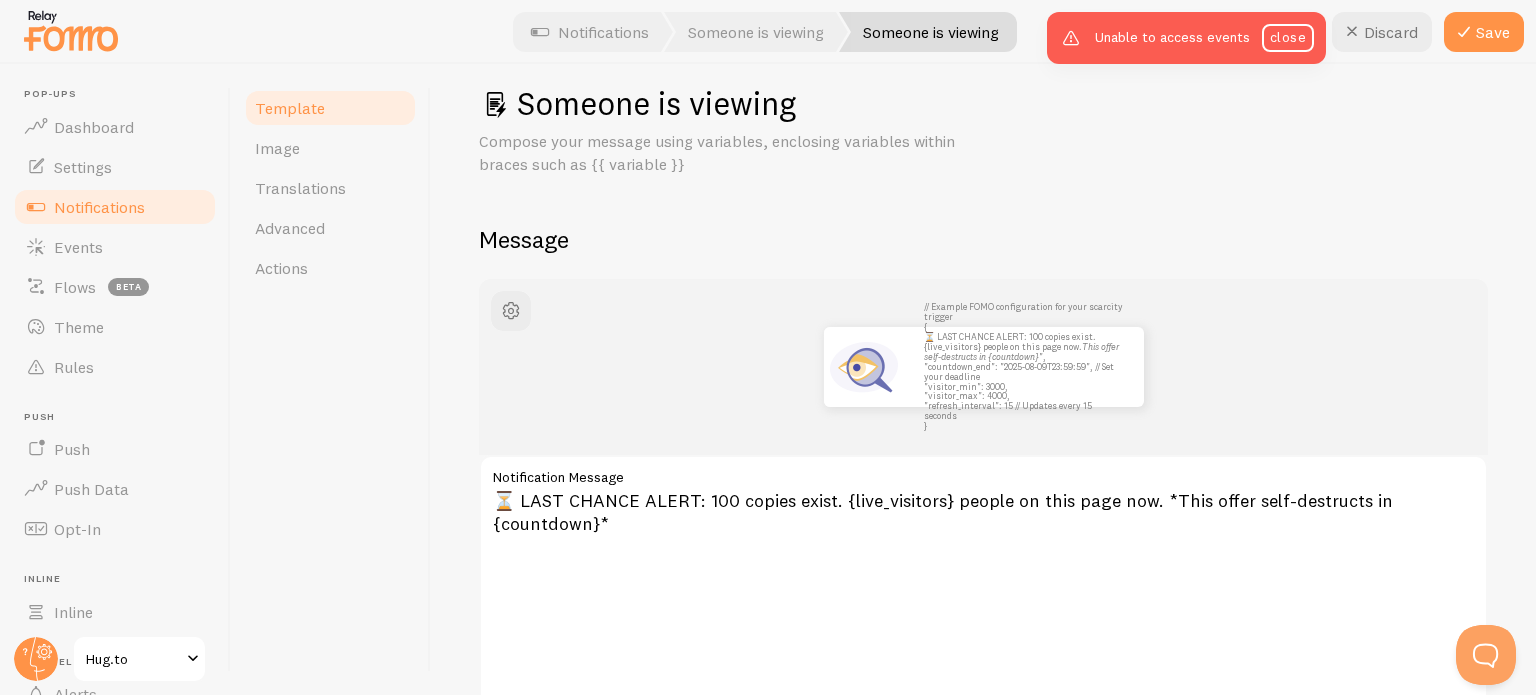 click on "Notification Message Variables location time_ago Settings Template Template enabled" at bounding box center [983, 379] 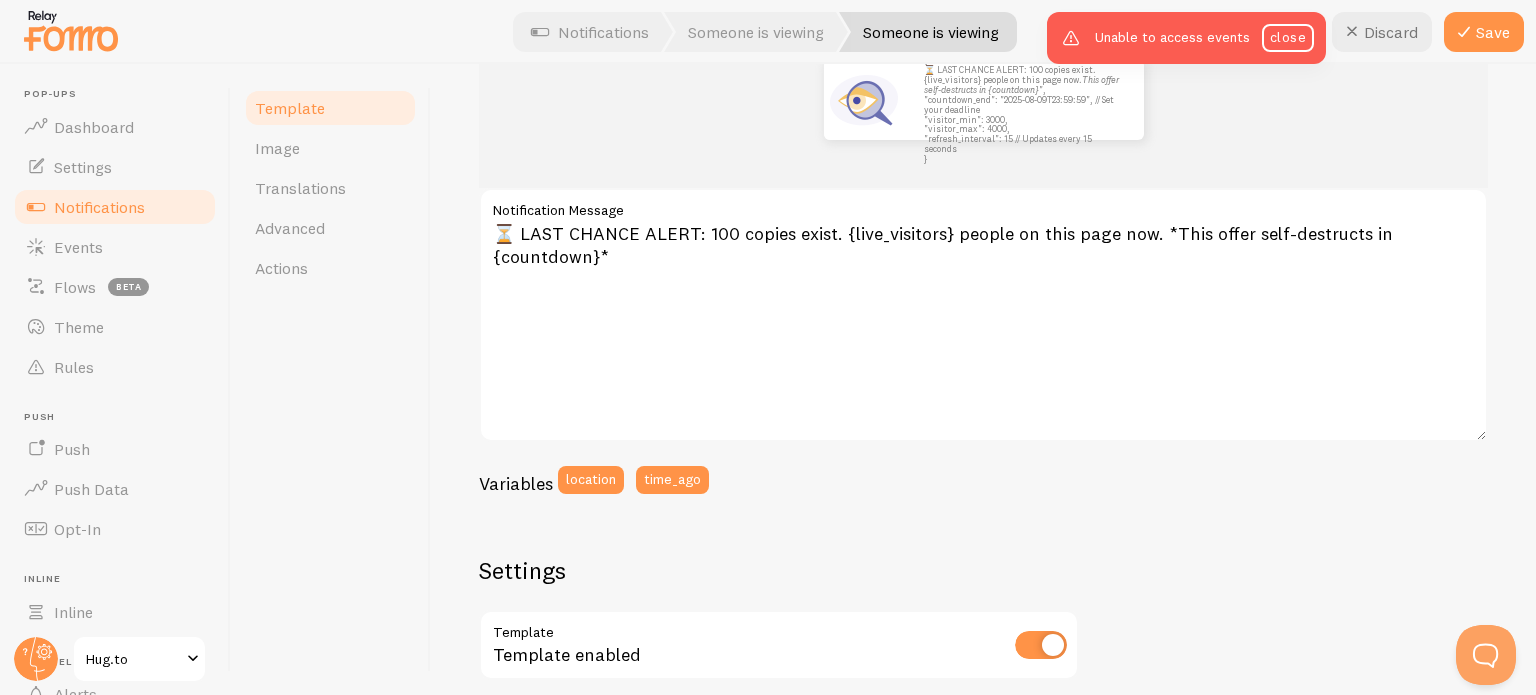 scroll, scrollTop: 0, scrollLeft: 0, axis: both 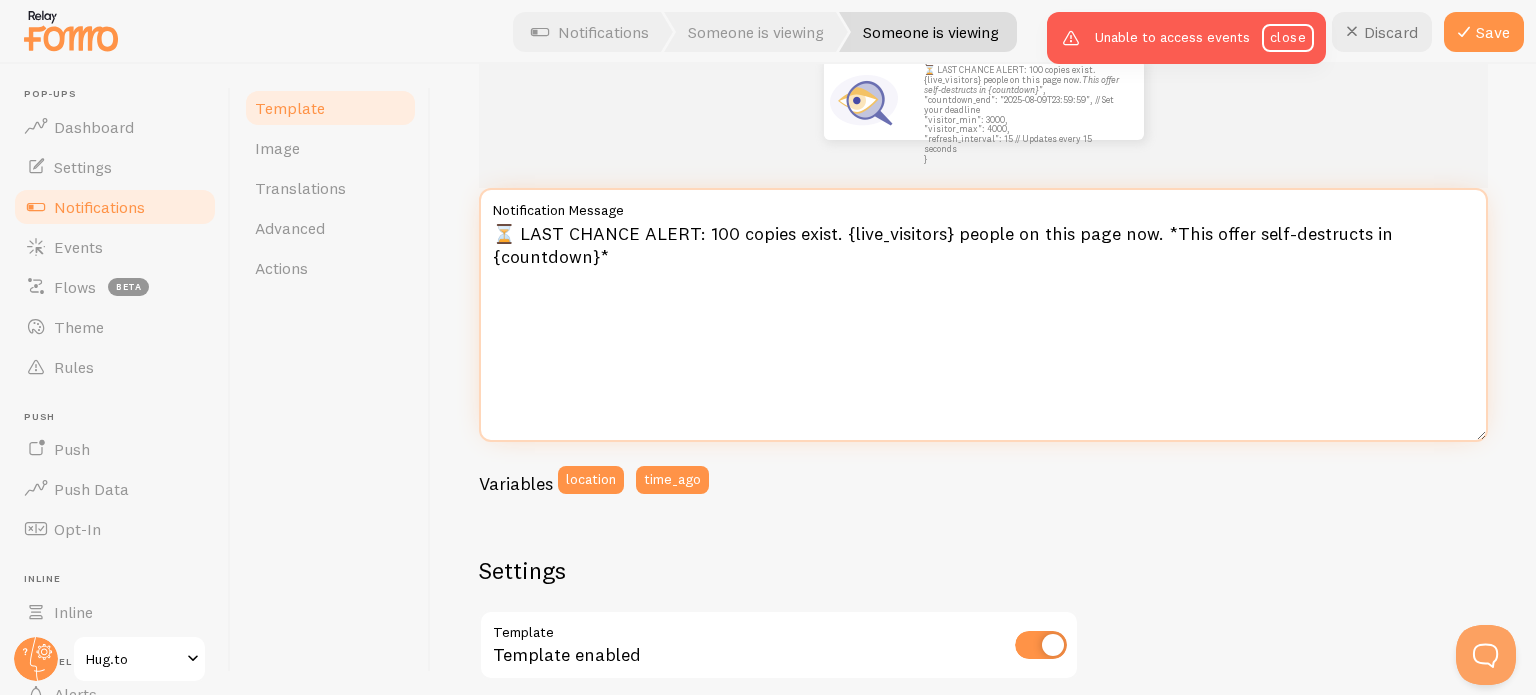 drag, startPoint x: 491, startPoint y: 263, endPoint x: 461, endPoint y: 181, distance: 87.31552 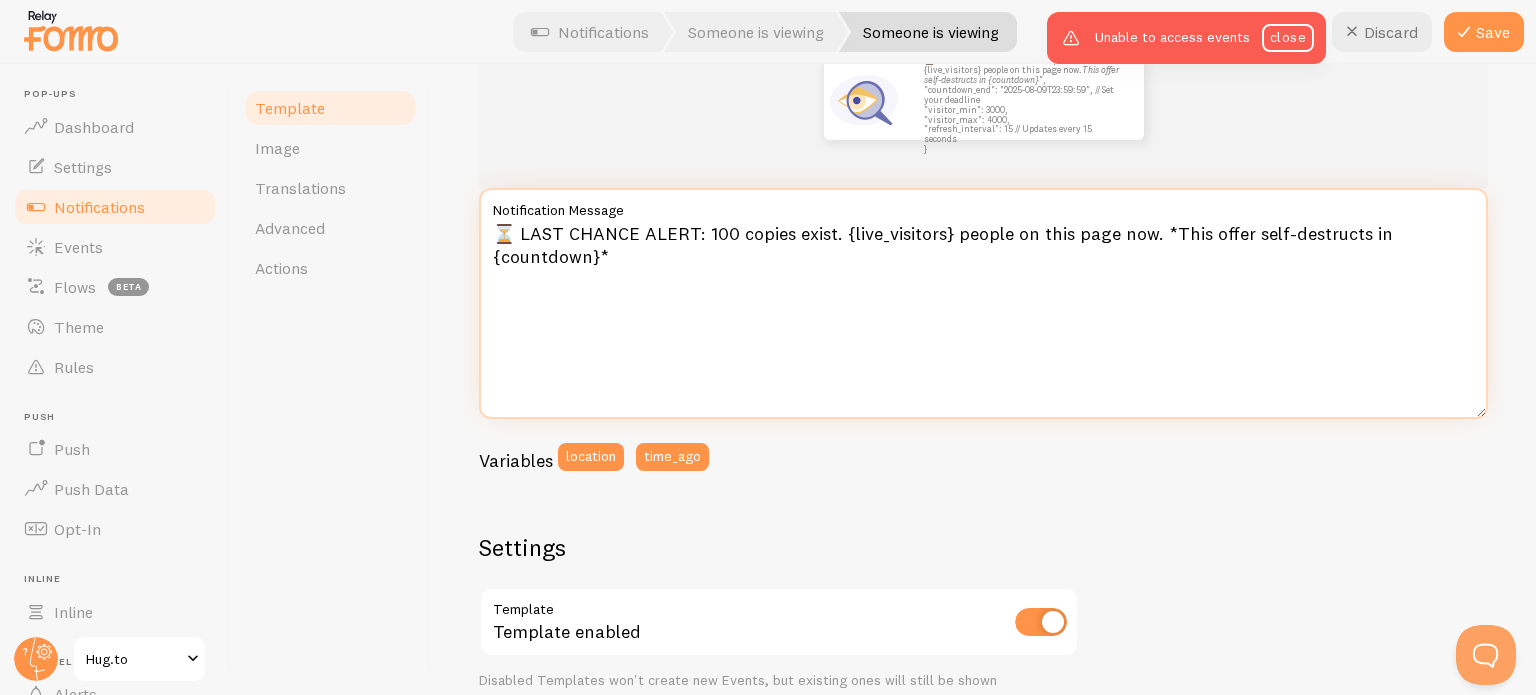 type on "⏳ LAST CHANCE ALERT: 100 copies exist. {live_visitors} people on this page now. *This offer self-destructs in {countdown}*" 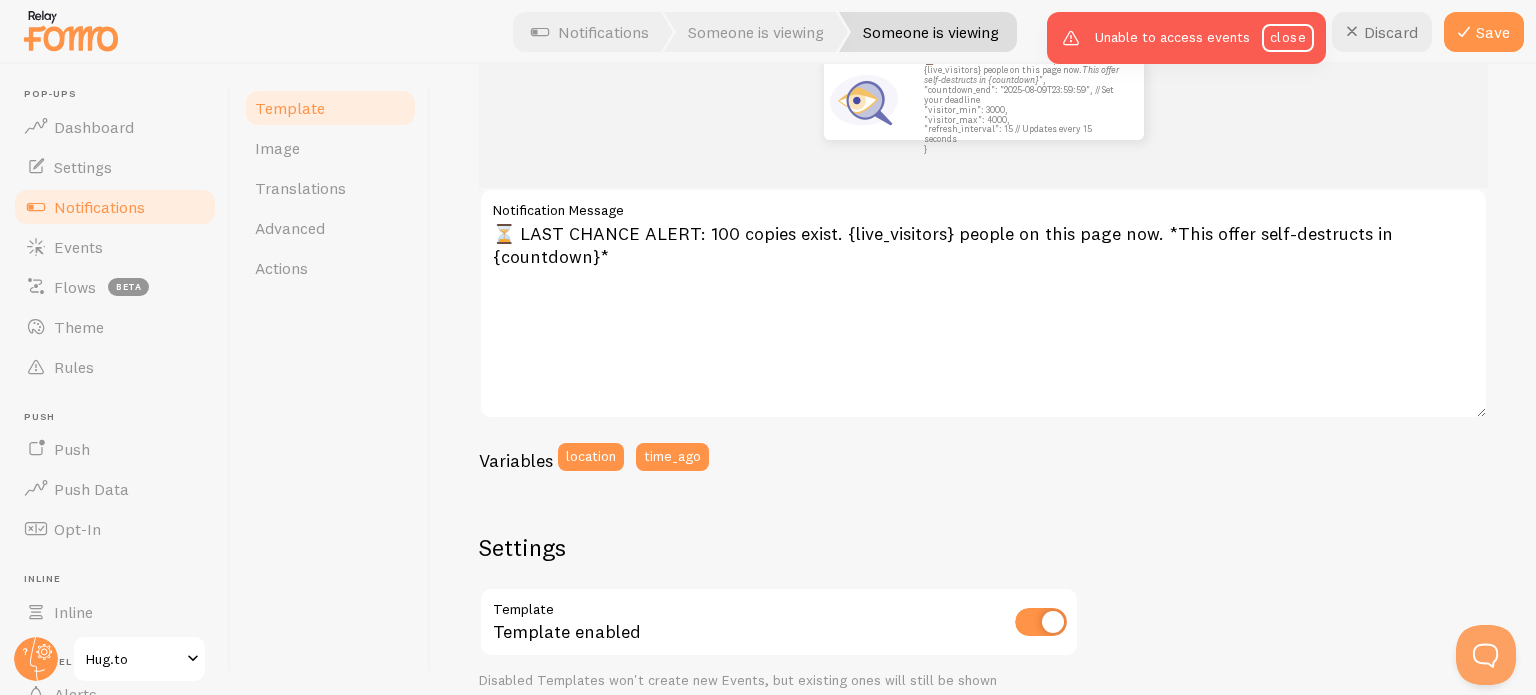 click on "Variables
location
time_ago" at bounding box center (983, 464) 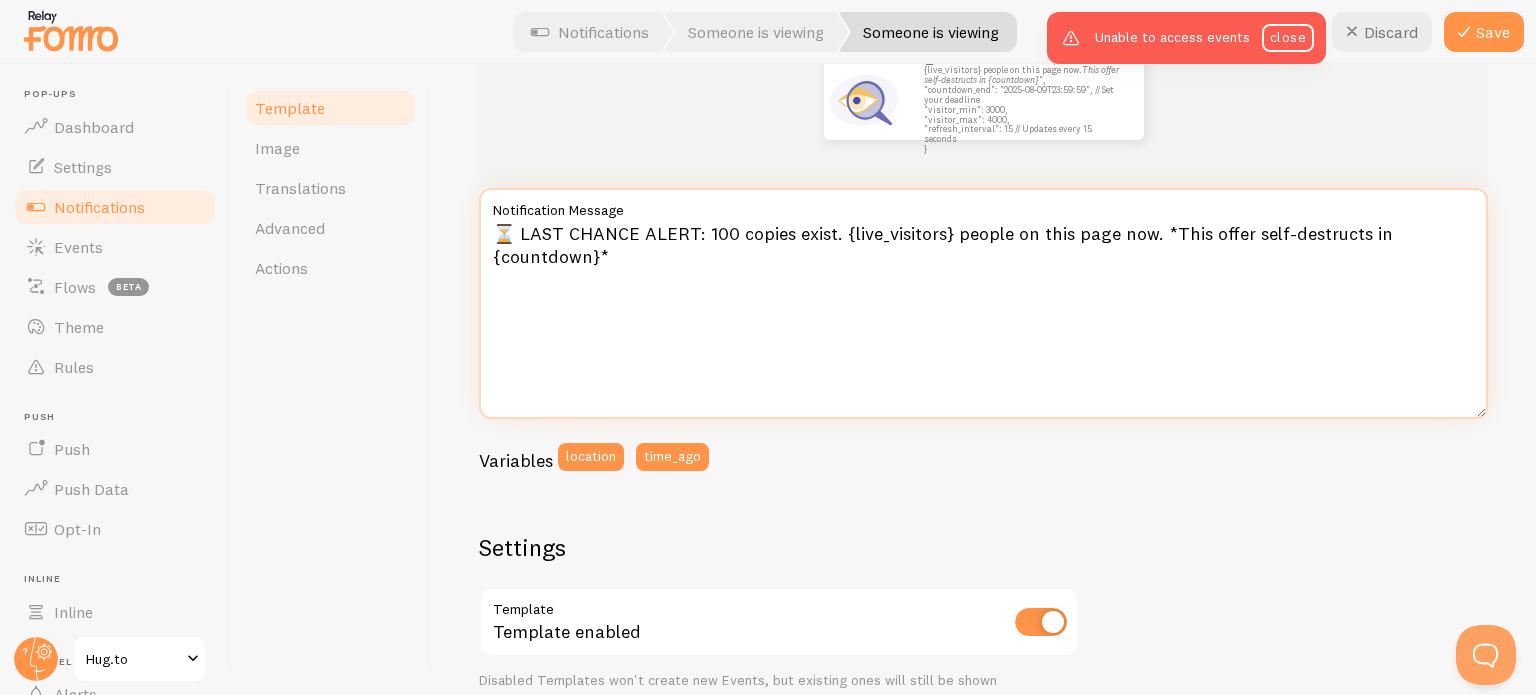 click on "⏳ LAST CHANCE ALERT: 100 copies exist. {live_visitors} people on this page now. *This offer self-destructs in {countdown}*" at bounding box center (983, 303) 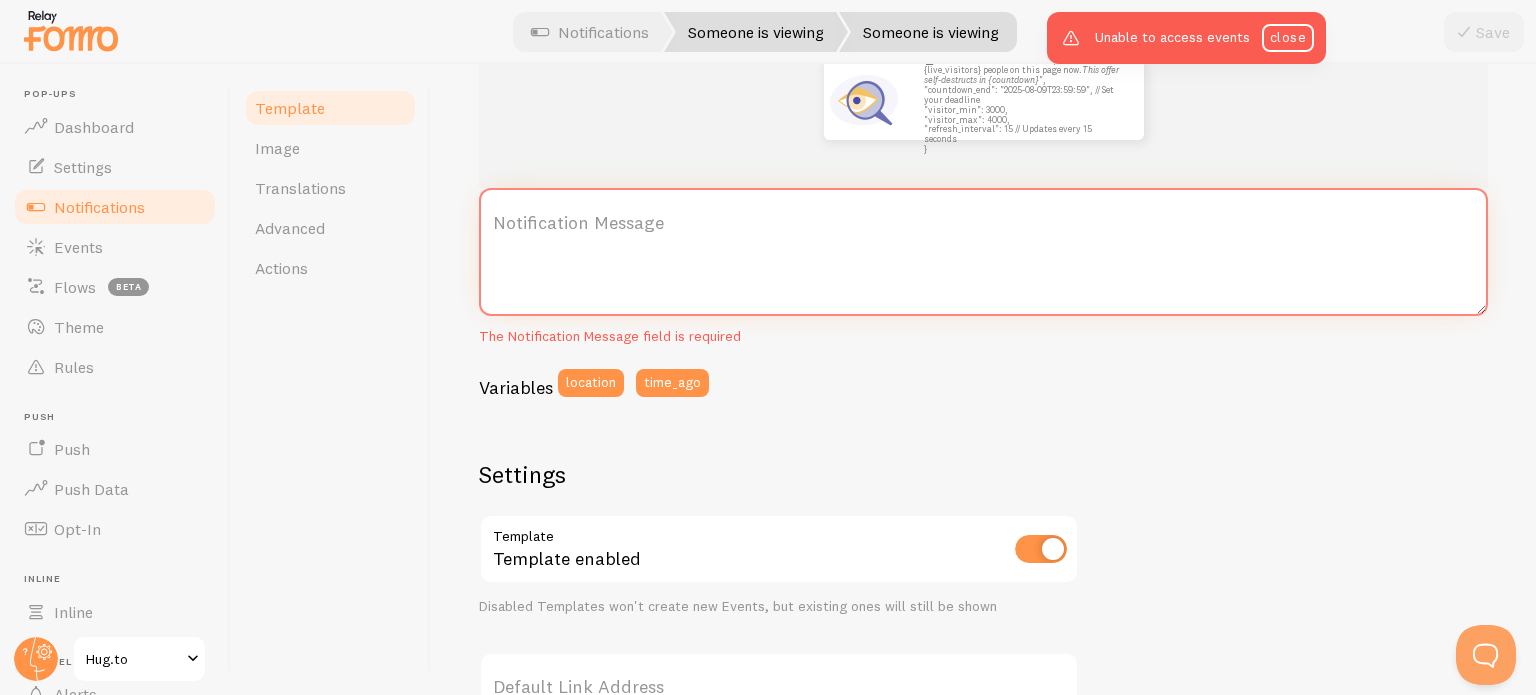 type 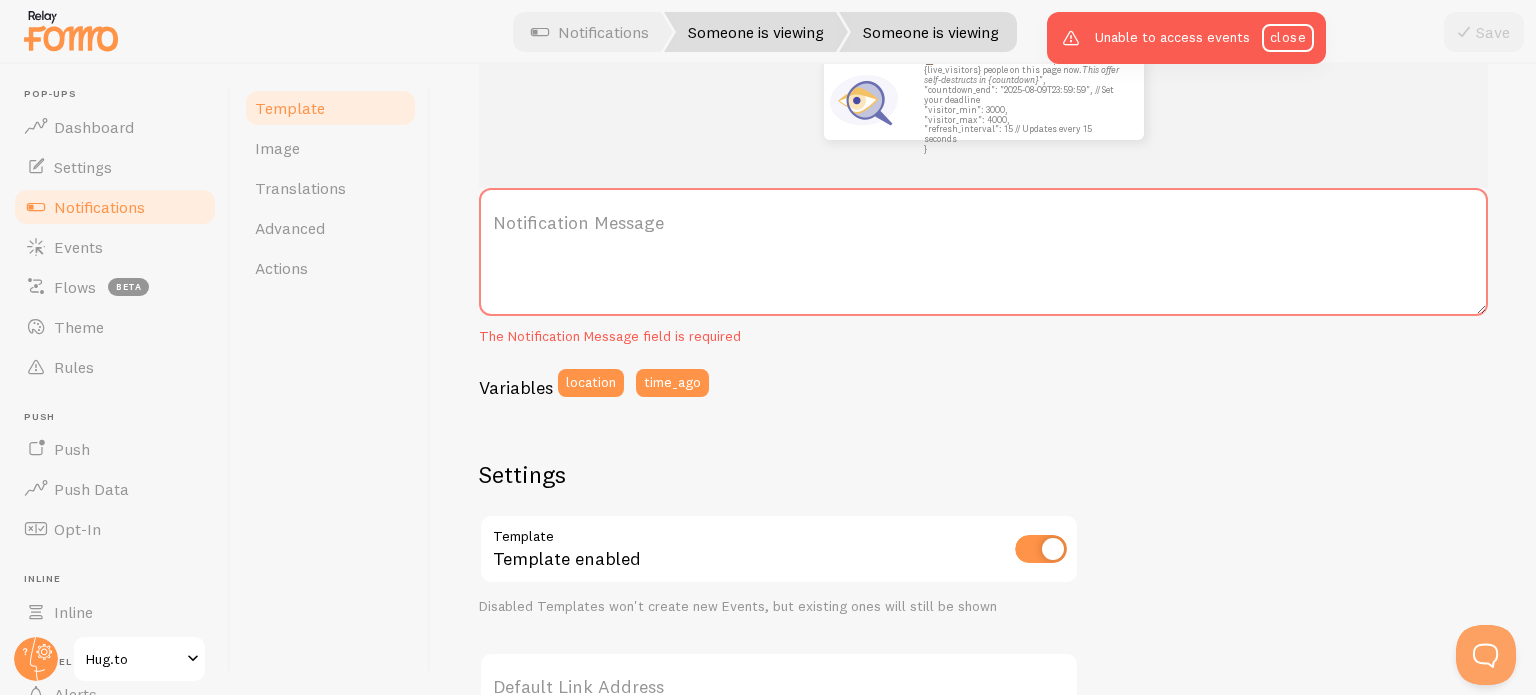 click on "Someone is viewing" at bounding box center (756, 32) 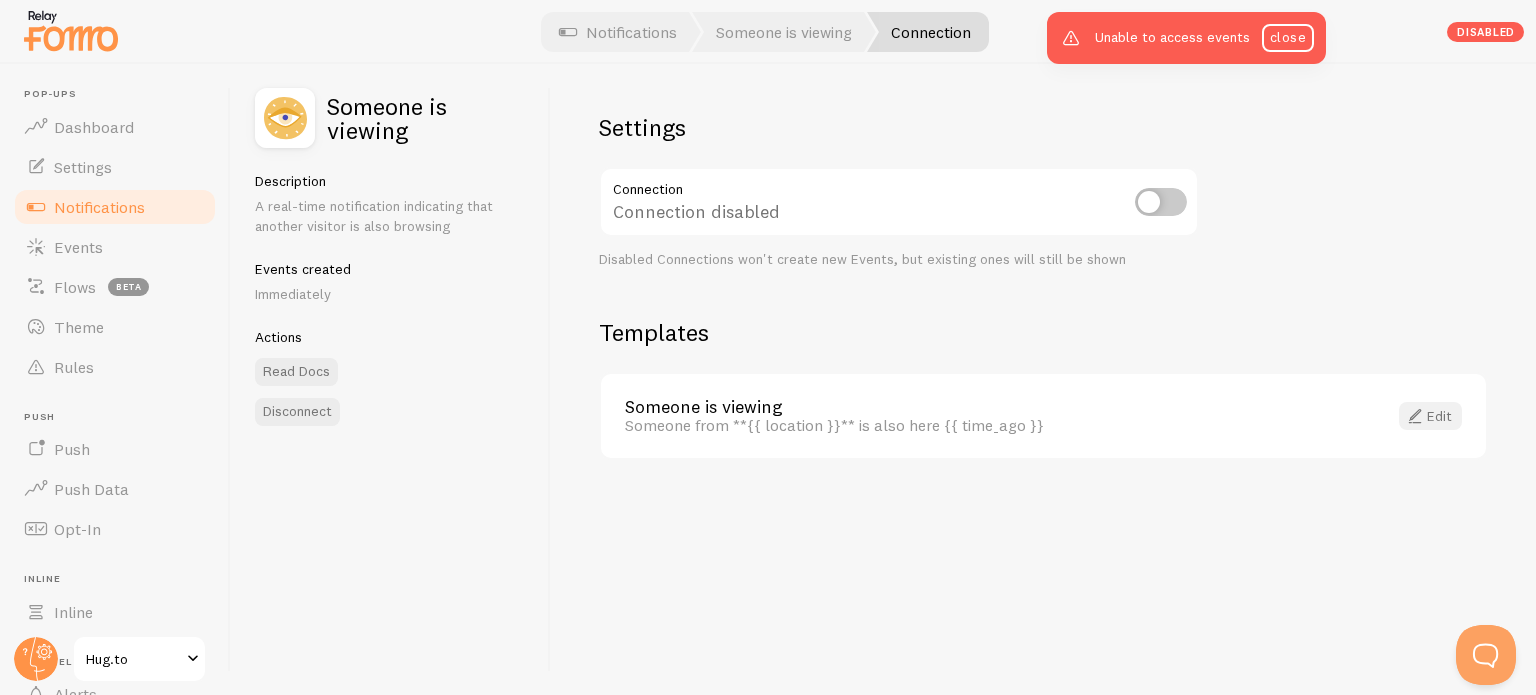 click on "Edit" at bounding box center [1430, 416] 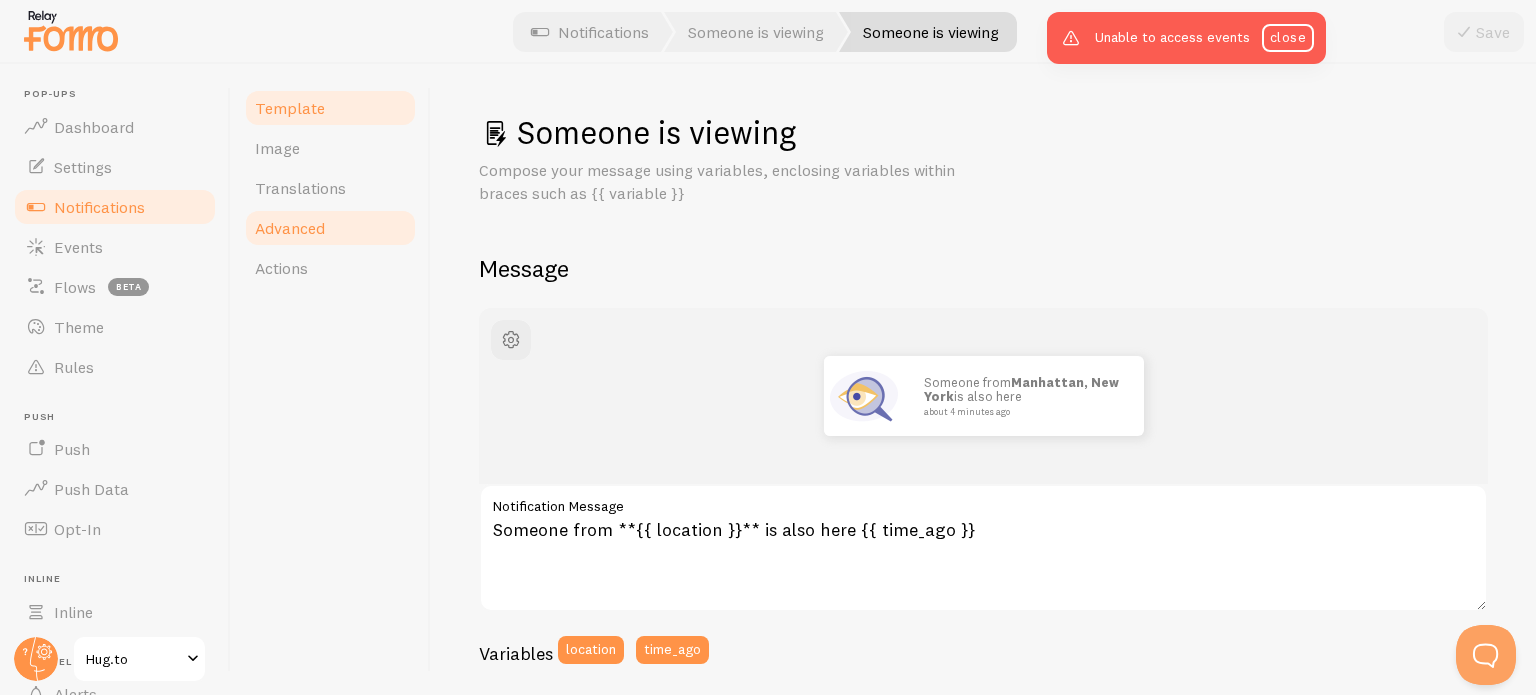 click on "Advanced" at bounding box center (290, 228) 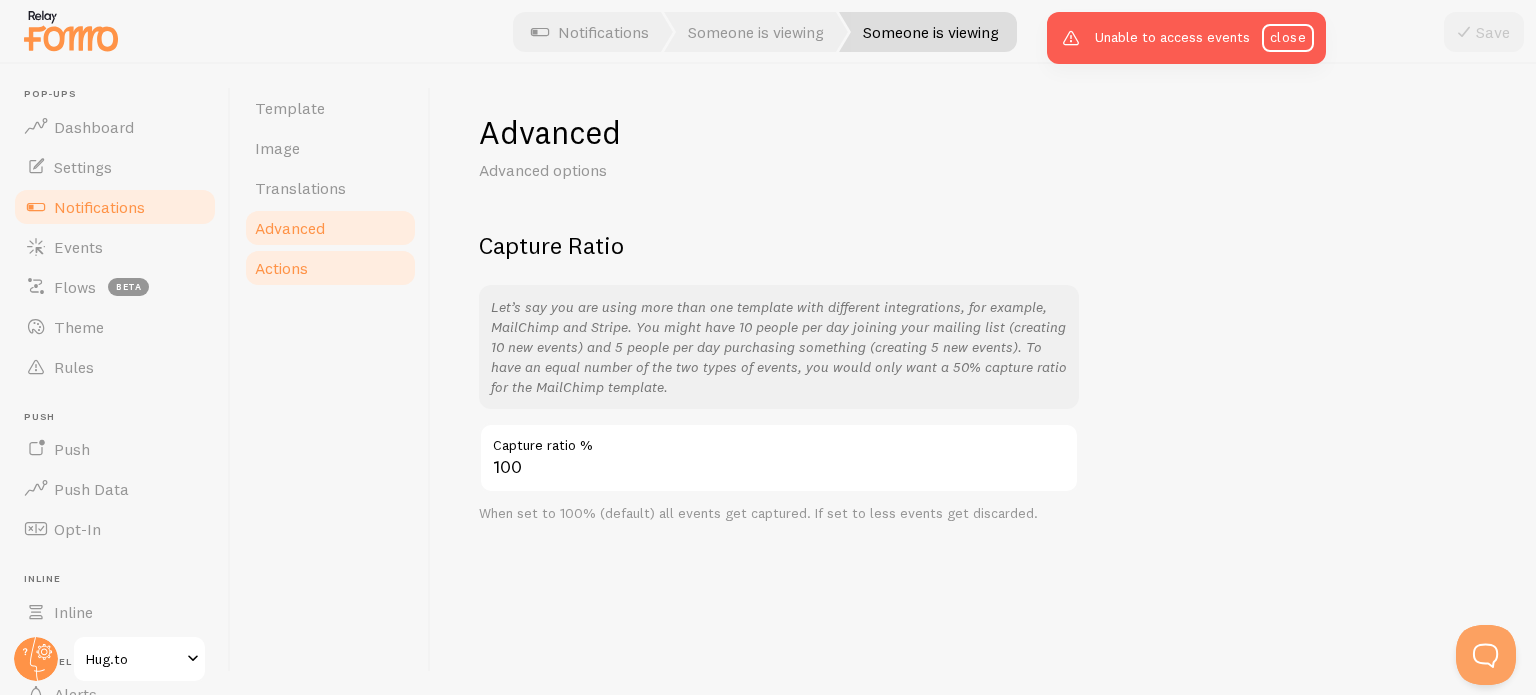 click on "Actions" at bounding box center (330, 268) 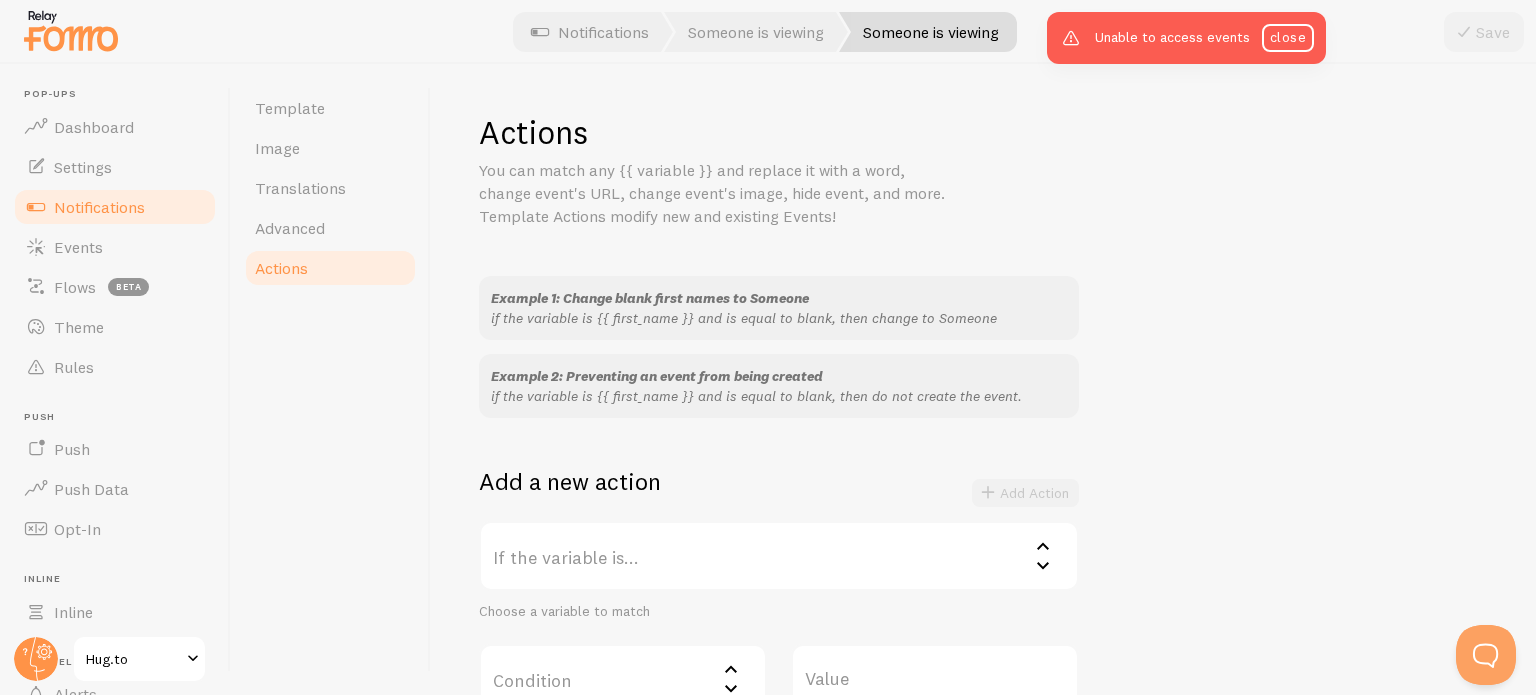 scroll, scrollTop: 266, scrollLeft: 0, axis: vertical 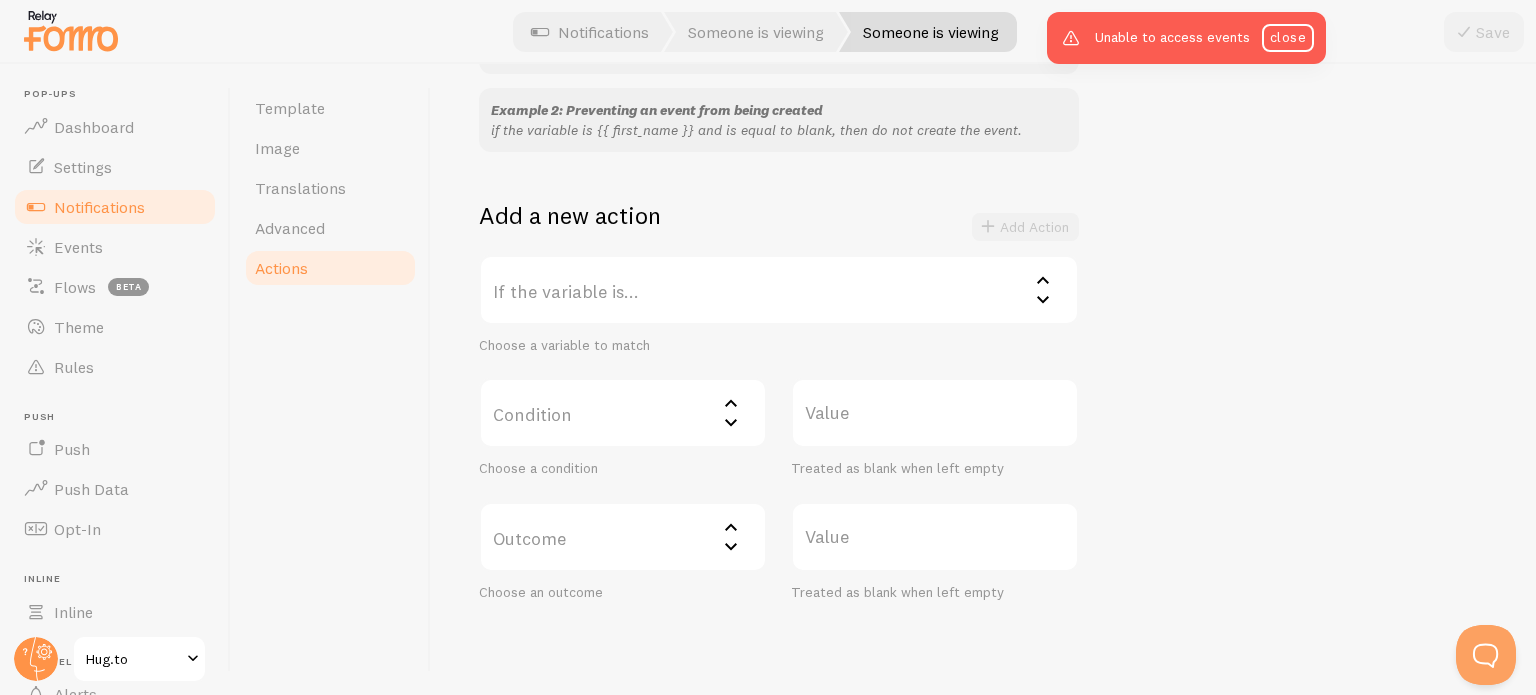 click 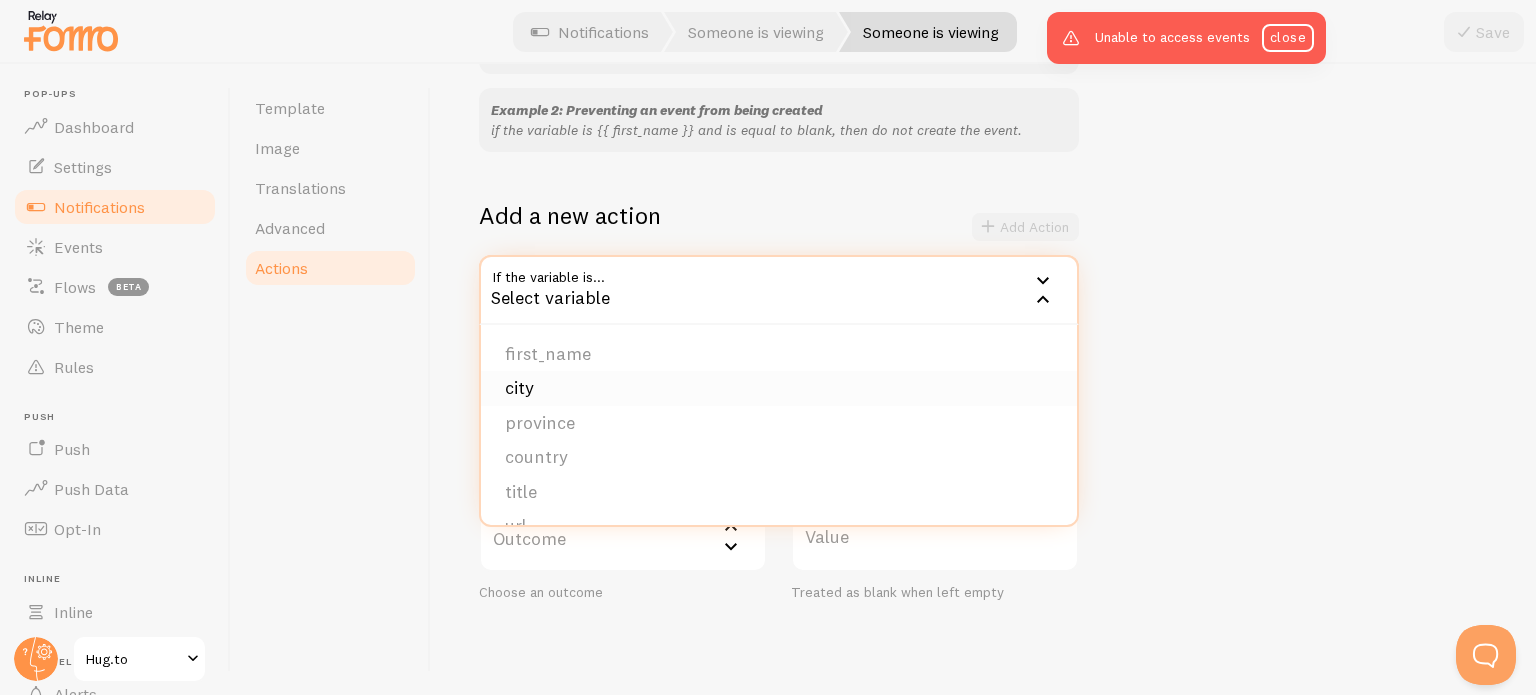 scroll, scrollTop: 168, scrollLeft: 0, axis: vertical 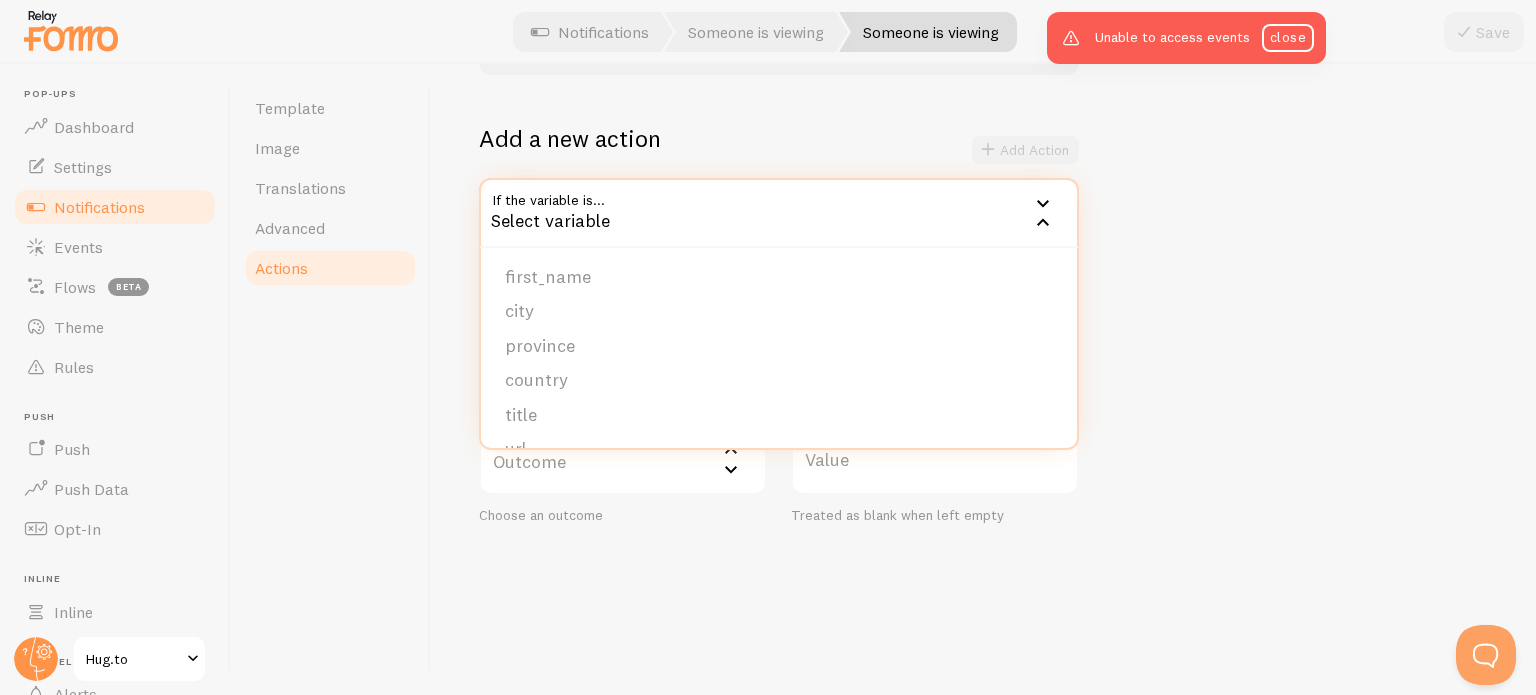 click on "Example 1: Change blank first names to Someone
if the variable is {{ first_name }} and is equal to blank, then change to Someone
Example 2: Preventing an event from being created
if the variable is {{ first_name }} and is equal to blank, then do not create the event.
Add a new action
Add Action
If the variable is...     Select variable       first_name  city  province  country  title  url  image_url  email_address  ip_address  location    Choose a variable to match   Condition     Select matcher       equals  not equal  contains  does not contain  less than (number)  greater than (number)  character count fewer than  character count greater than    Choose a condition       Value       Treated as blank when left empty   Outcome     Select outcome       do not create event  change to  change matched value to  change event url to  change title to  change image url to  (advanced) copy value from another variable          Value" at bounding box center (983, 228) 